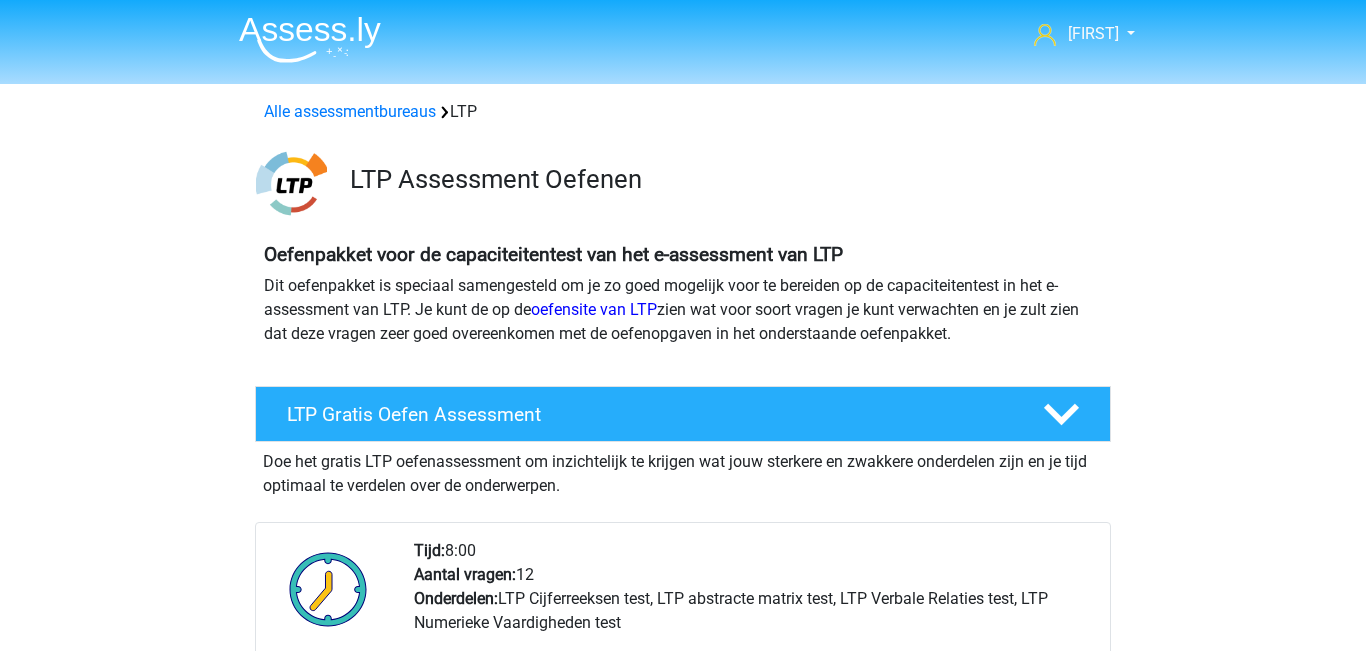 scroll, scrollTop: 1230, scrollLeft: 0, axis: vertical 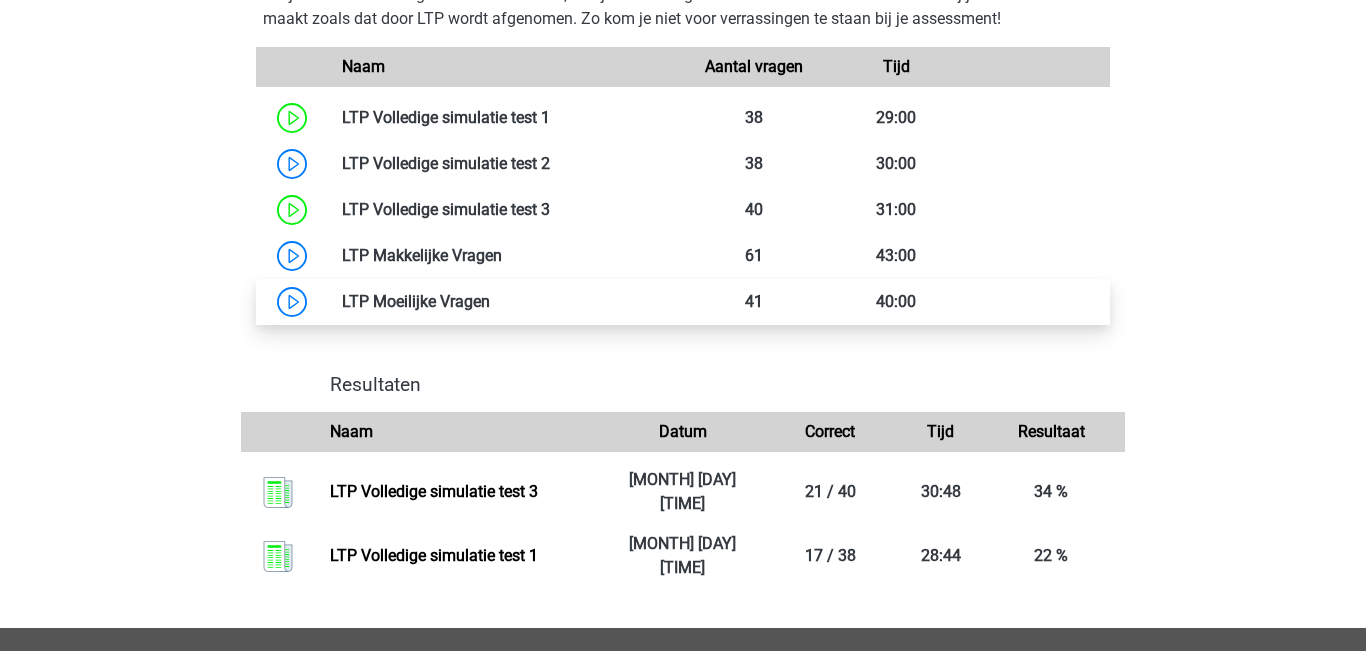 click at bounding box center (490, 301) 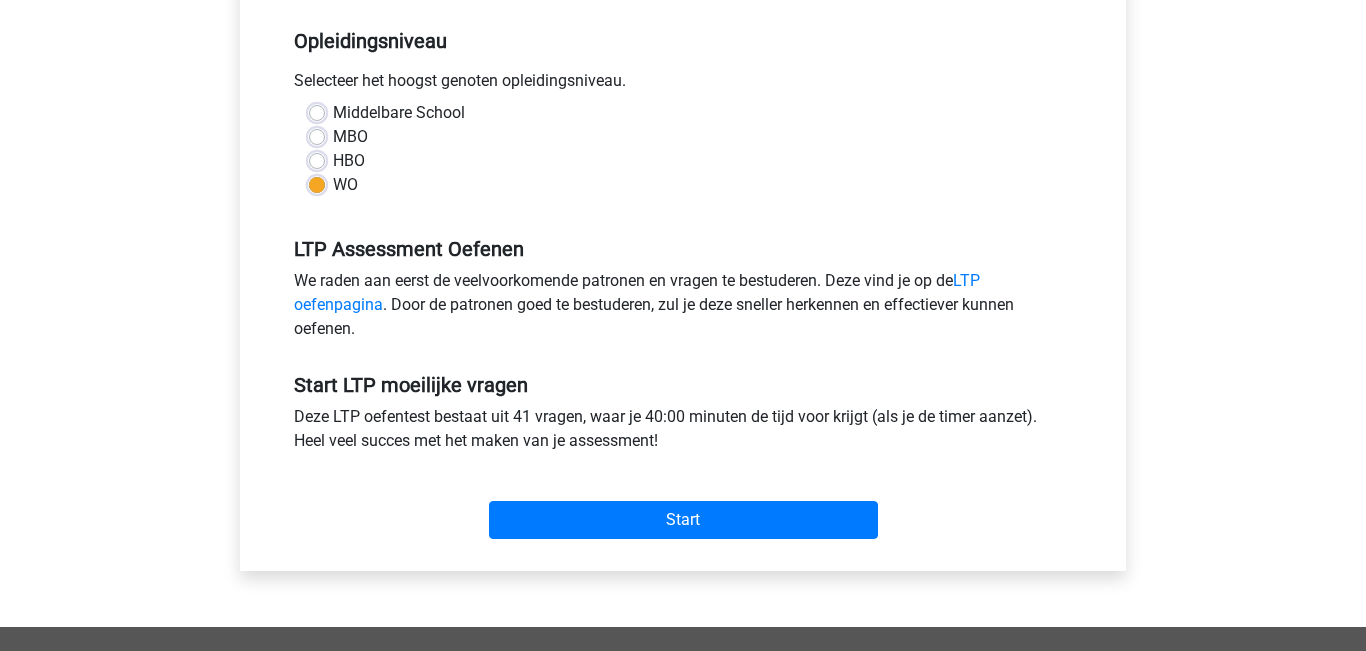 scroll, scrollTop: 424, scrollLeft: 0, axis: vertical 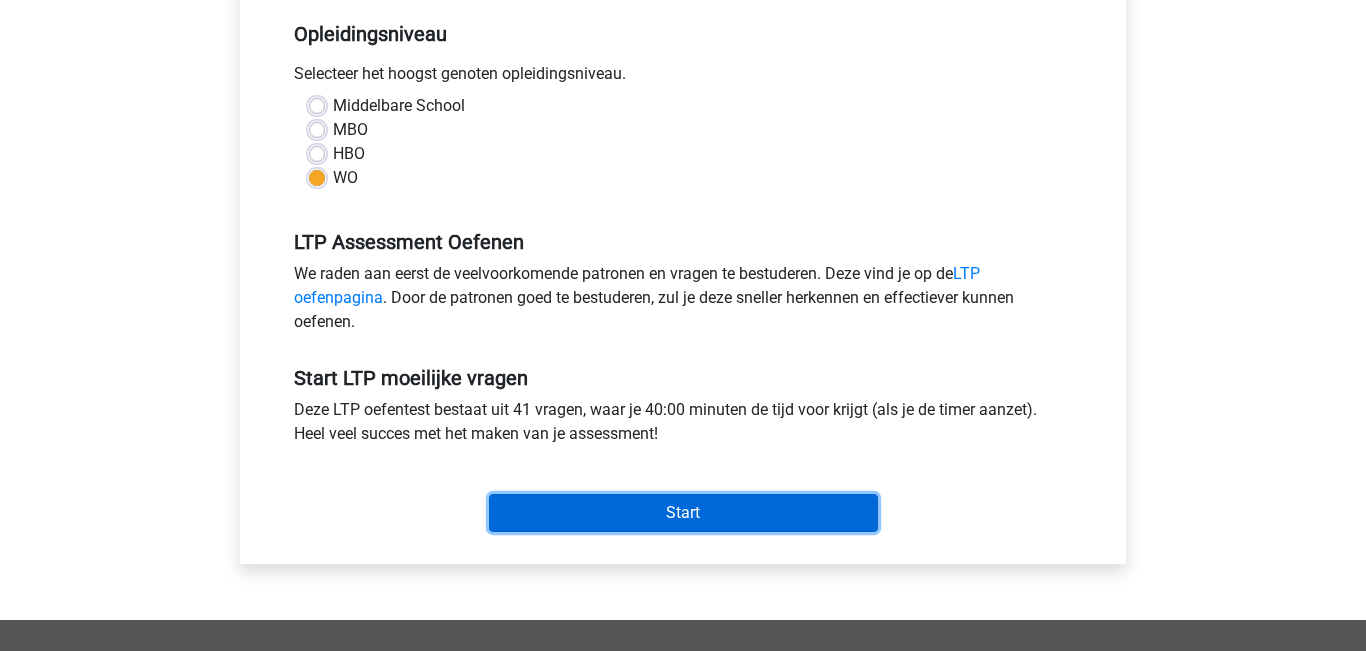 click on "Start" at bounding box center [683, 513] 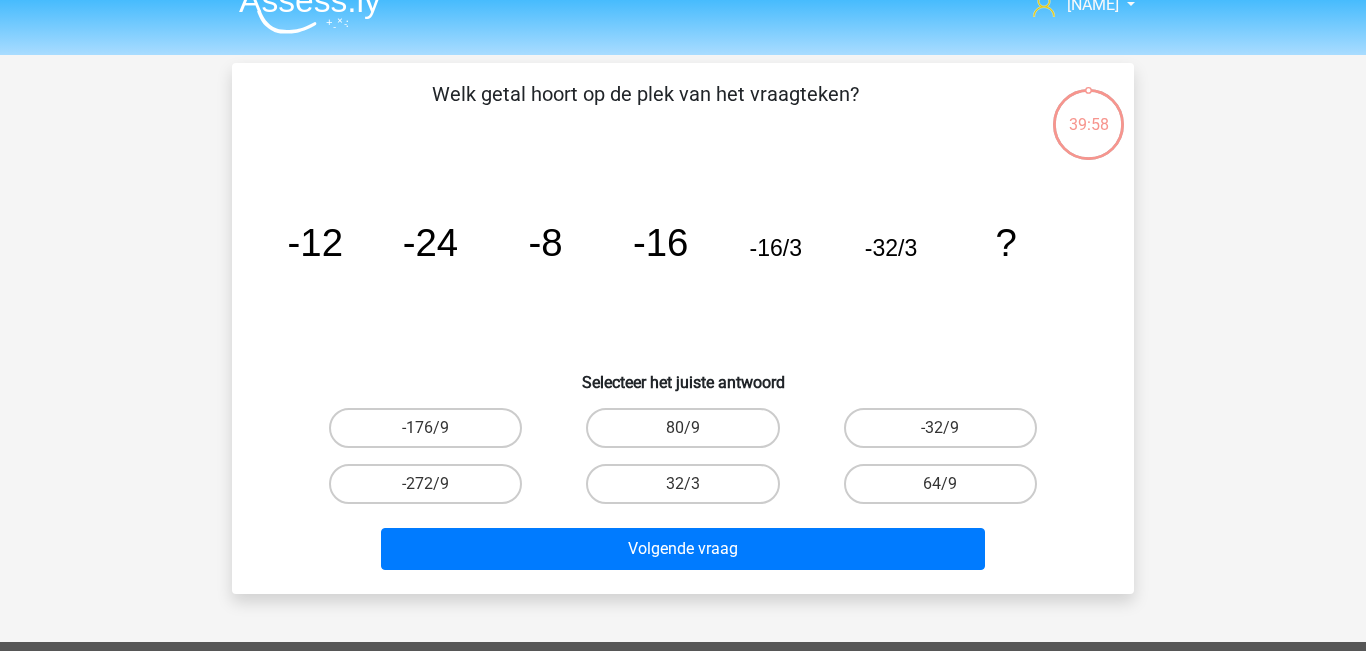 scroll, scrollTop: 24, scrollLeft: 0, axis: vertical 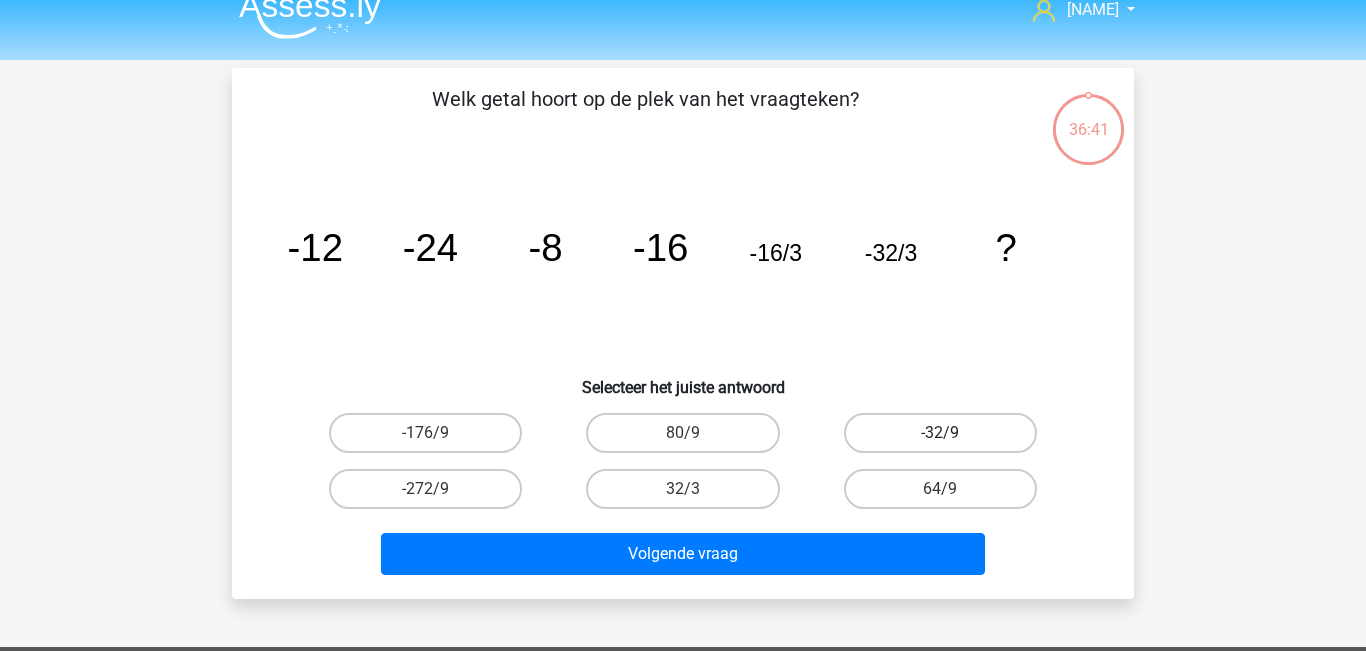 click on "-32/9" at bounding box center (940, 433) 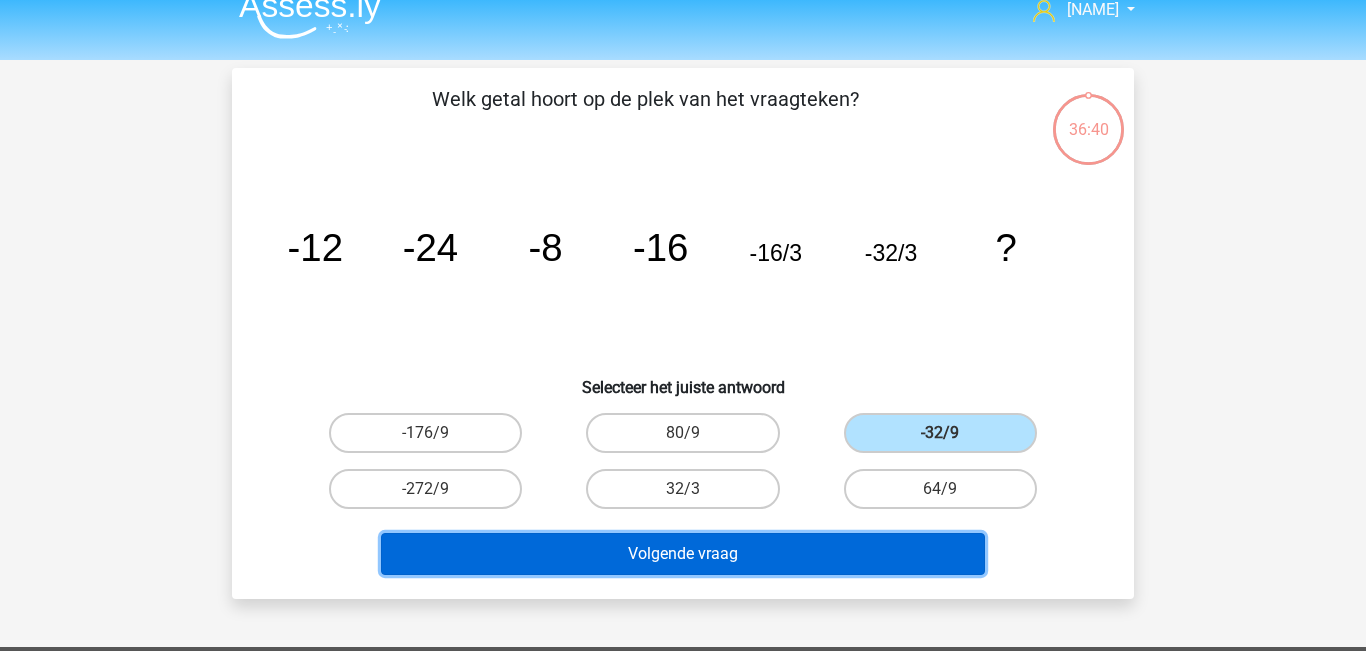click on "Volgende vraag" at bounding box center [683, 554] 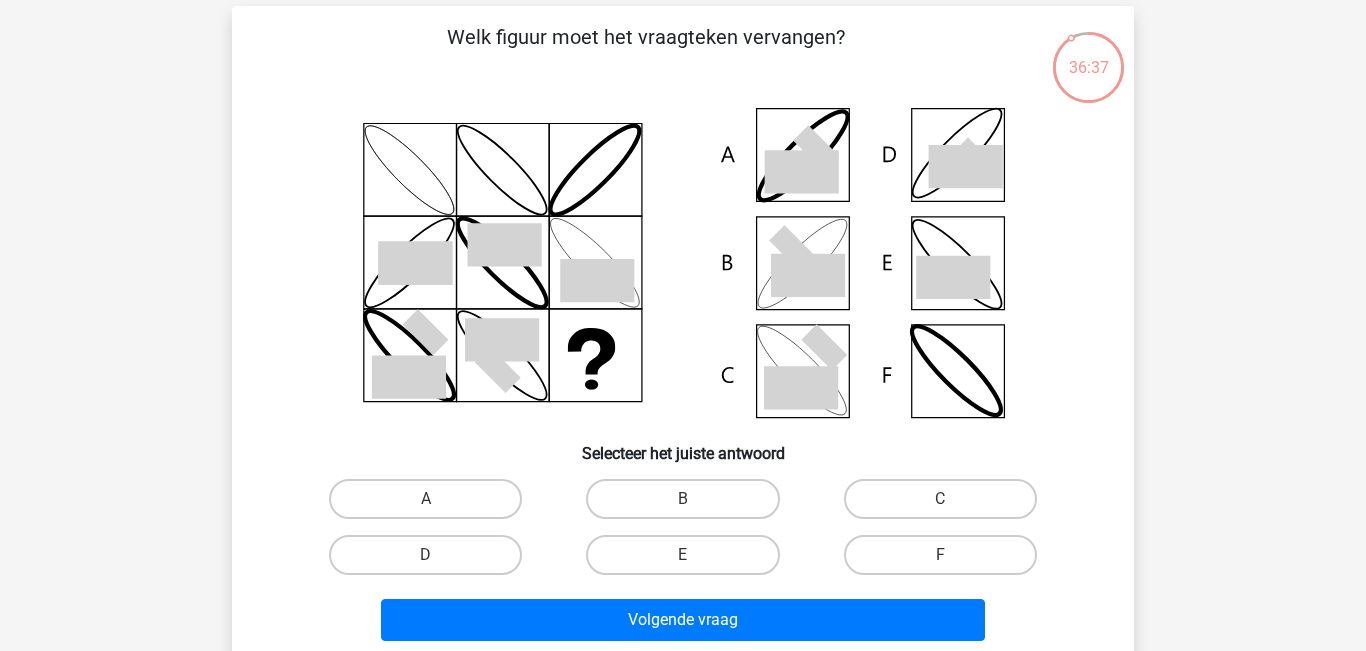 scroll, scrollTop: 87, scrollLeft: 0, axis: vertical 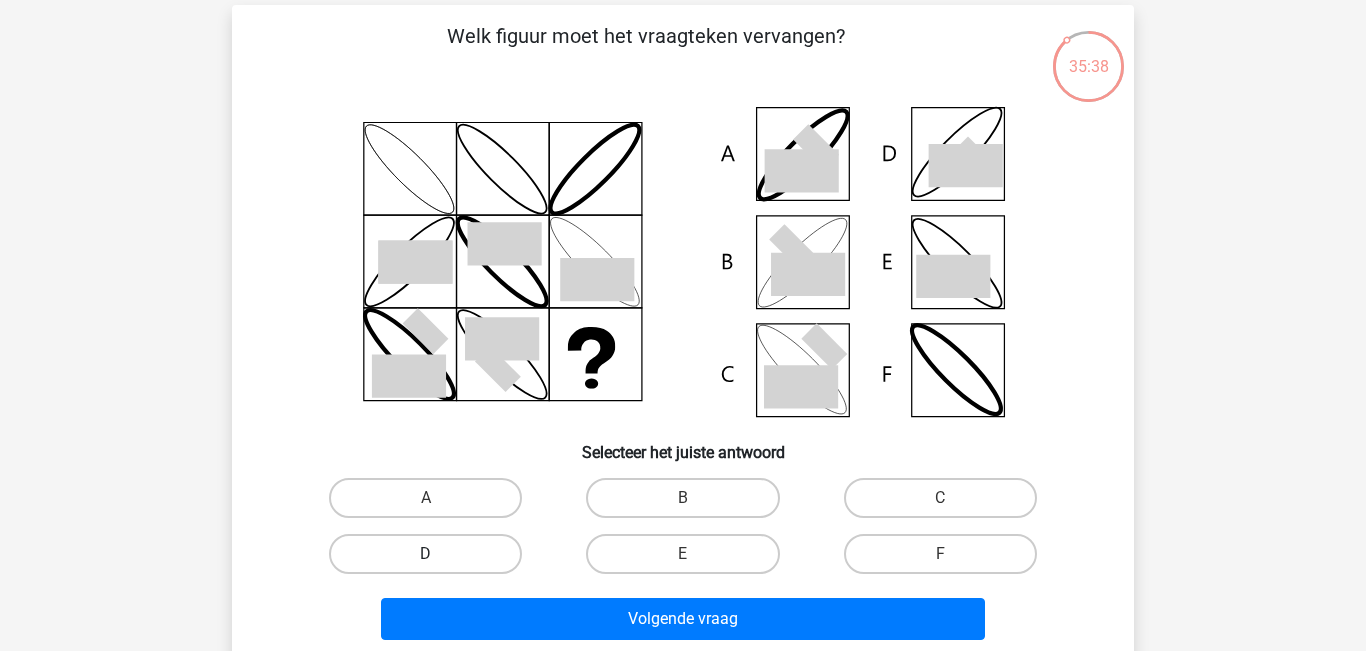 click on "D" at bounding box center [425, 554] 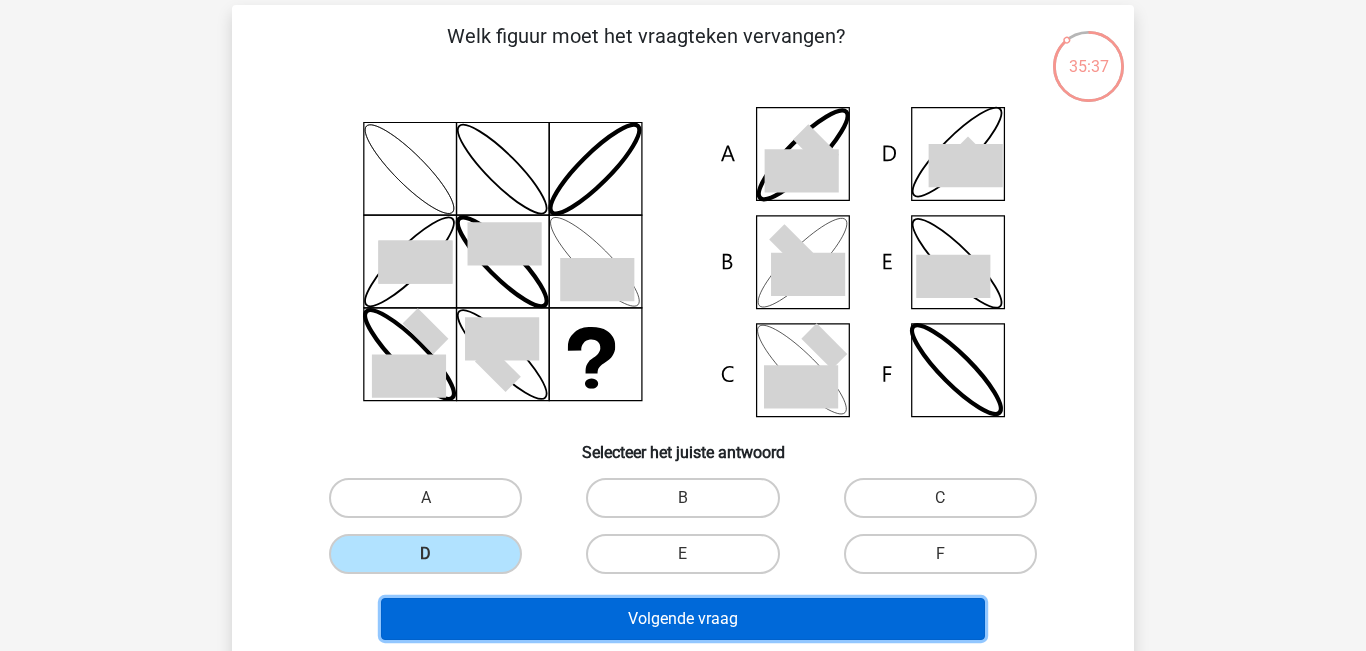 click on "Volgende vraag" at bounding box center [683, 619] 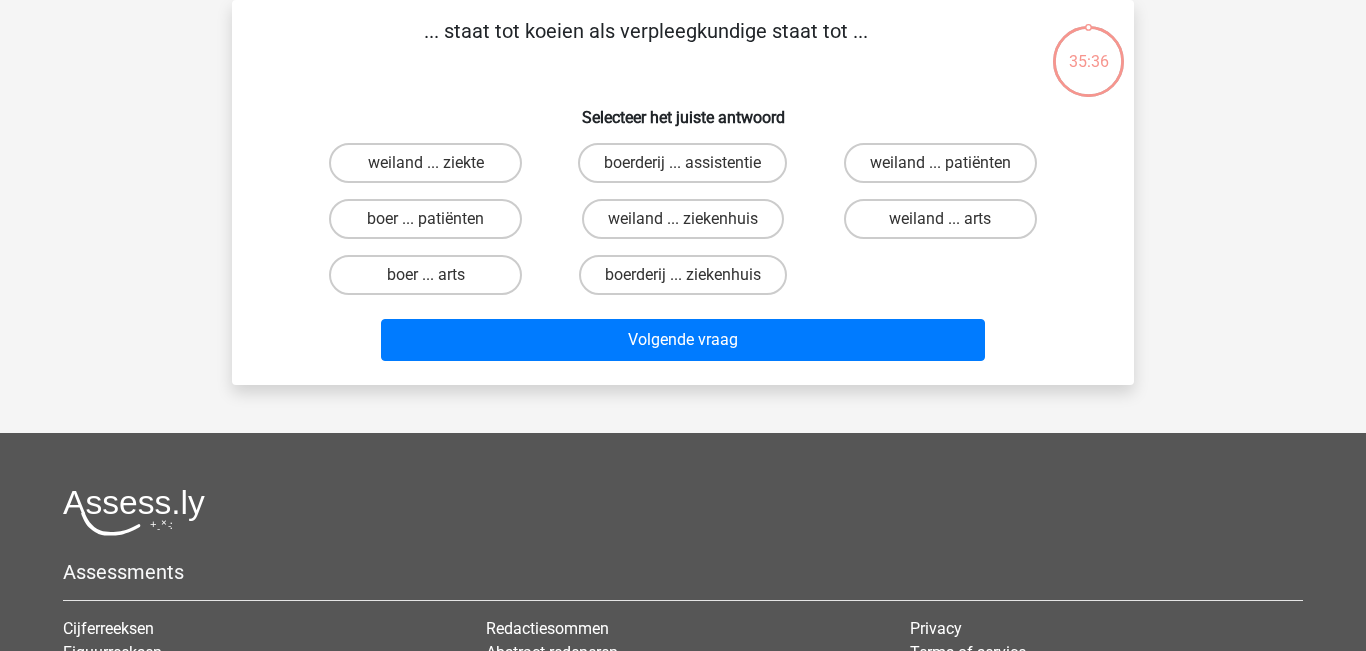 scroll, scrollTop: 0, scrollLeft: 0, axis: both 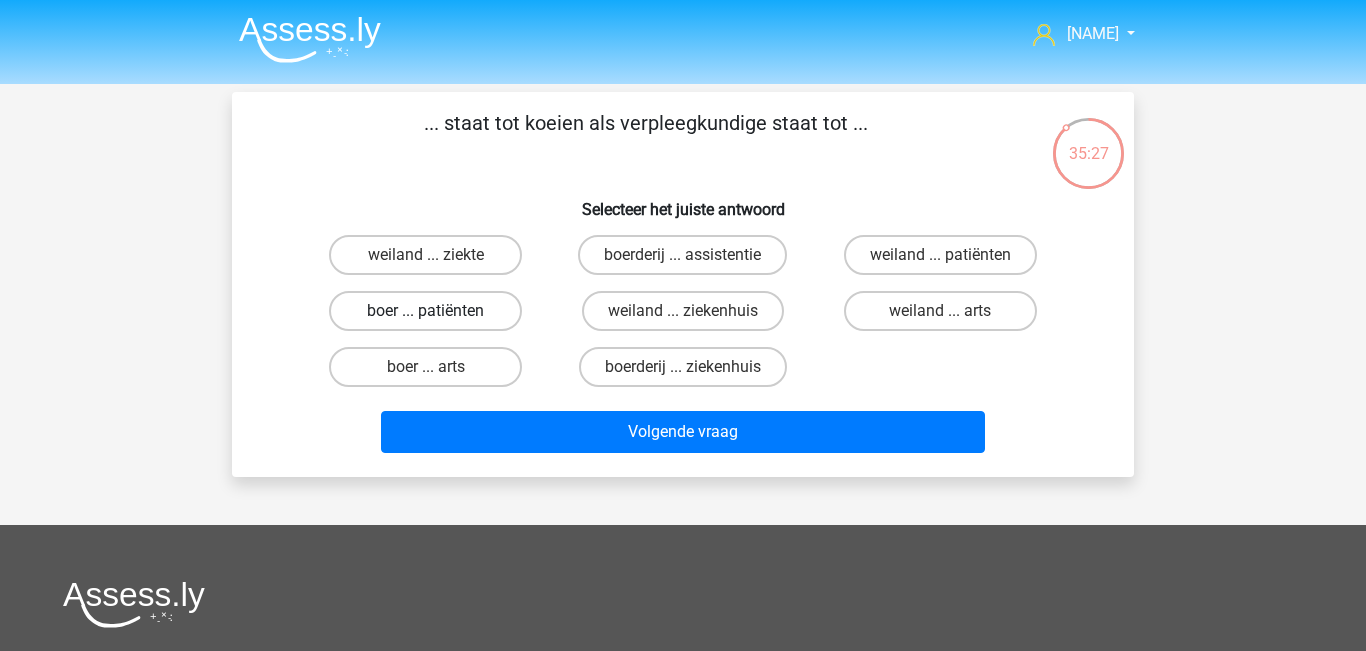 click on "boer ... patiënten" at bounding box center (425, 311) 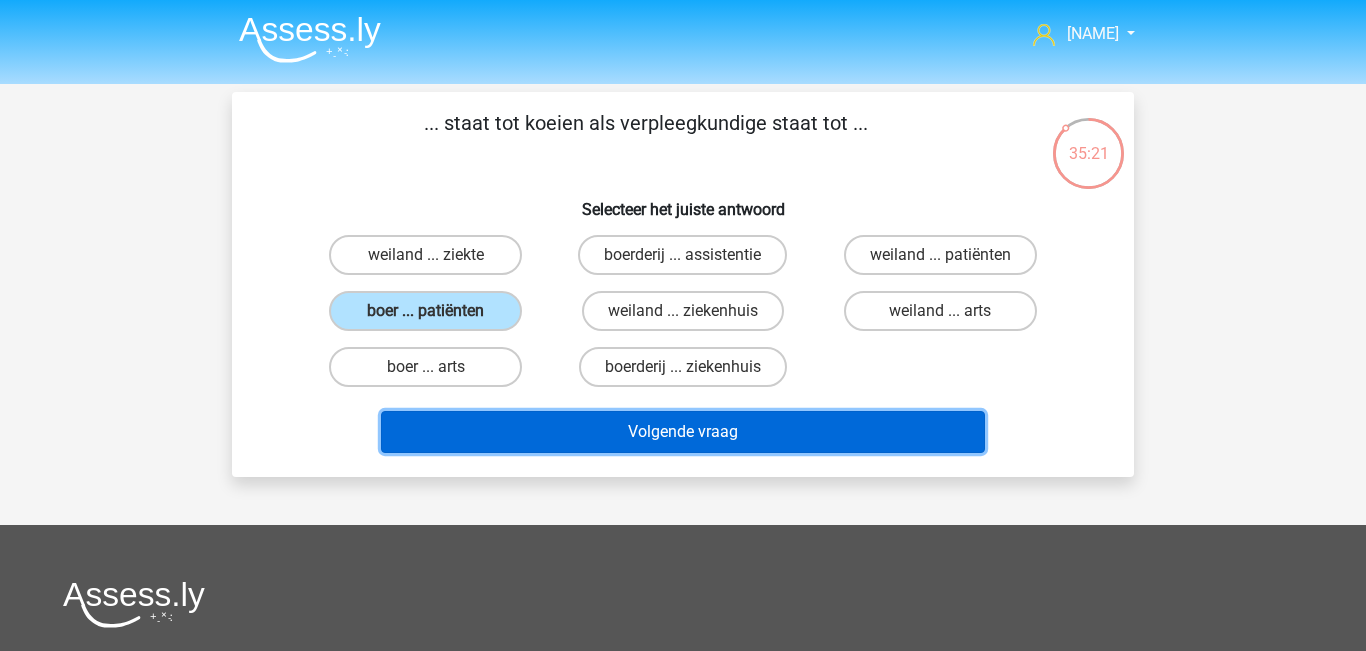 click on "Volgende vraag" at bounding box center [683, 432] 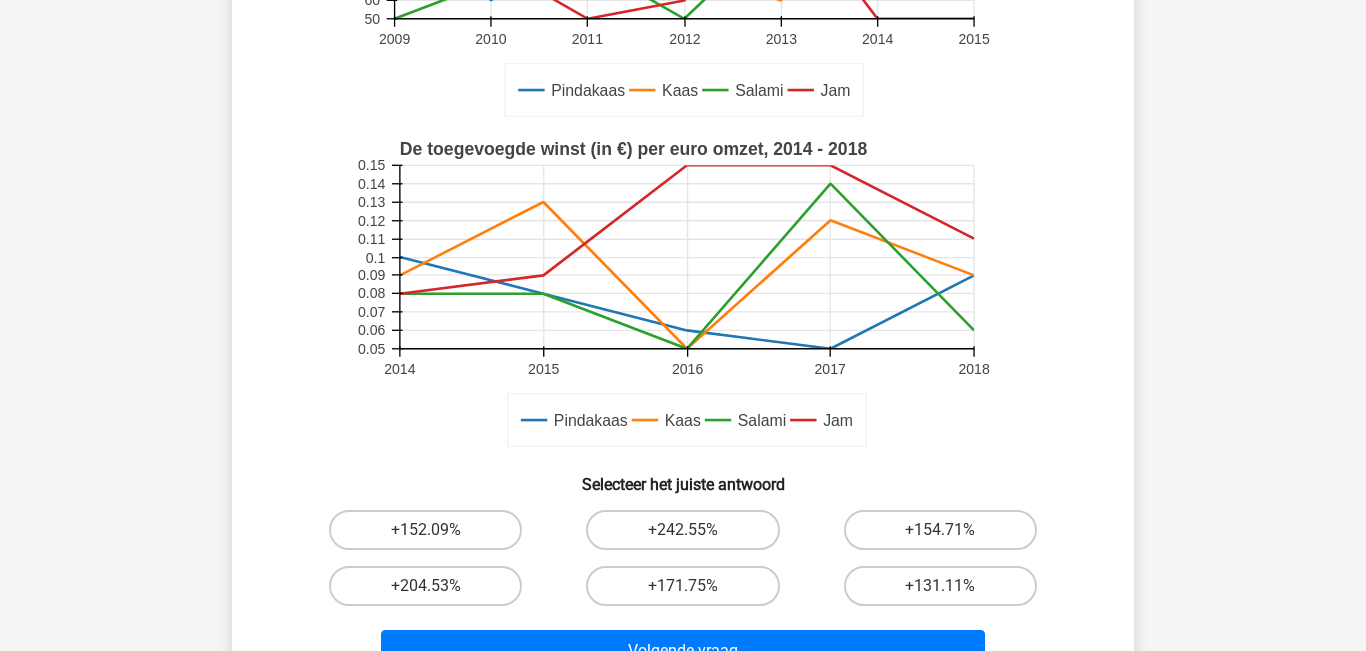 scroll, scrollTop: 432, scrollLeft: 0, axis: vertical 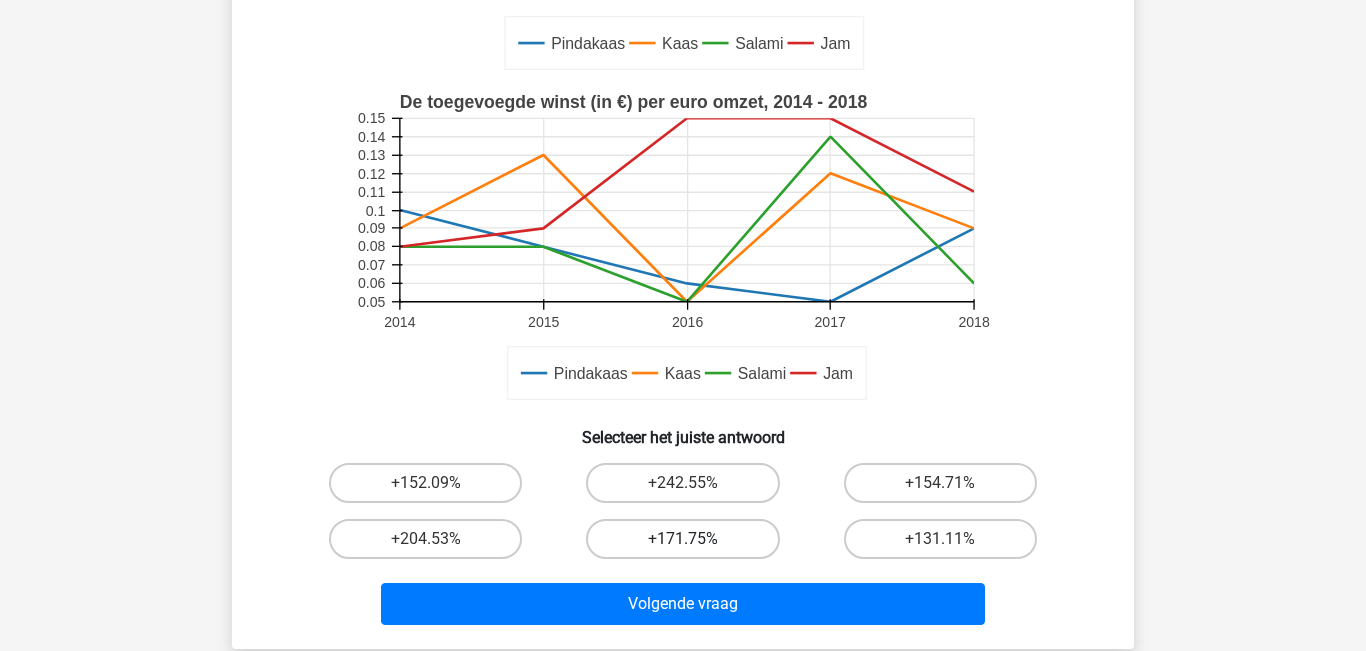 click on "+171.75%" at bounding box center (682, 539) 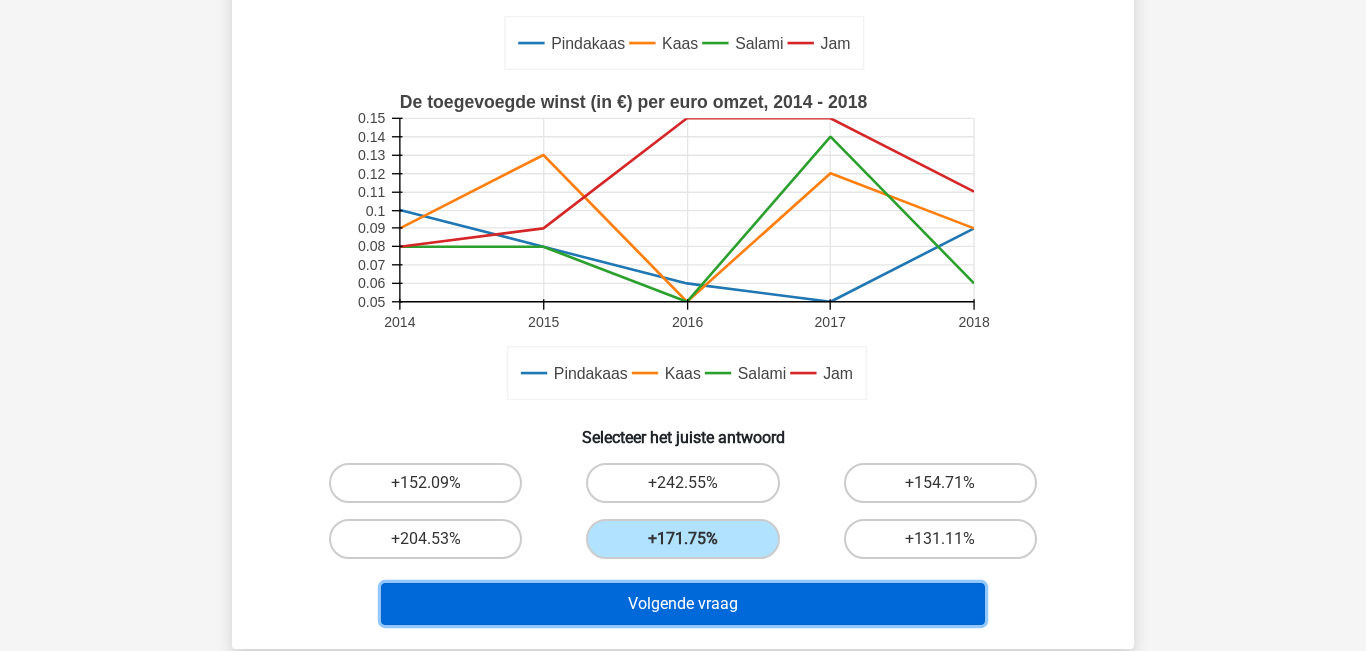 click on "Volgende vraag" at bounding box center [683, 604] 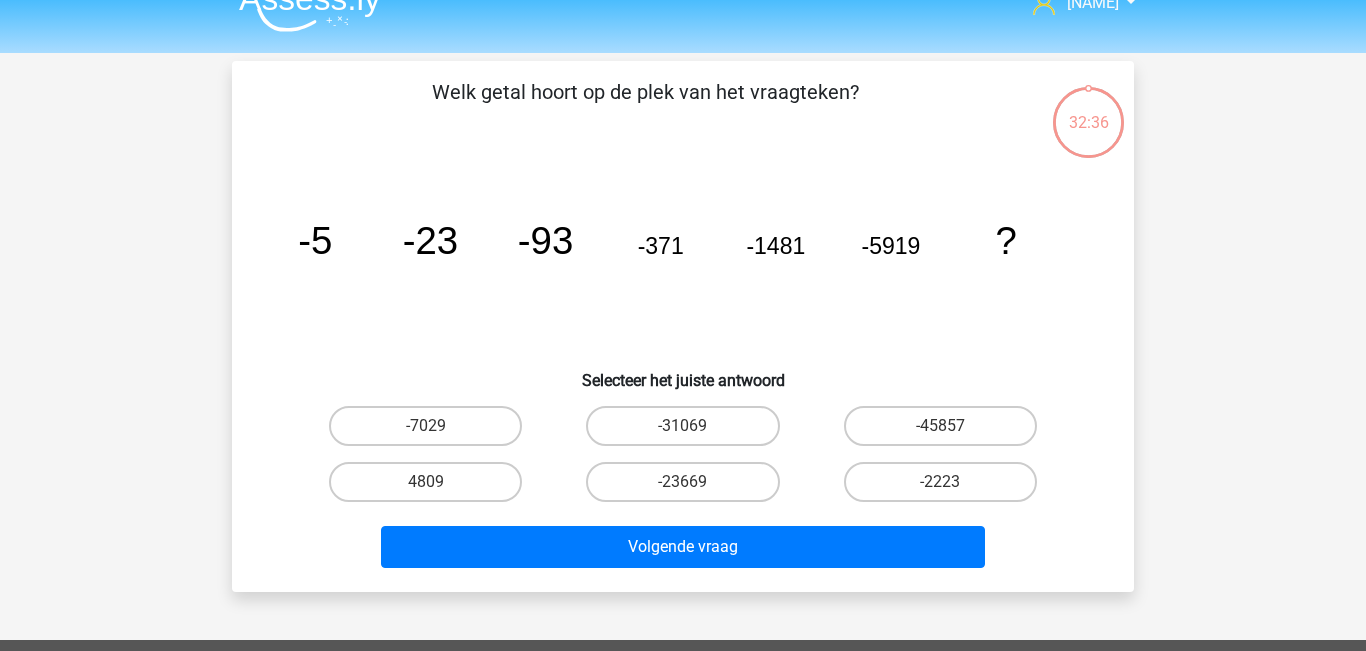 scroll, scrollTop: 28, scrollLeft: 0, axis: vertical 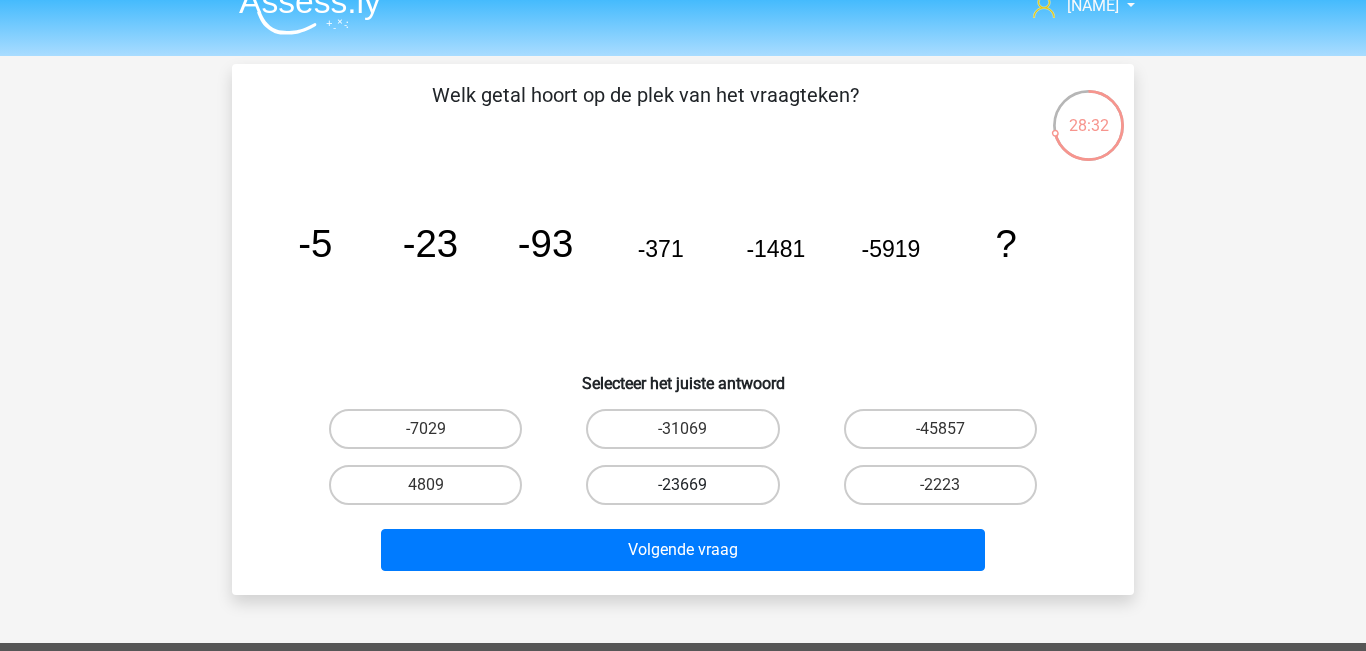 click on "-23669" at bounding box center [682, 485] 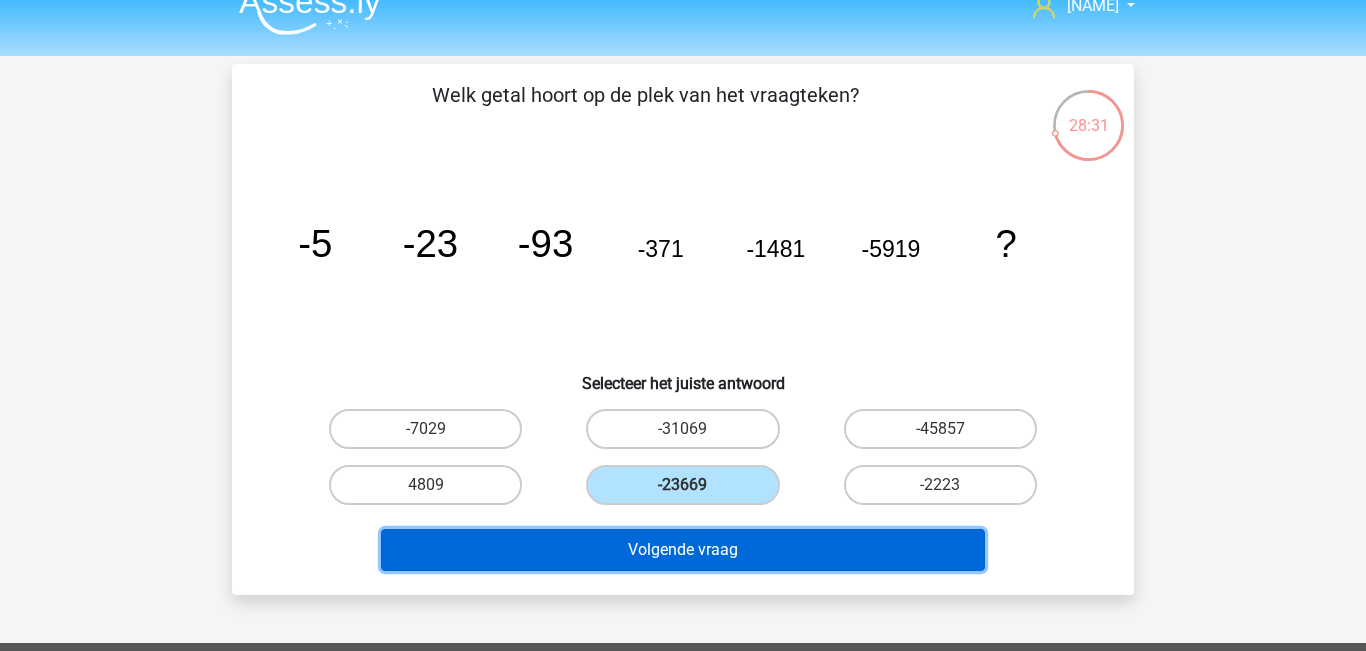 click on "Volgende vraag" at bounding box center (683, 550) 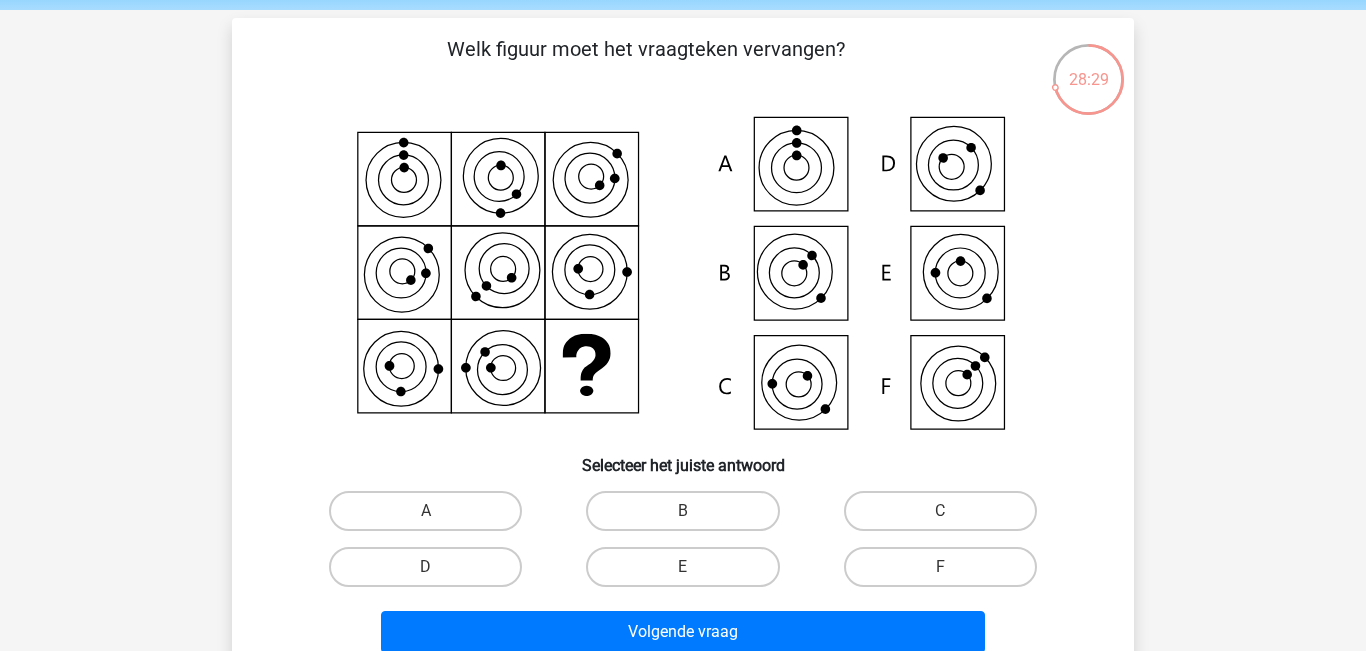 scroll, scrollTop: 75, scrollLeft: 0, axis: vertical 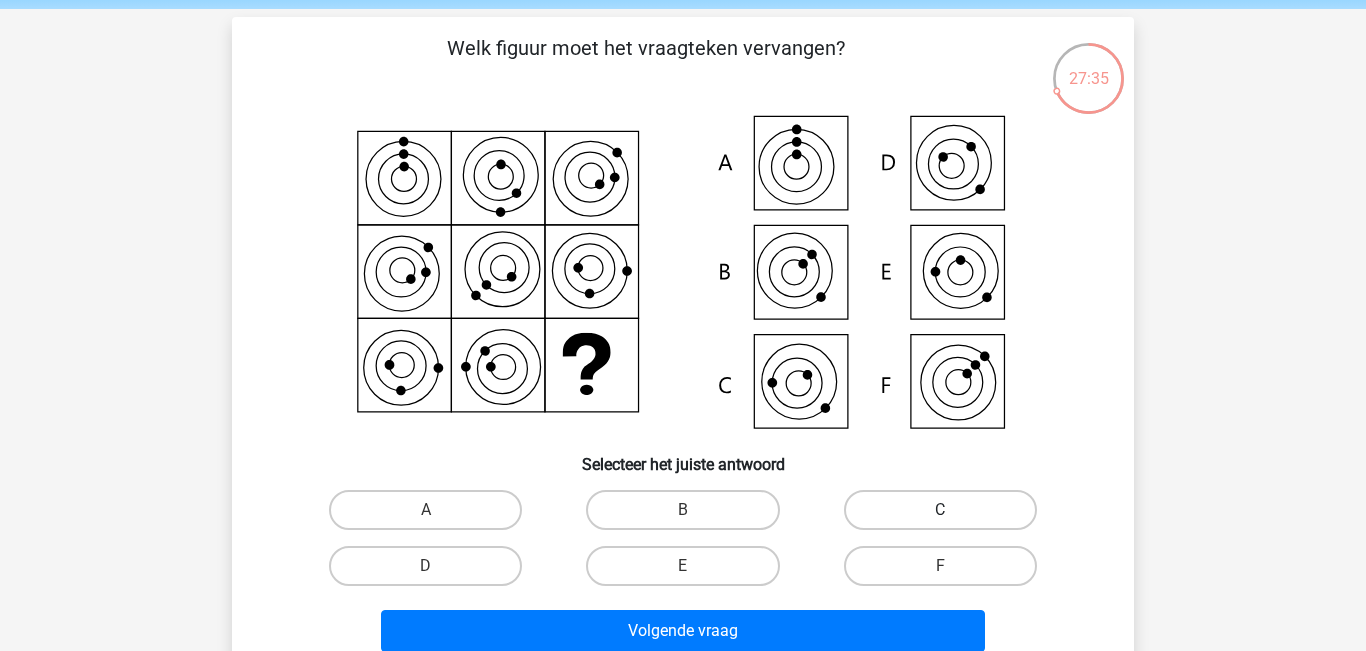 click on "C" at bounding box center (940, 510) 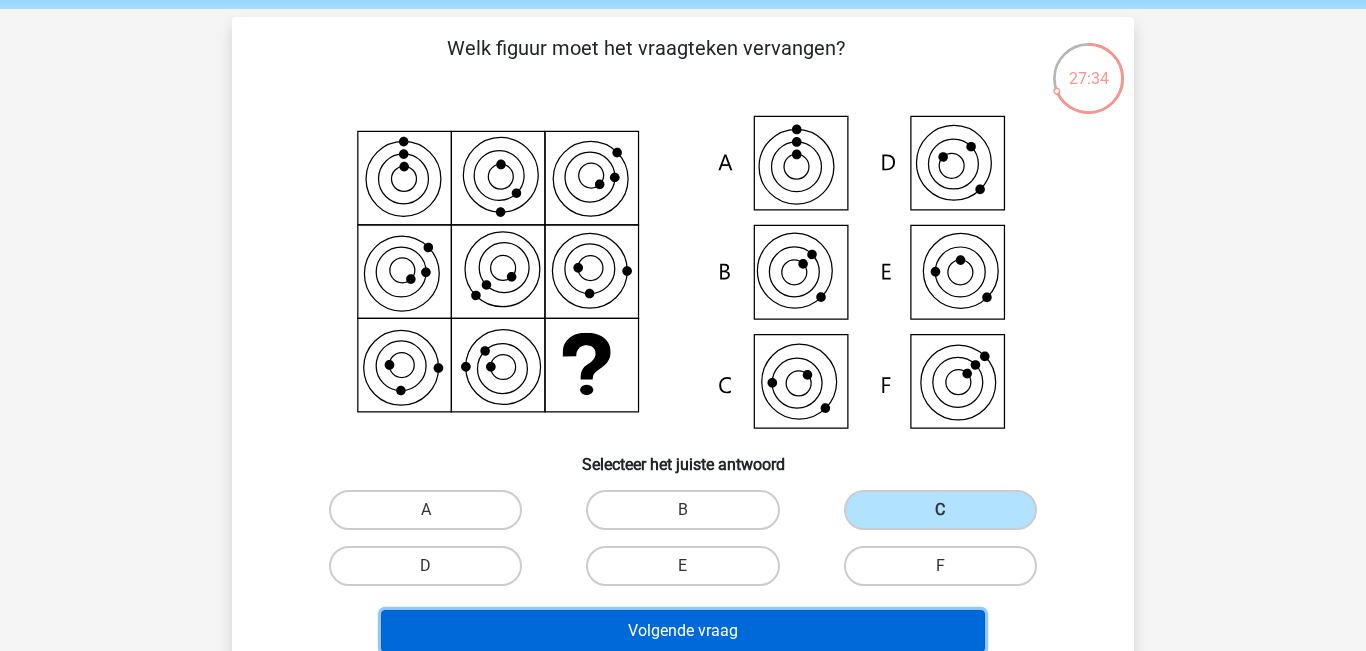 click on "Volgende vraag" at bounding box center (683, 631) 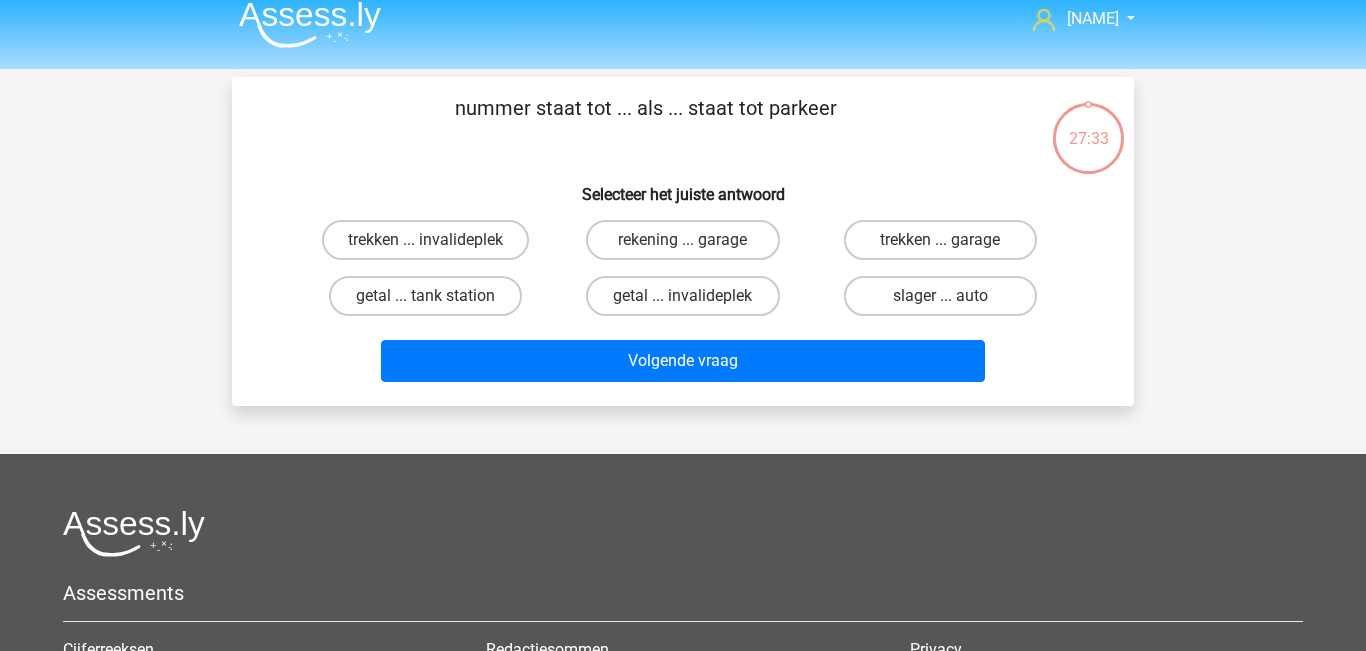scroll, scrollTop: 0, scrollLeft: 0, axis: both 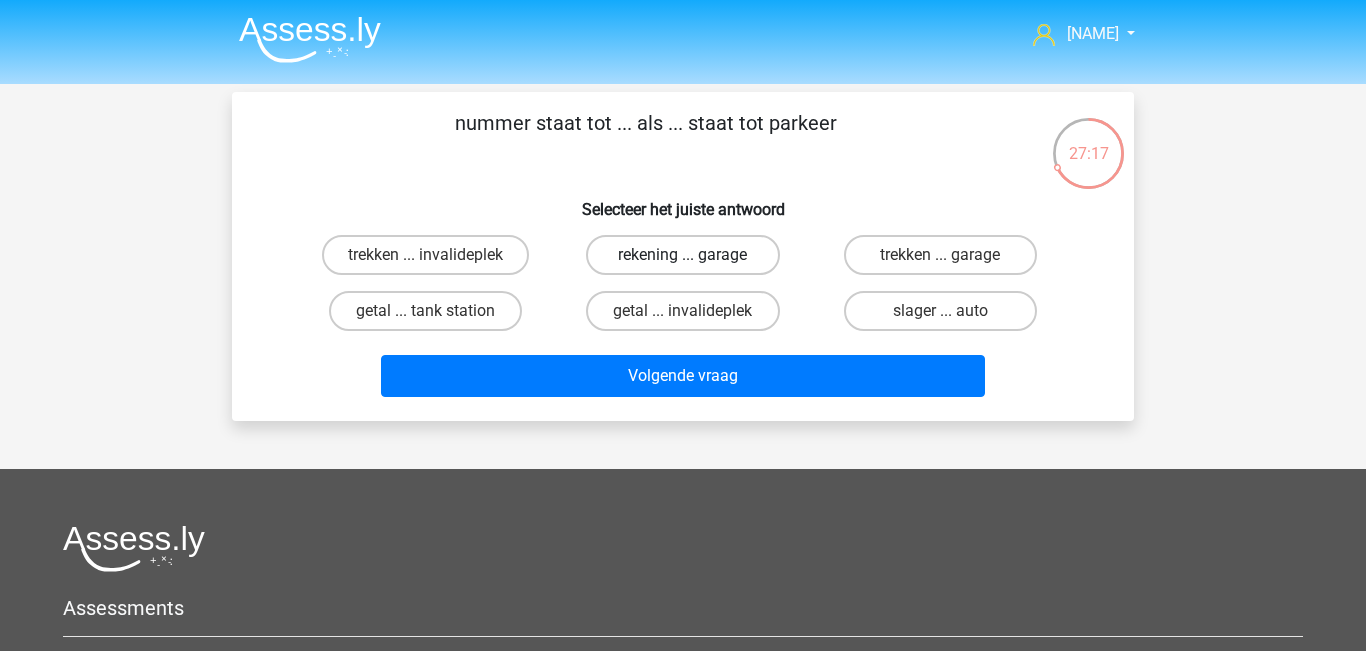 click on "rekening ... garage" at bounding box center [682, 255] 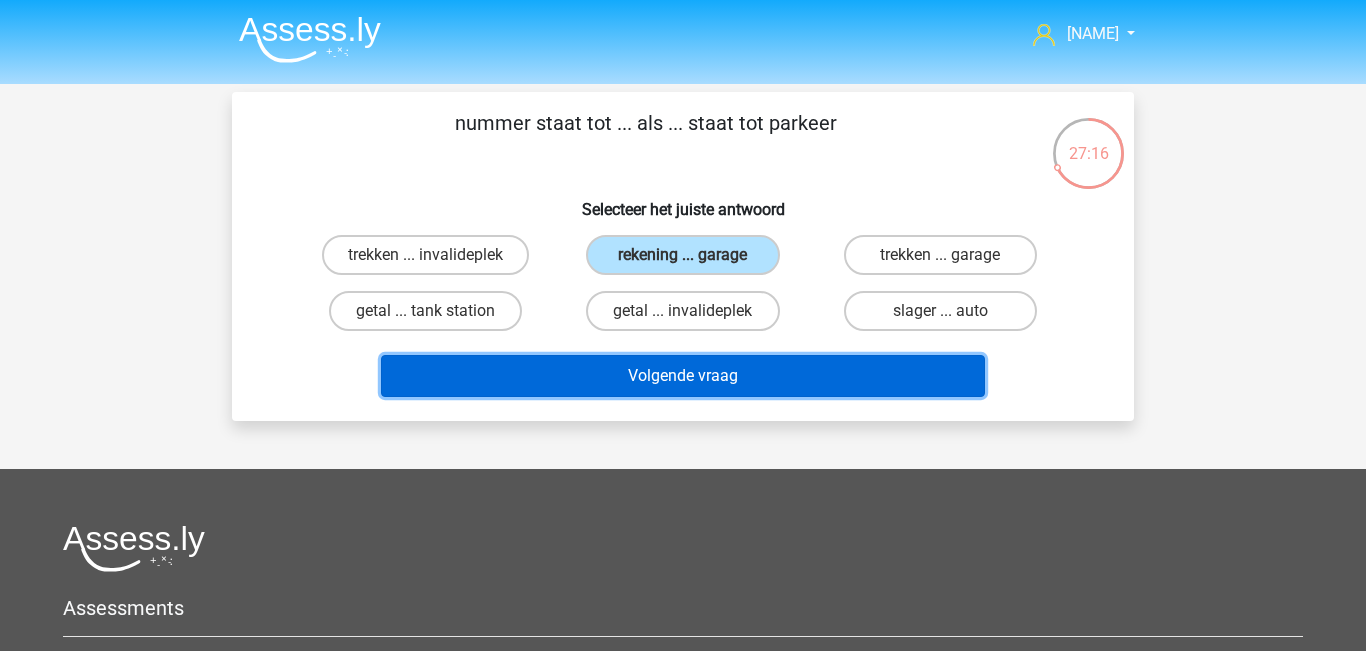 click on "Volgende vraag" at bounding box center [683, 376] 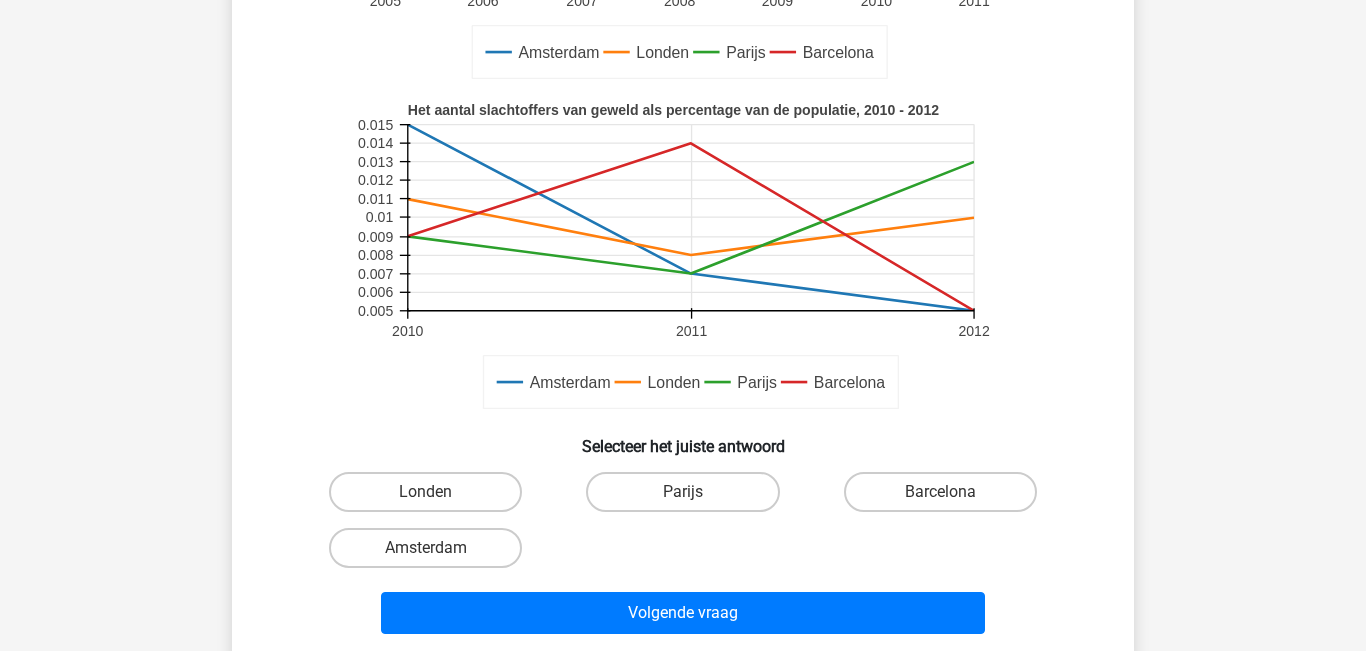 scroll, scrollTop: 485, scrollLeft: 0, axis: vertical 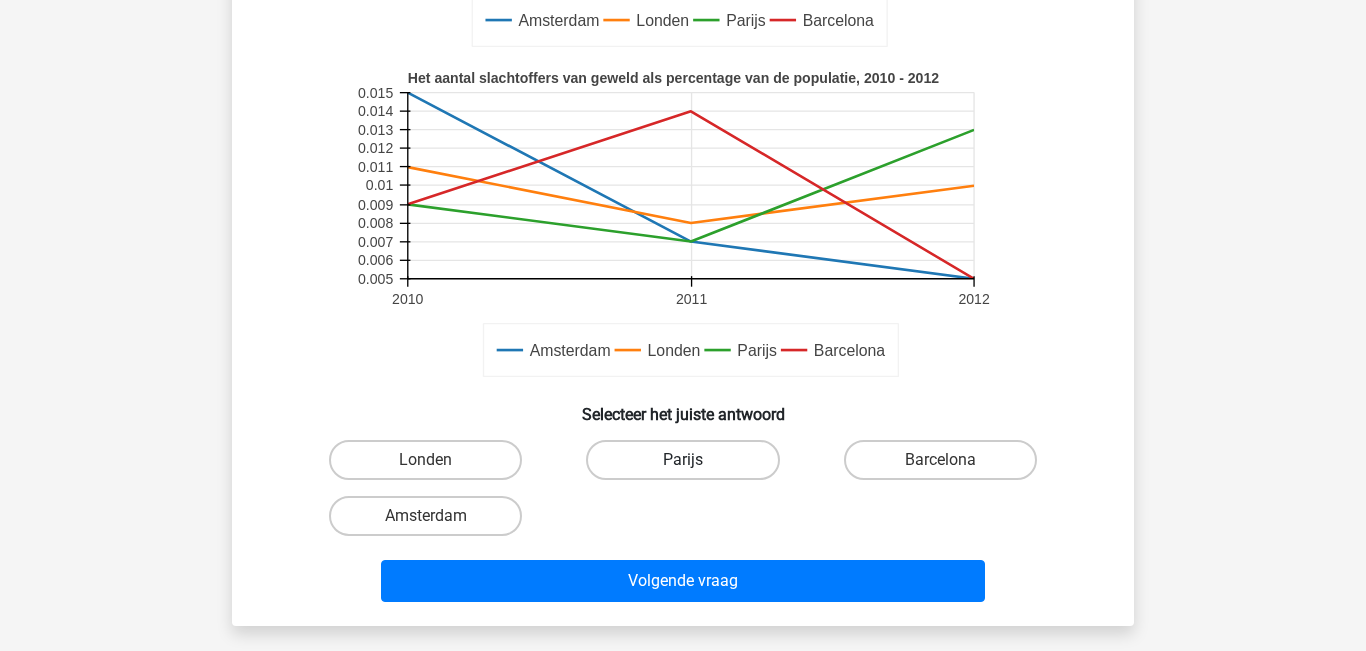 click on "Parijs" at bounding box center [682, 460] 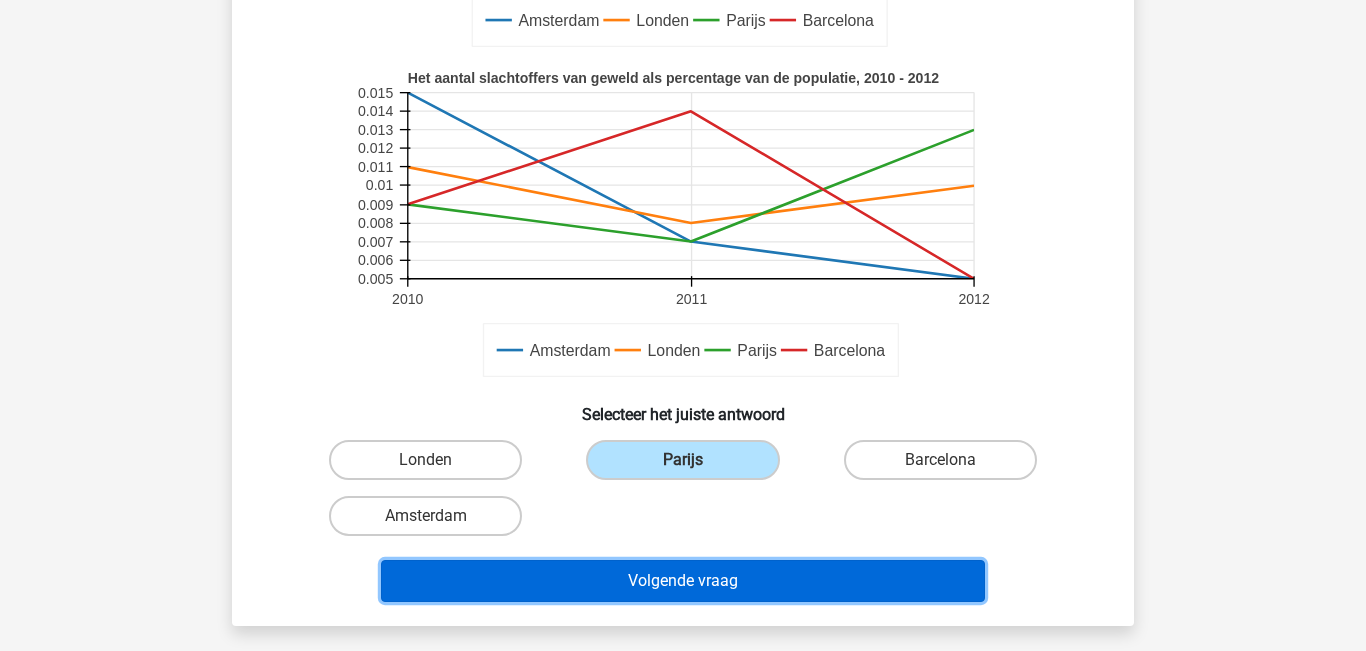 click on "Volgende vraag" at bounding box center (683, 581) 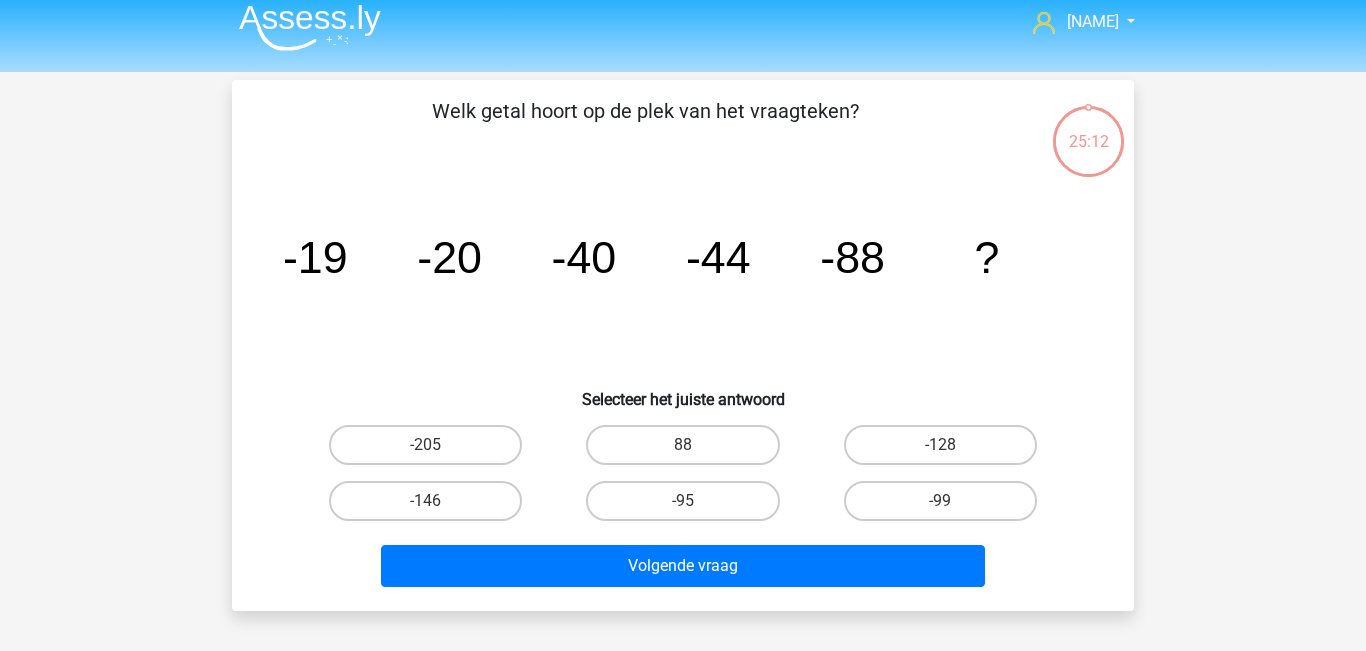 scroll, scrollTop: 6, scrollLeft: 0, axis: vertical 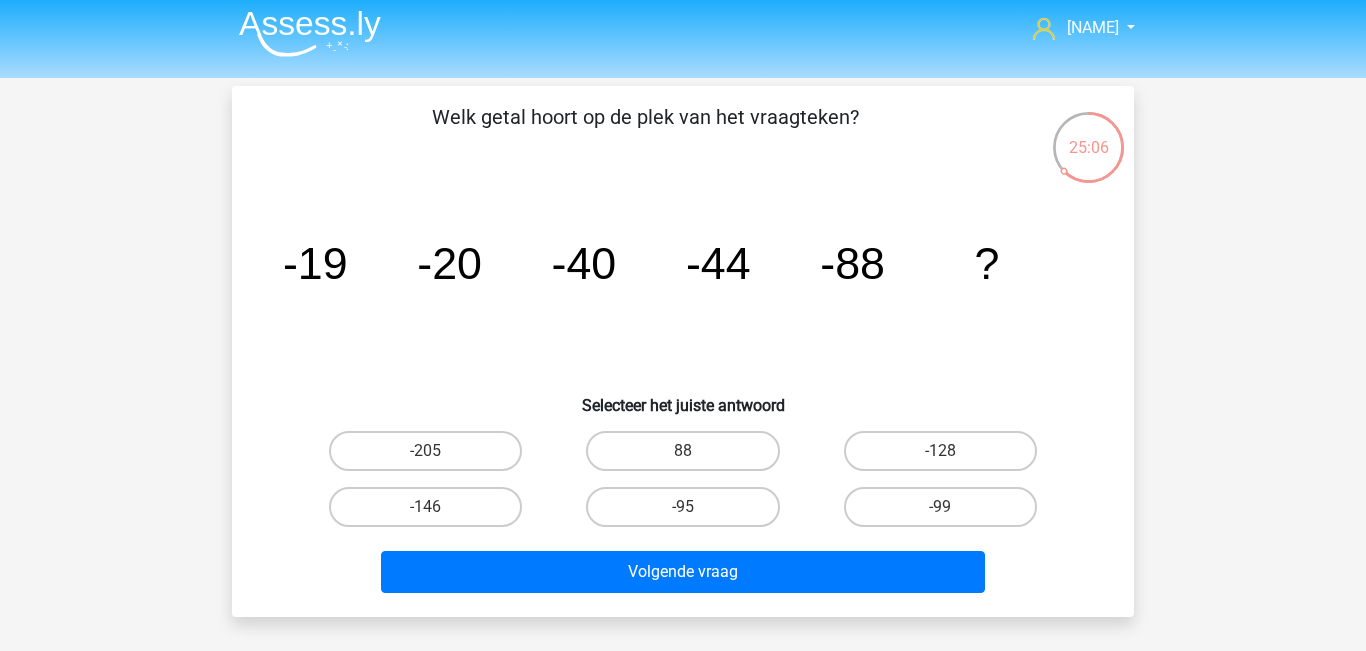 click on "-95" at bounding box center (682, 507) 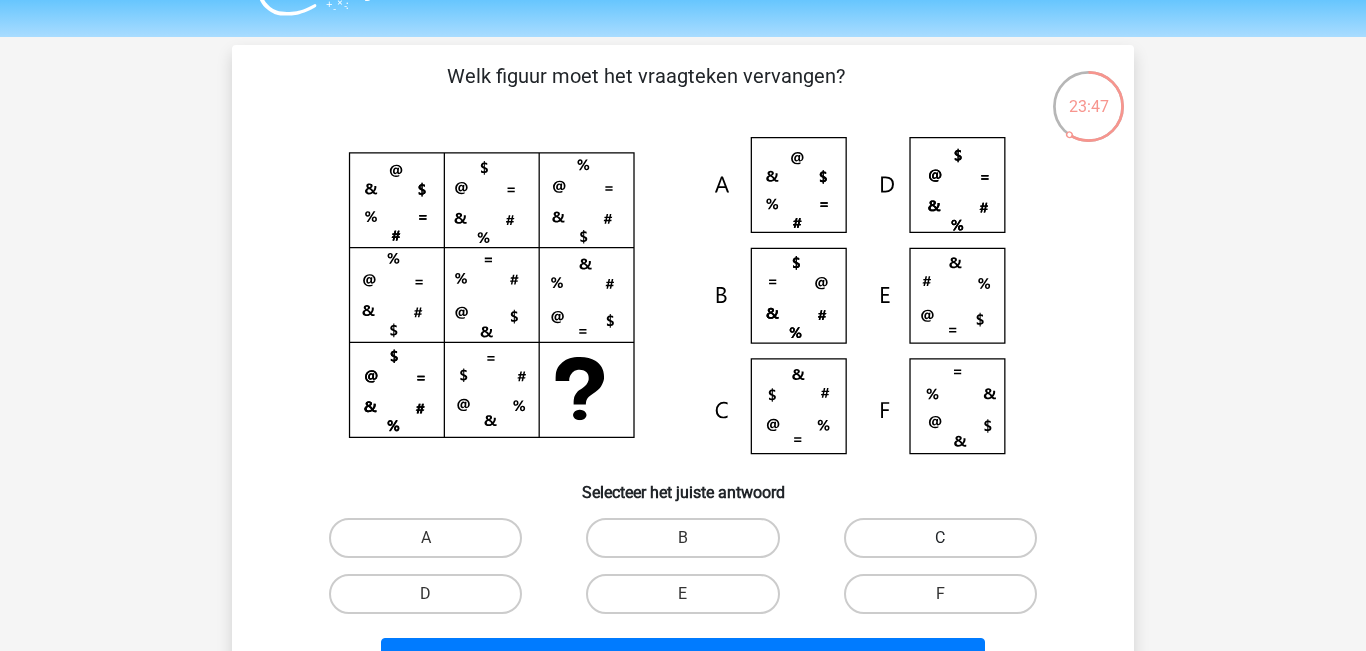 click on "C" at bounding box center (940, 538) 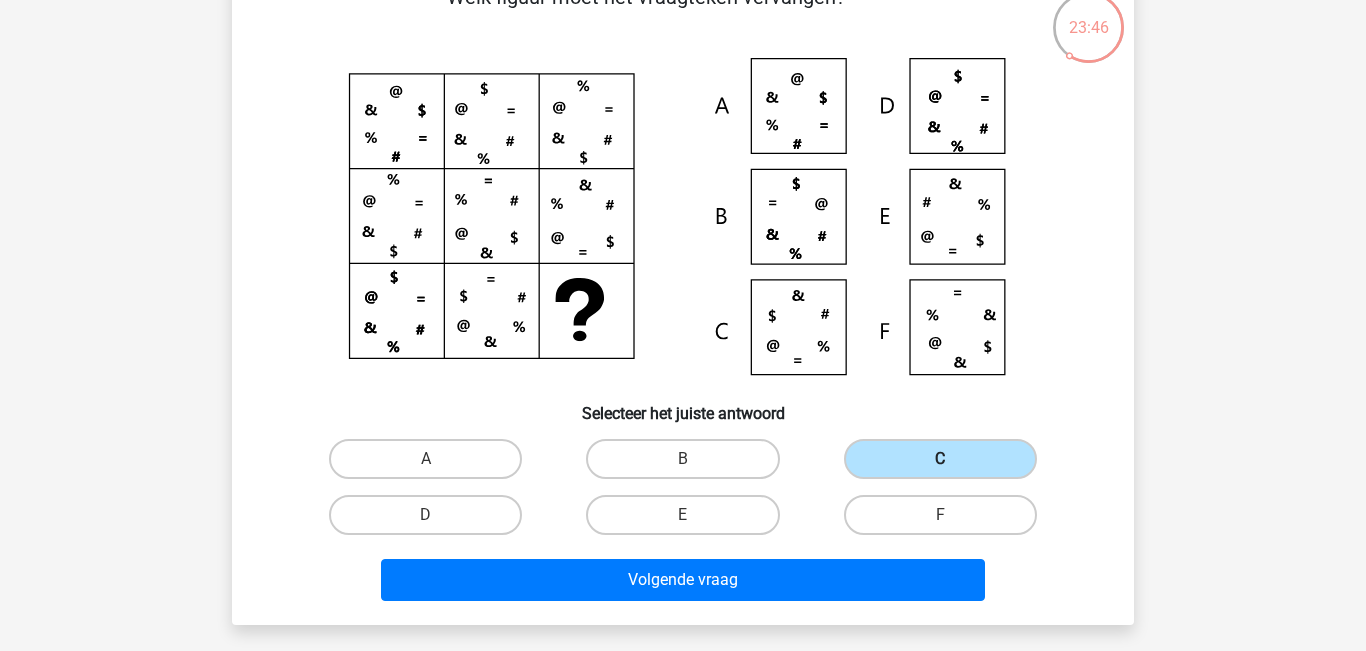 scroll, scrollTop: 136, scrollLeft: 0, axis: vertical 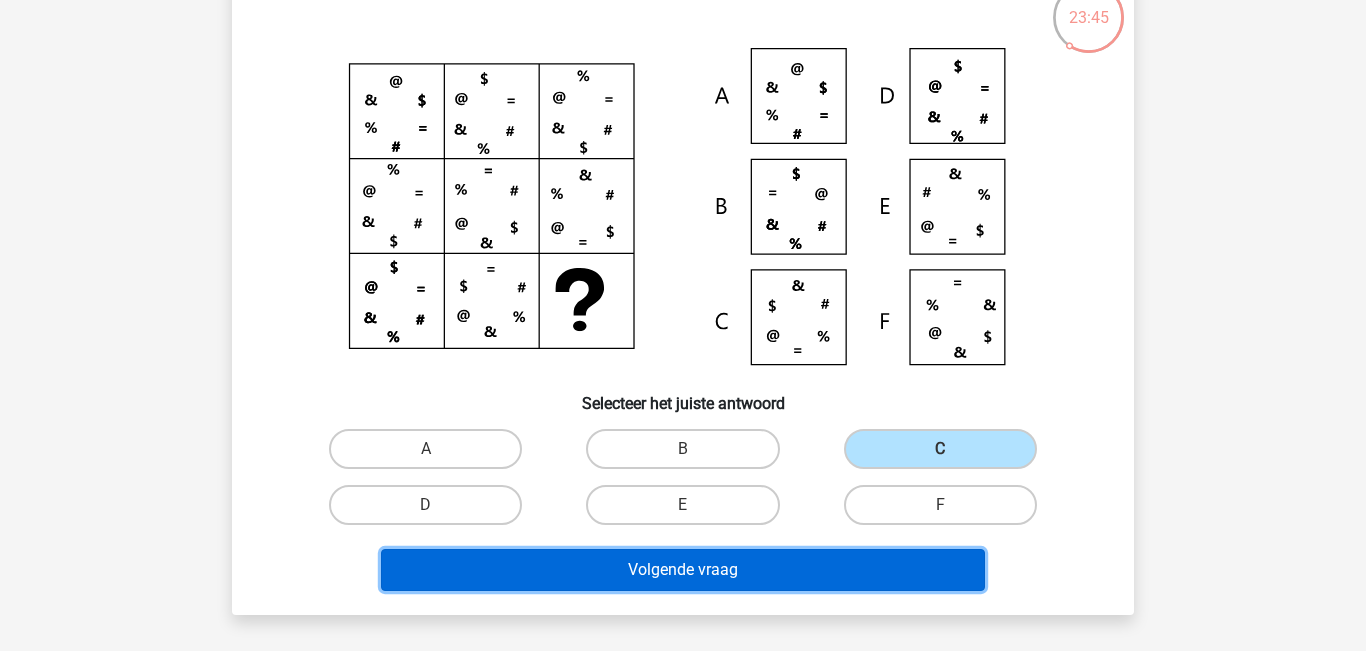 click on "Volgende vraag" at bounding box center [683, 570] 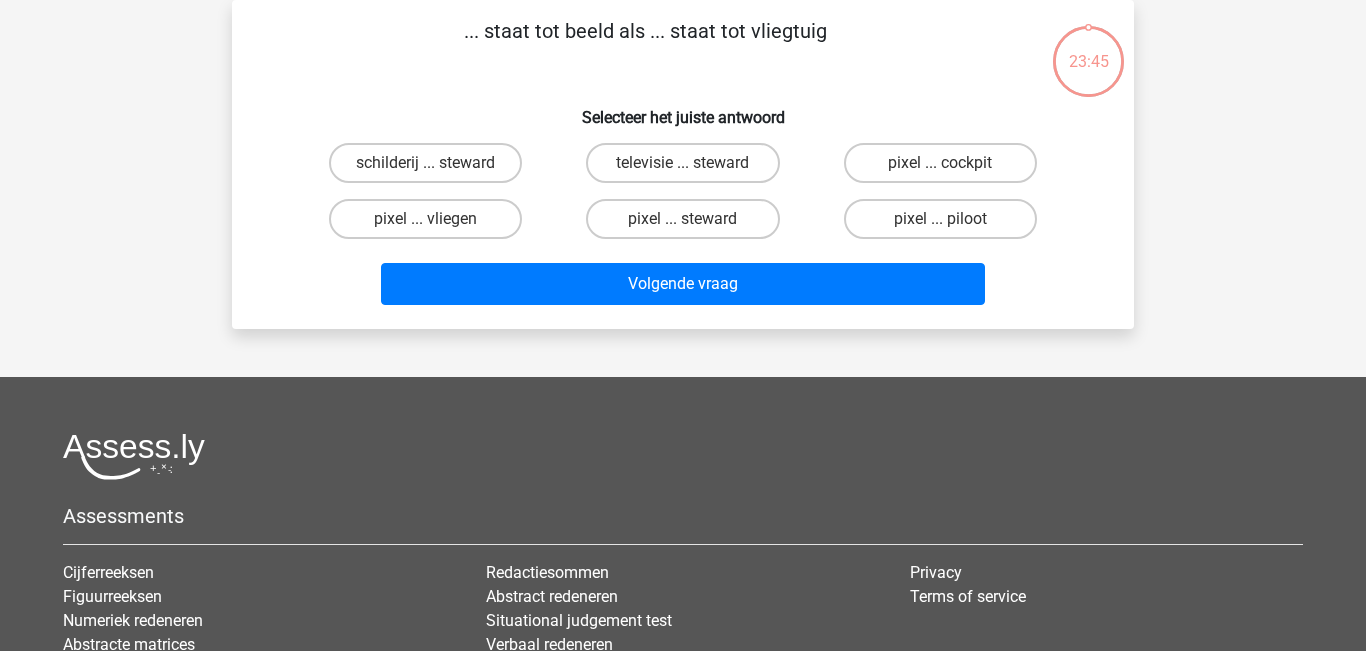 scroll, scrollTop: 0, scrollLeft: 0, axis: both 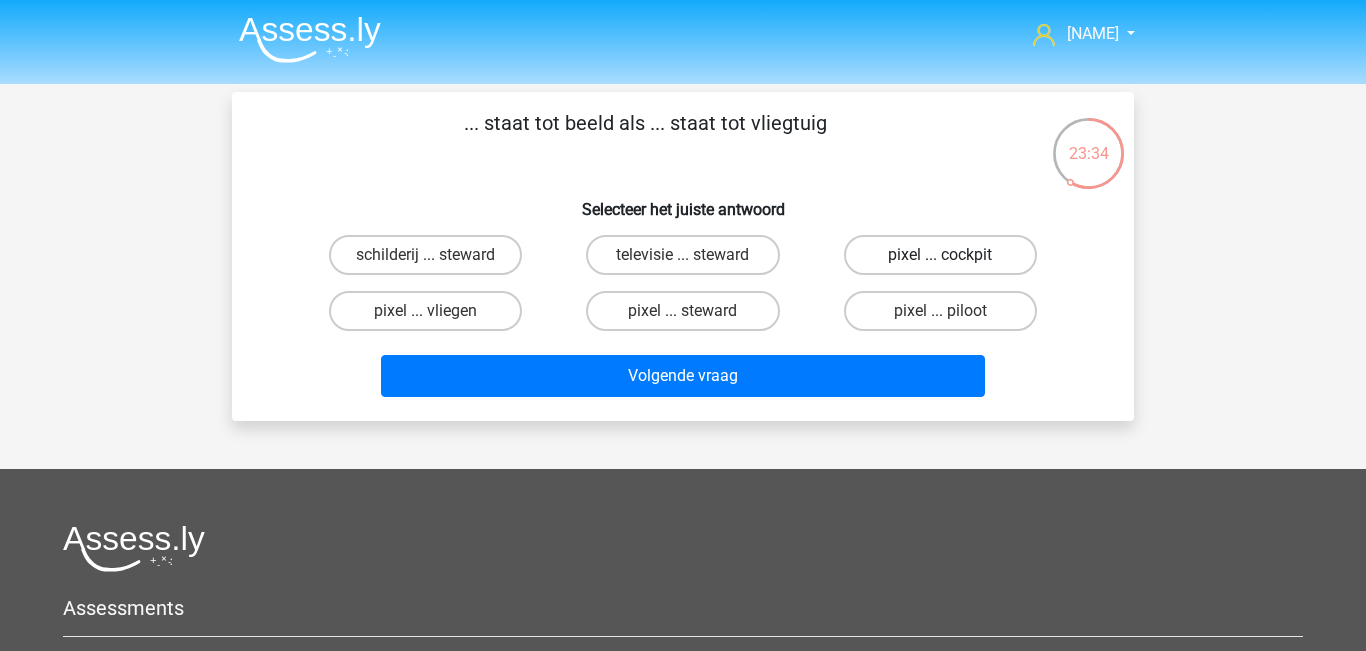 click on "pixel ... cockpit" at bounding box center (940, 255) 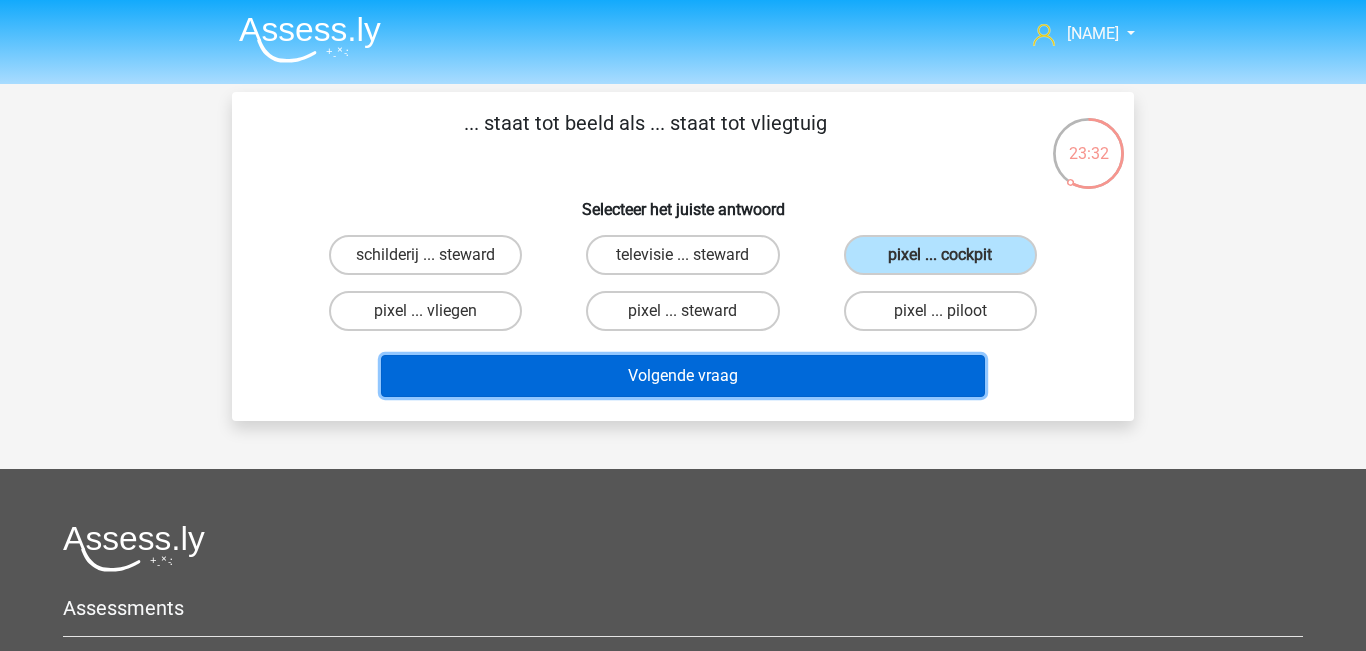 click on "Volgende vraag" at bounding box center (683, 376) 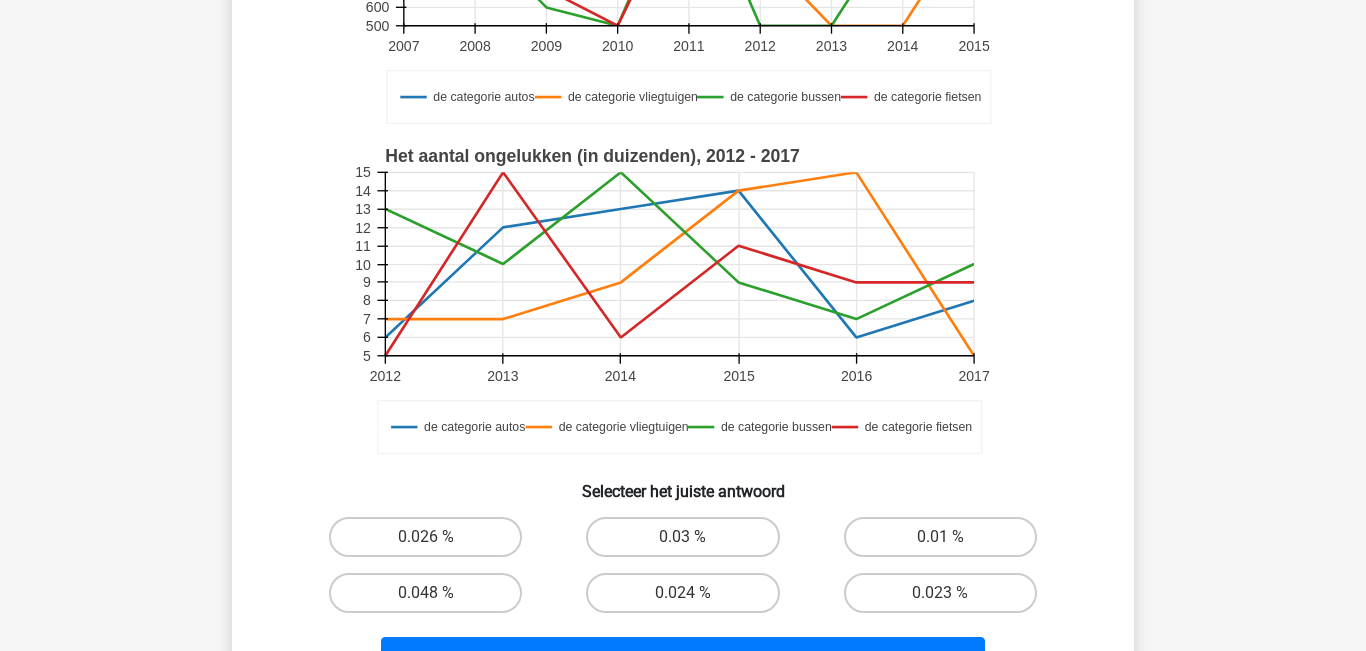 scroll, scrollTop: 601, scrollLeft: 0, axis: vertical 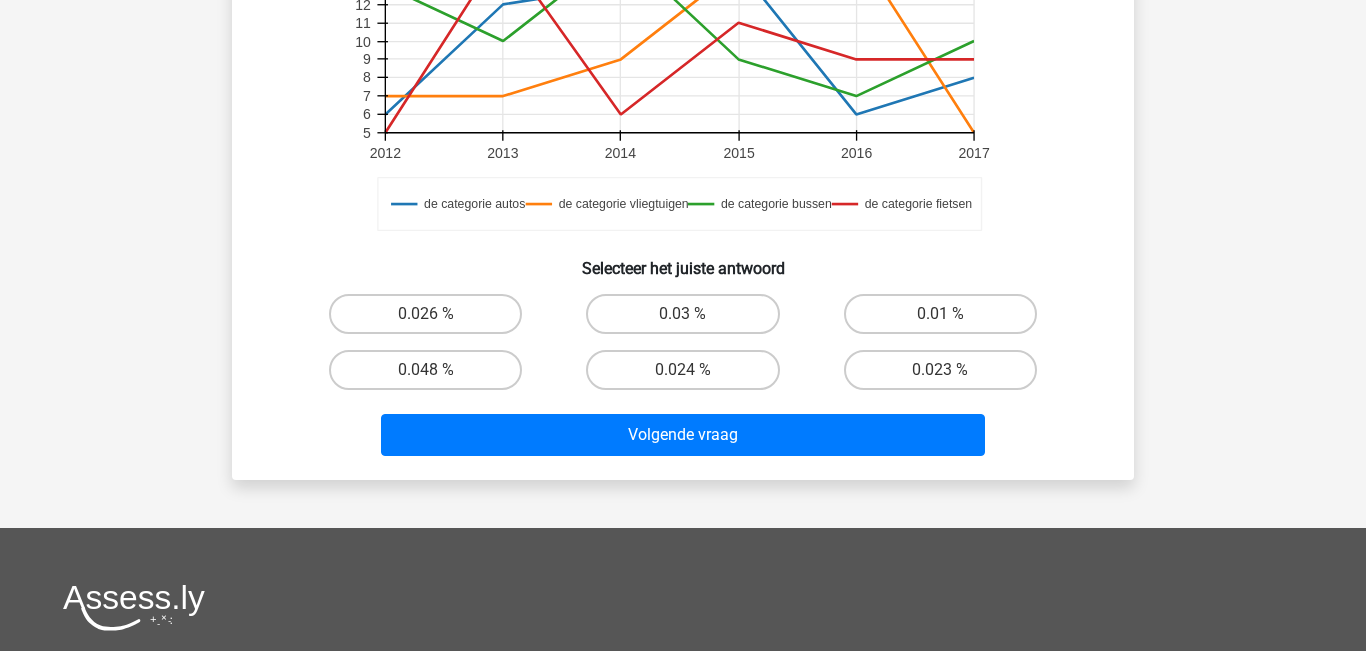 click on "0.026 %" at bounding box center (432, 320) 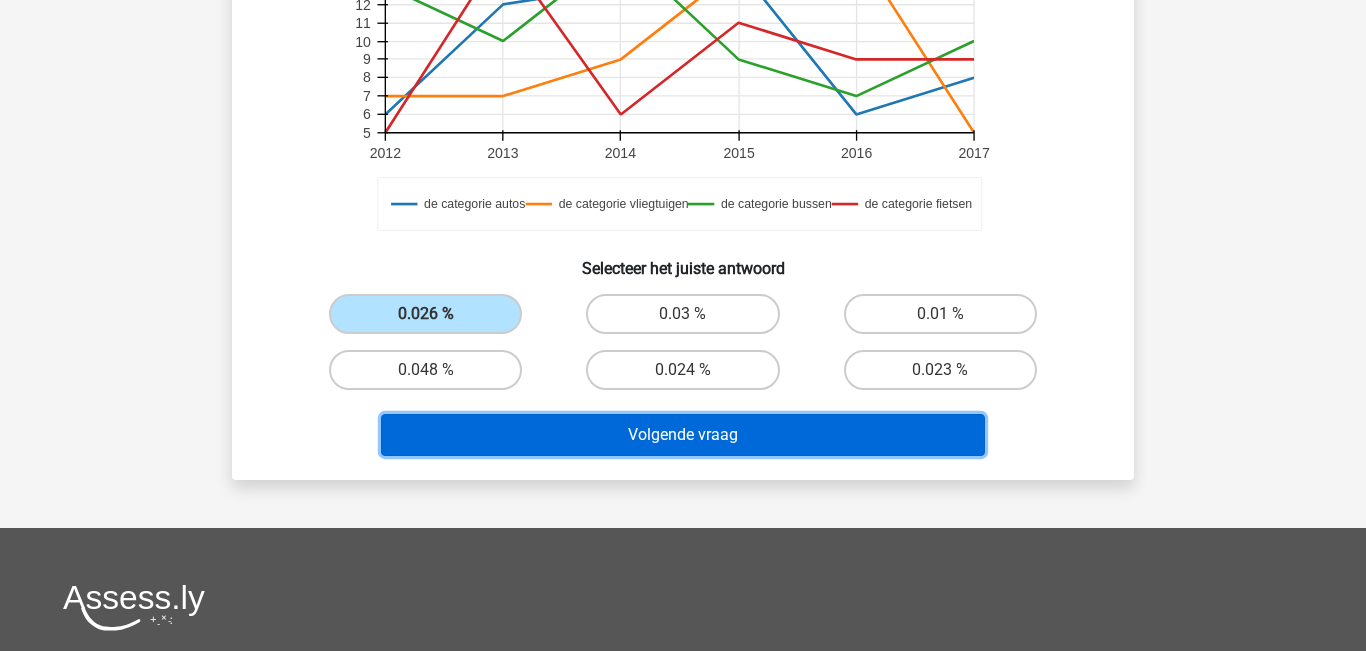 click on "Volgende vraag" at bounding box center [683, 435] 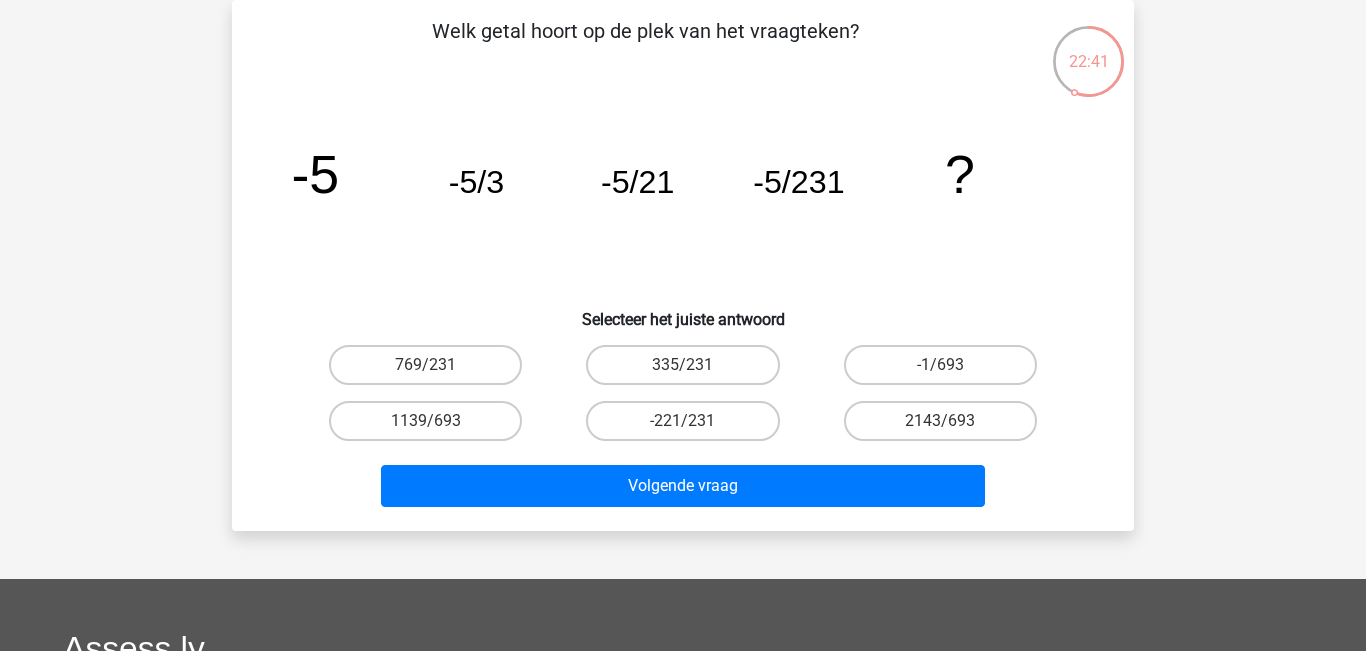 scroll, scrollTop: 69, scrollLeft: 0, axis: vertical 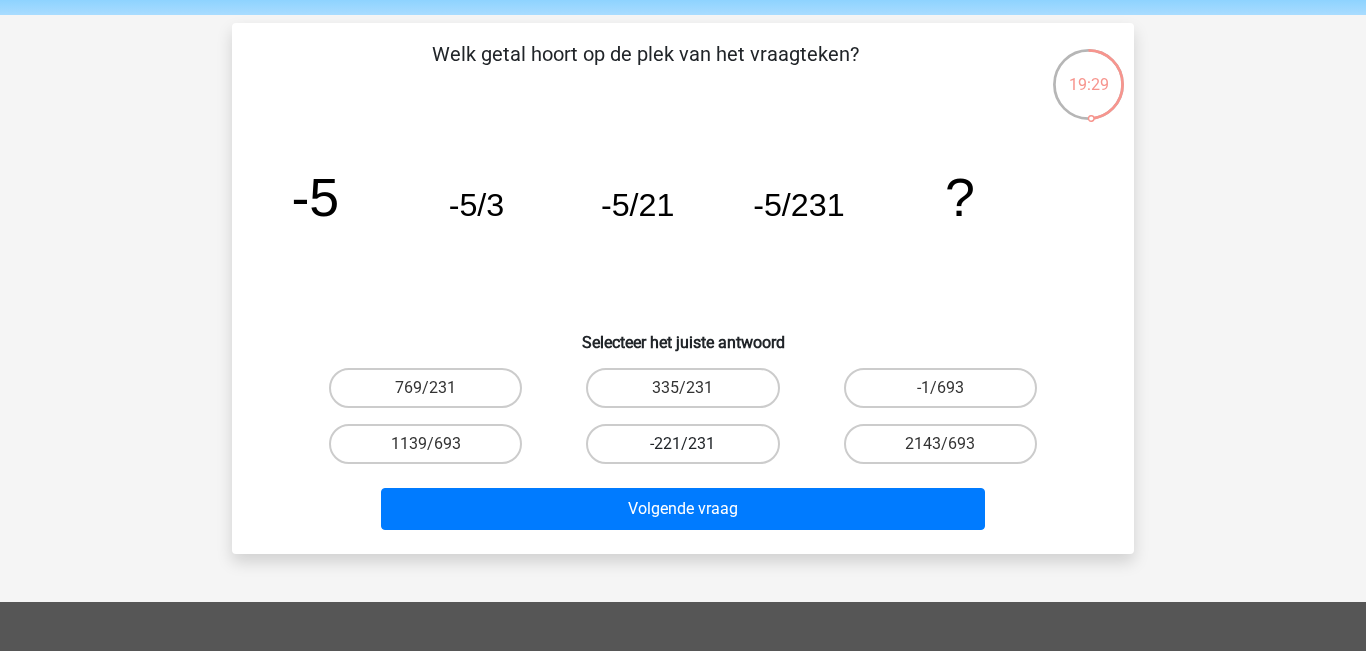 click on "-221/231" at bounding box center [682, 444] 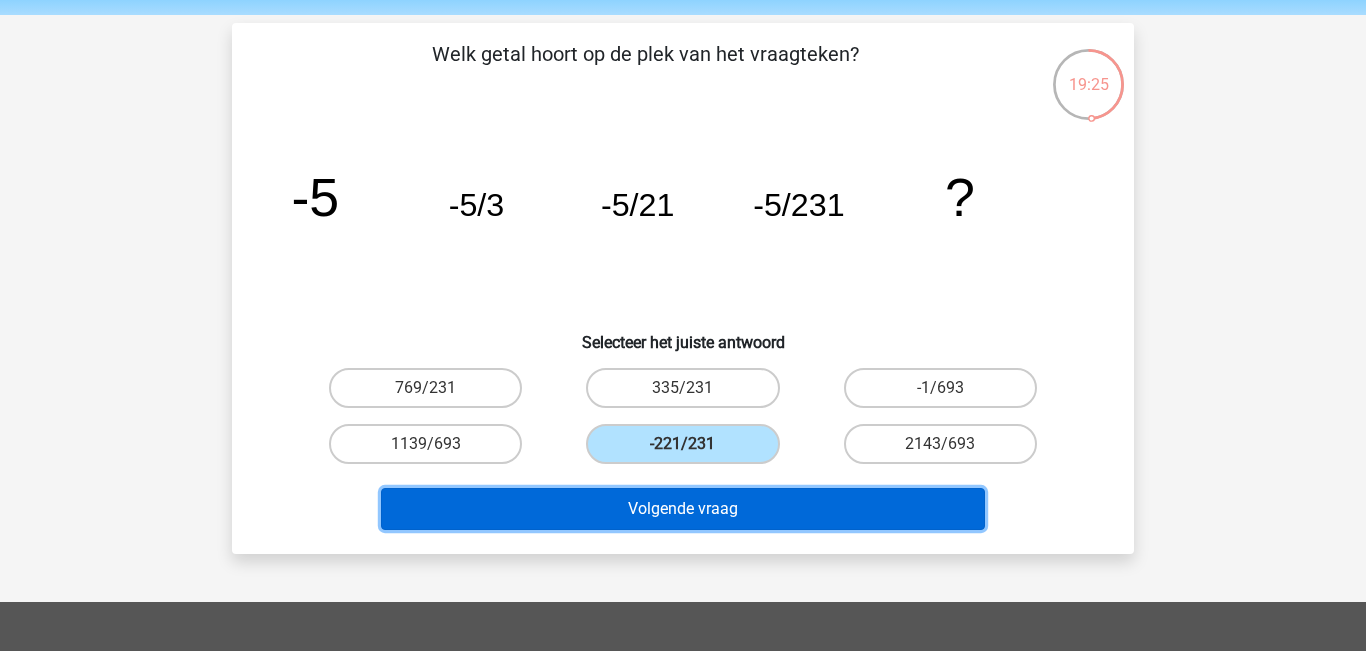 click on "Volgende vraag" at bounding box center (683, 509) 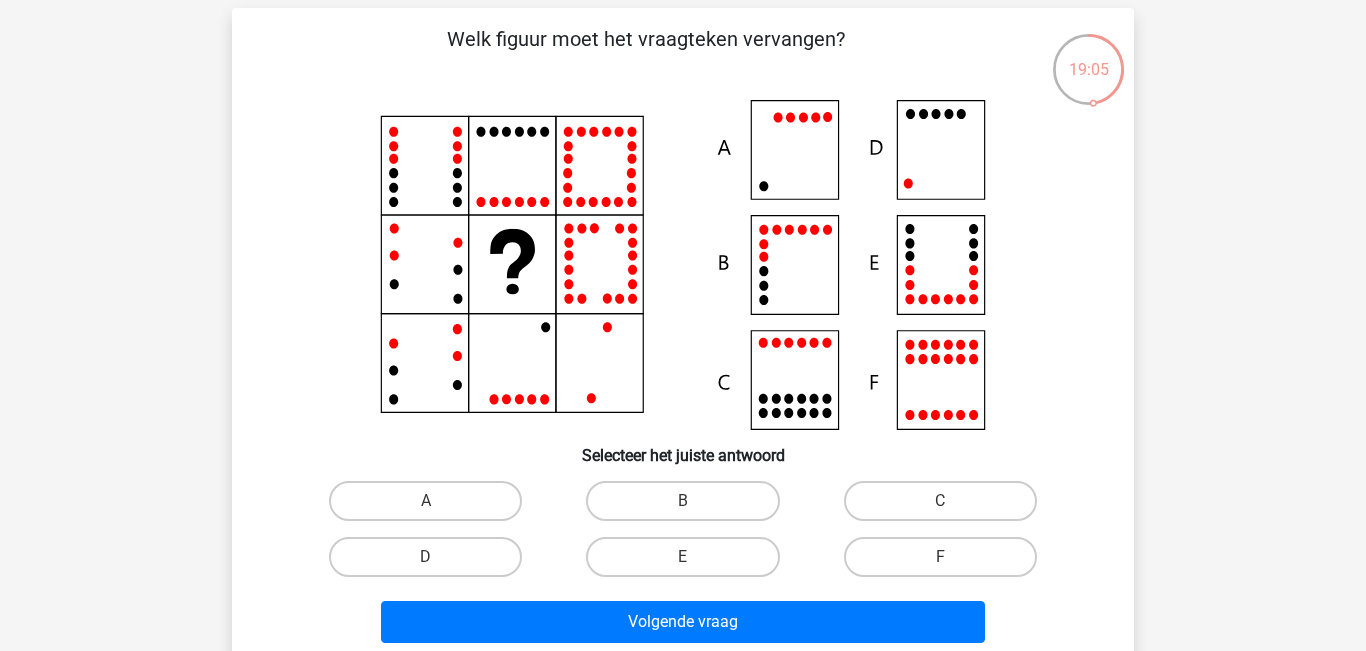 scroll, scrollTop: 87, scrollLeft: 0, axis: vertical 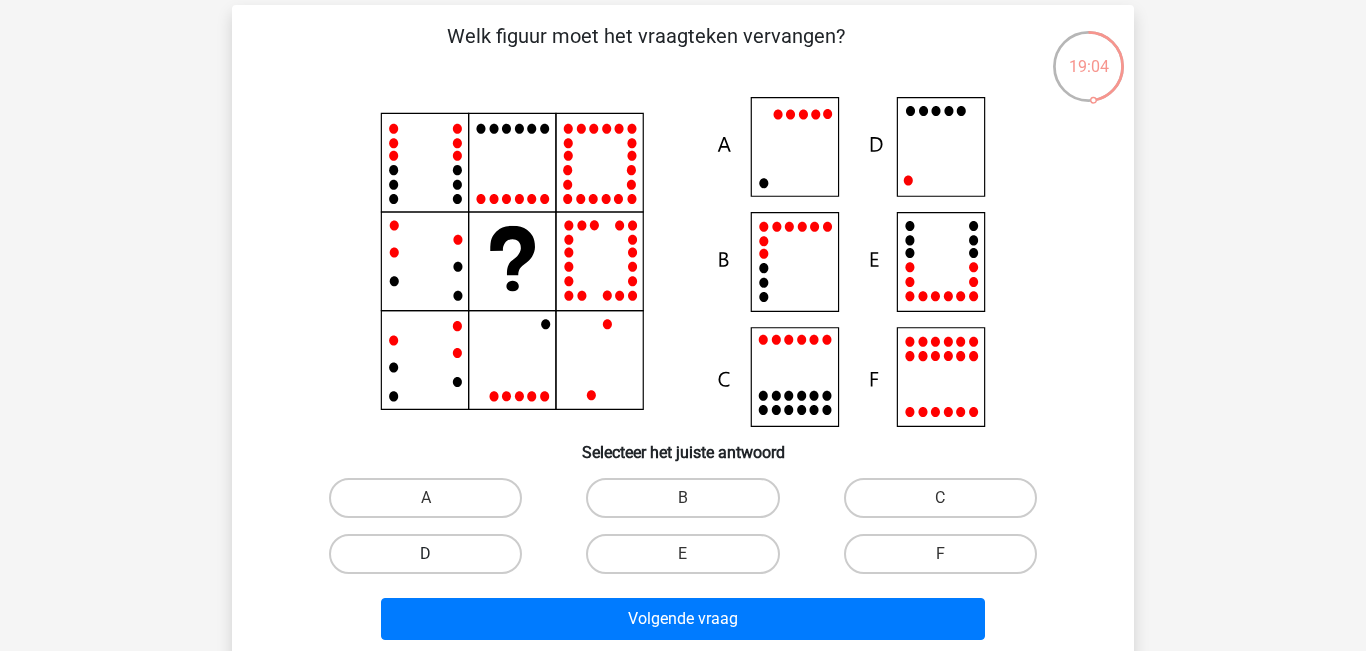 click on "D" at bounding box center [425, 554] 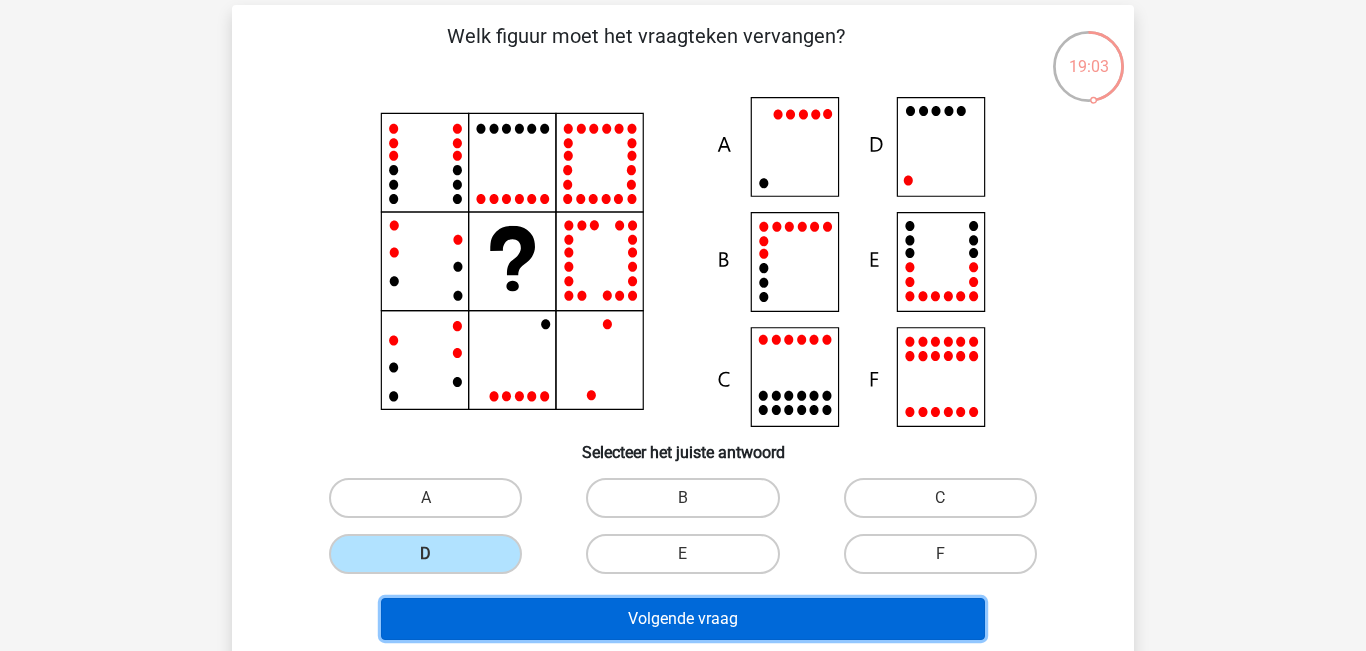 click on "Volgende vraag" at bounding box center (683, 619) 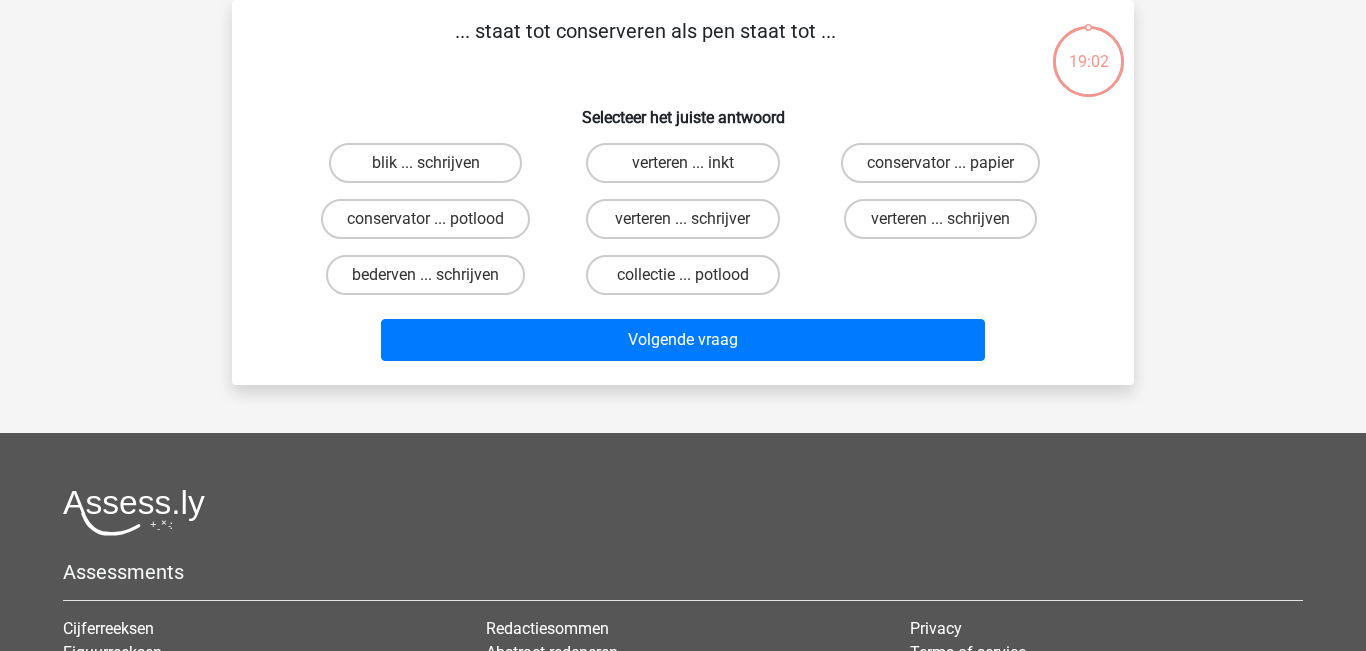 scroll, scrollTop: 0, scrollLeft: 0, axis: both 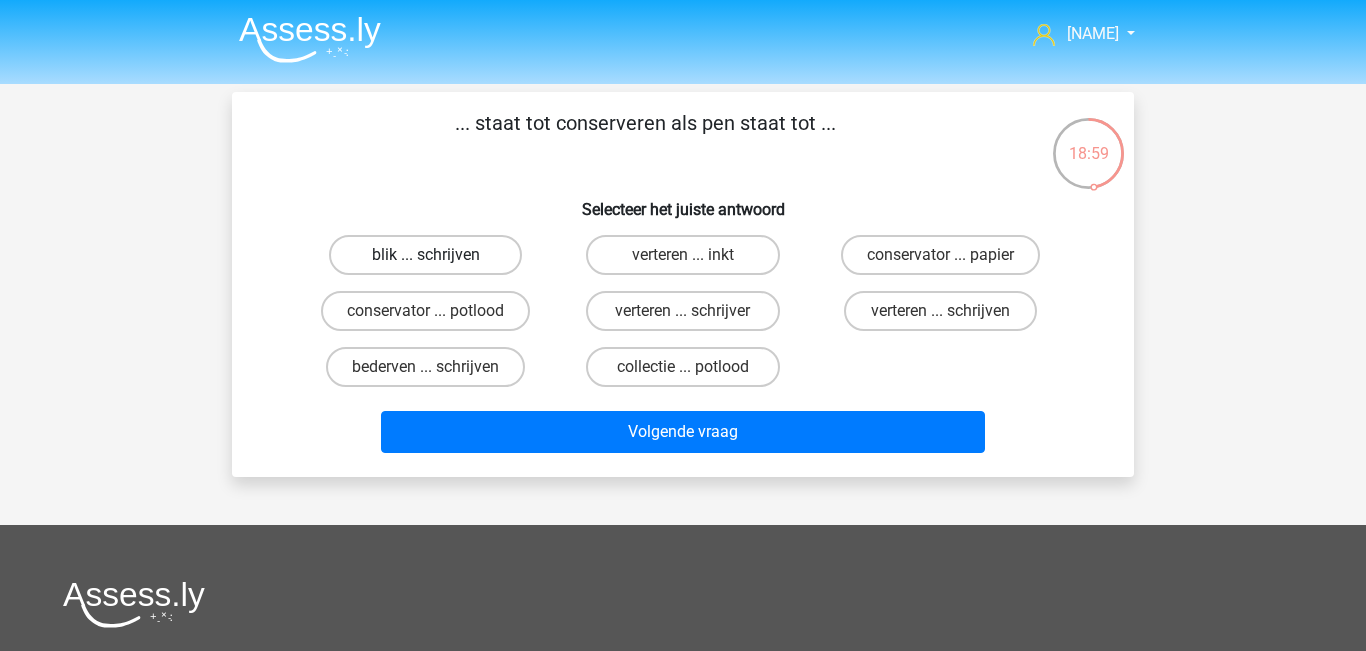 click on "blik ... schrijven" at bounding box center (425, 255) 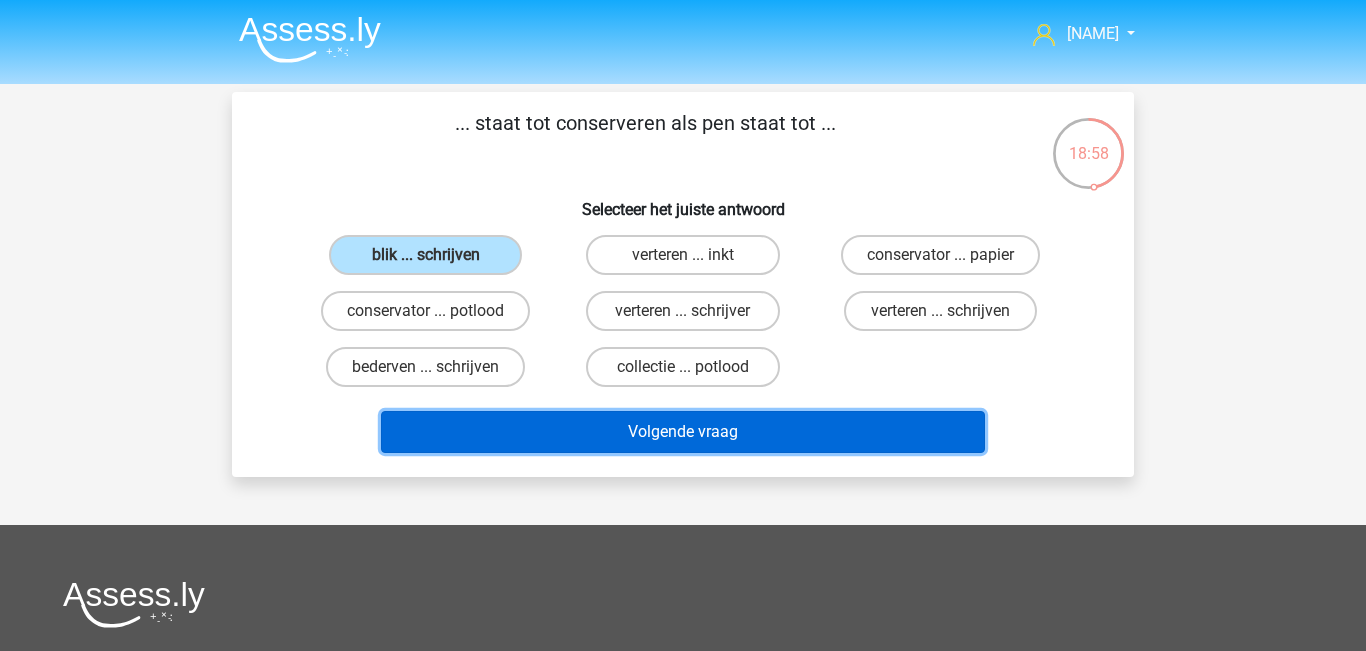 click on "Volgende vraag" at bounding box center [683, 432] 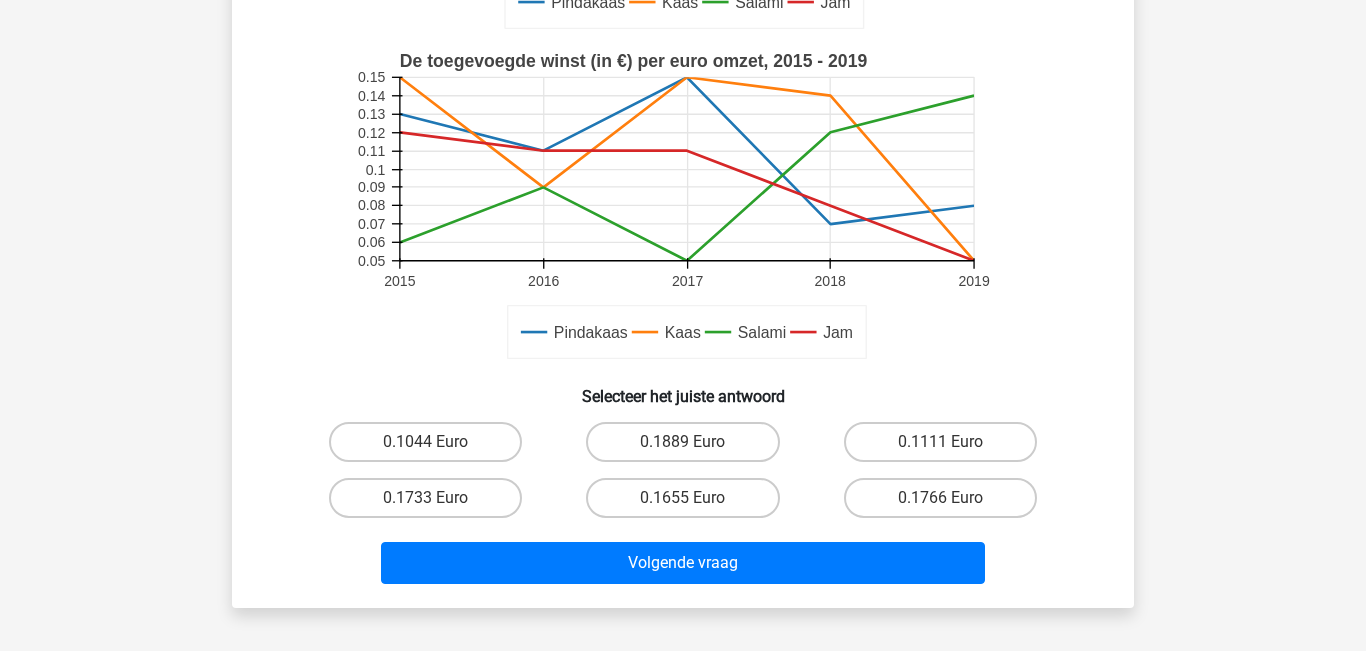 scroll, scrollTop: 540, scrollLeft: 0, axis: vertical 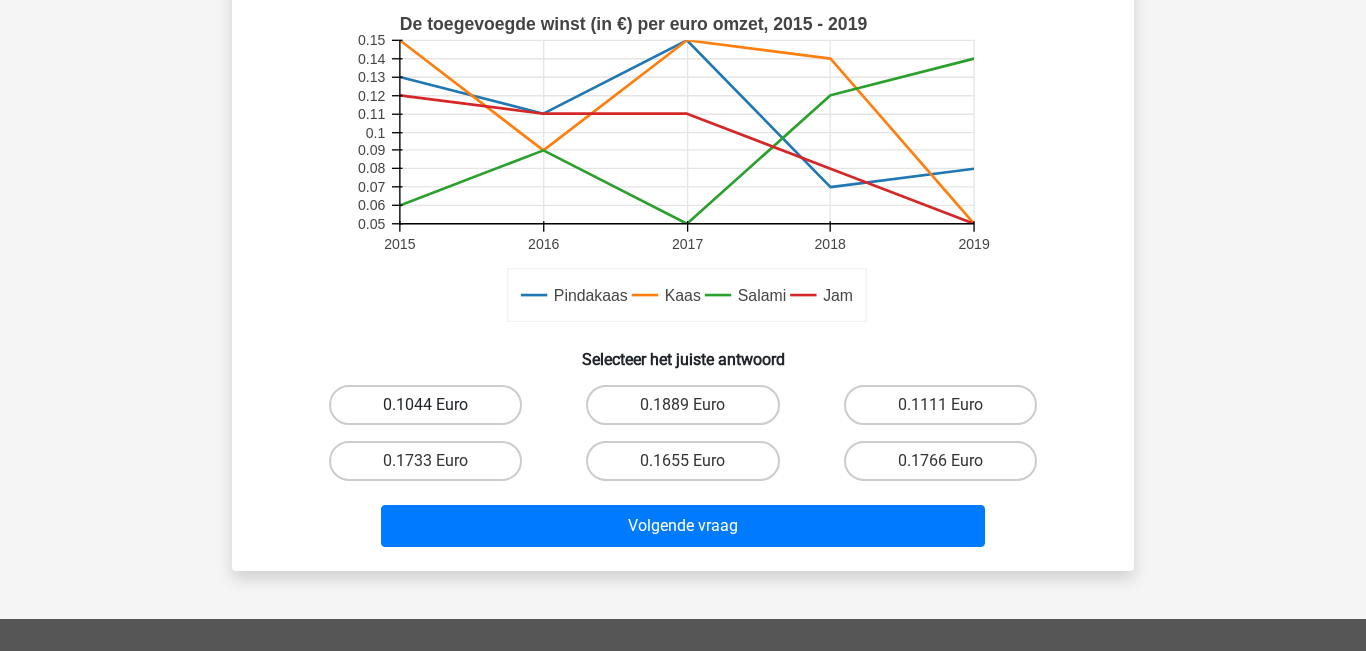 click on "0.1044 Euro" at bounding box center [425, 405] 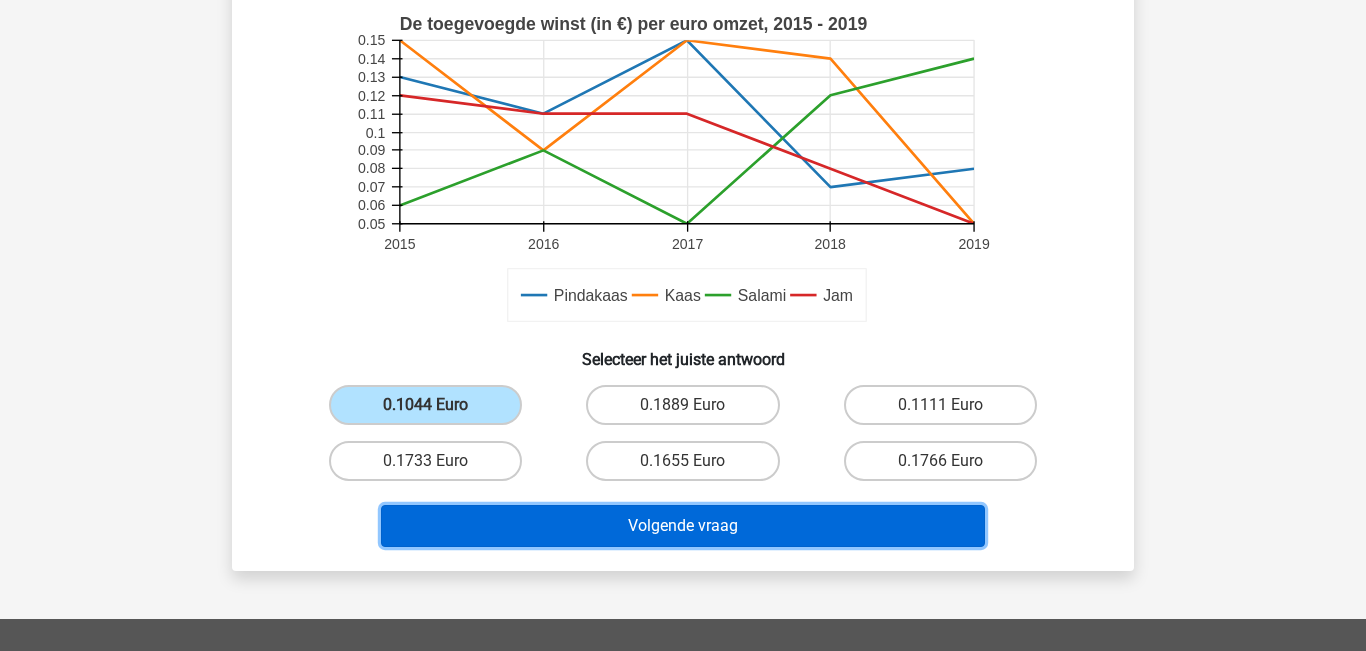 click on "Volgende vraag" at bounding box center (683, 526) 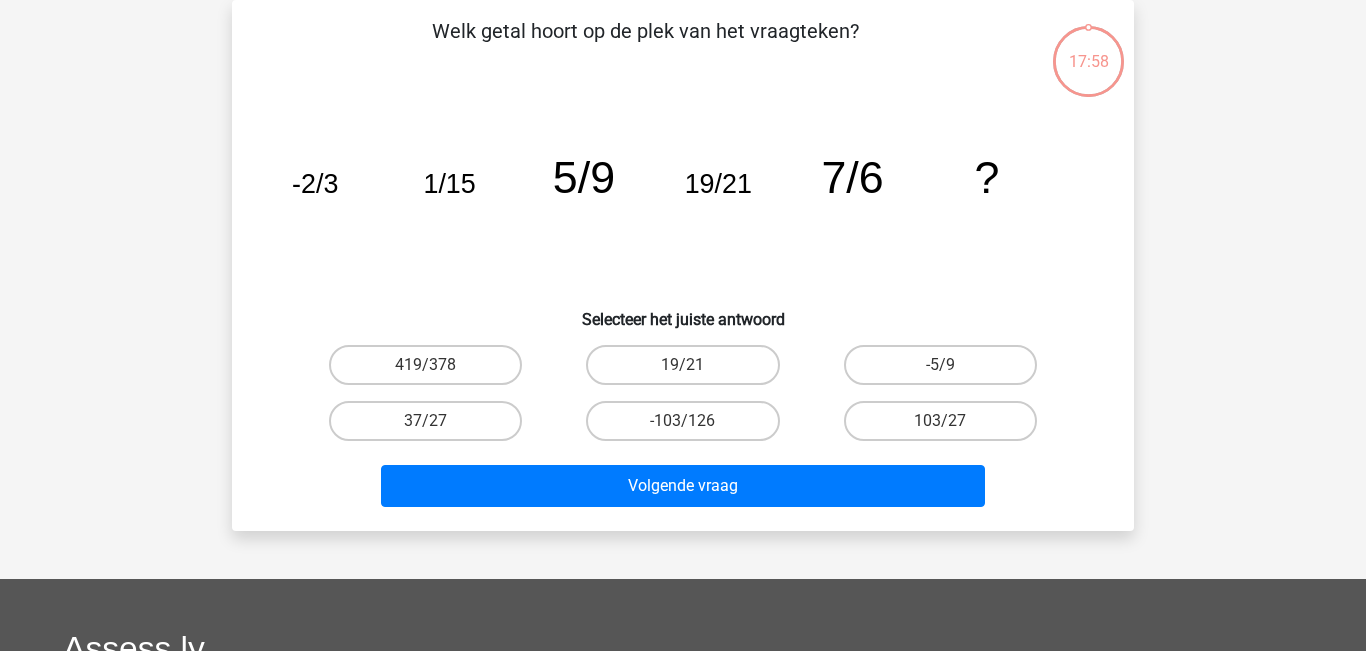 scroll, scrollTop: 0, scrollLeft: 0, axis: both 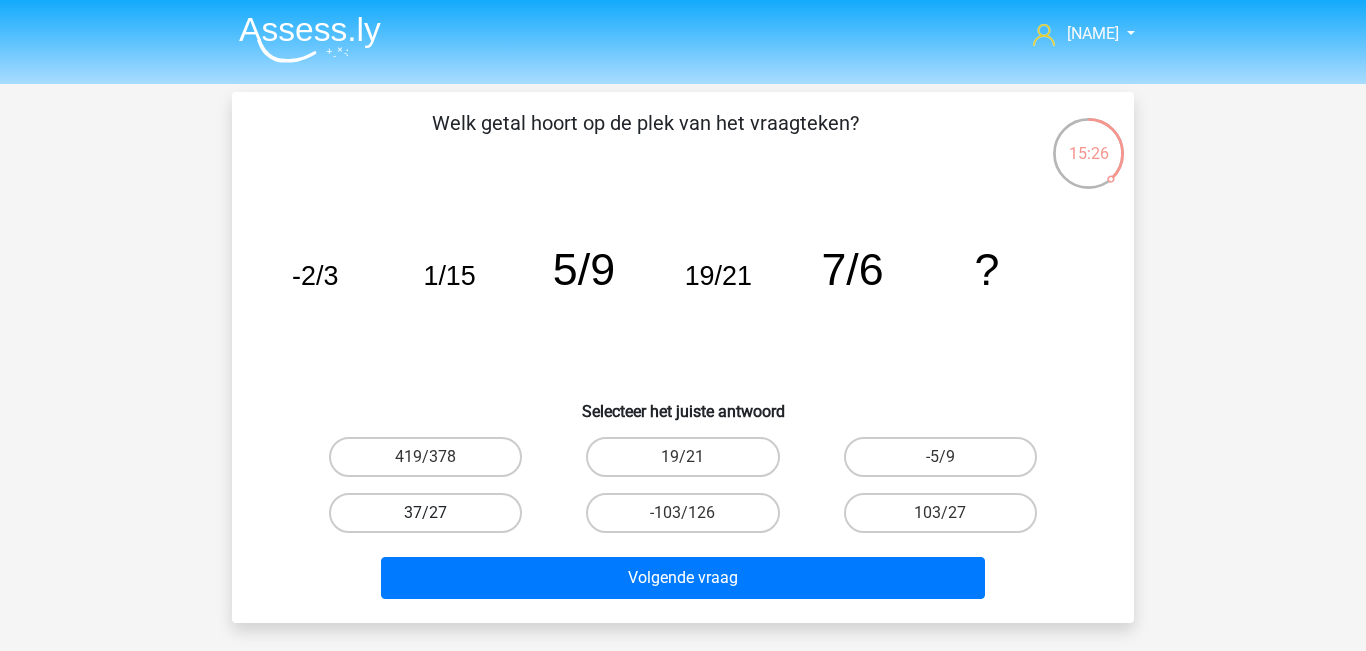click on "37/27" at bounding box center [425, 513] 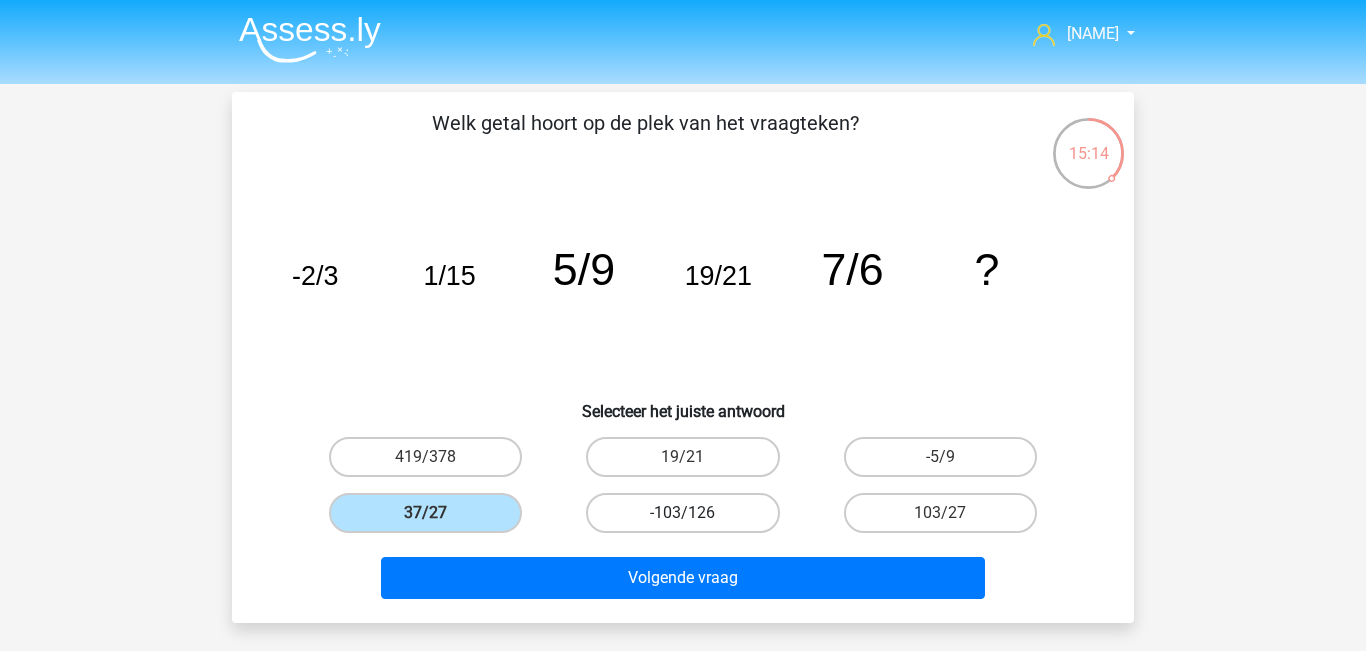 click on "-103/126" at bounding box center [682, 513] 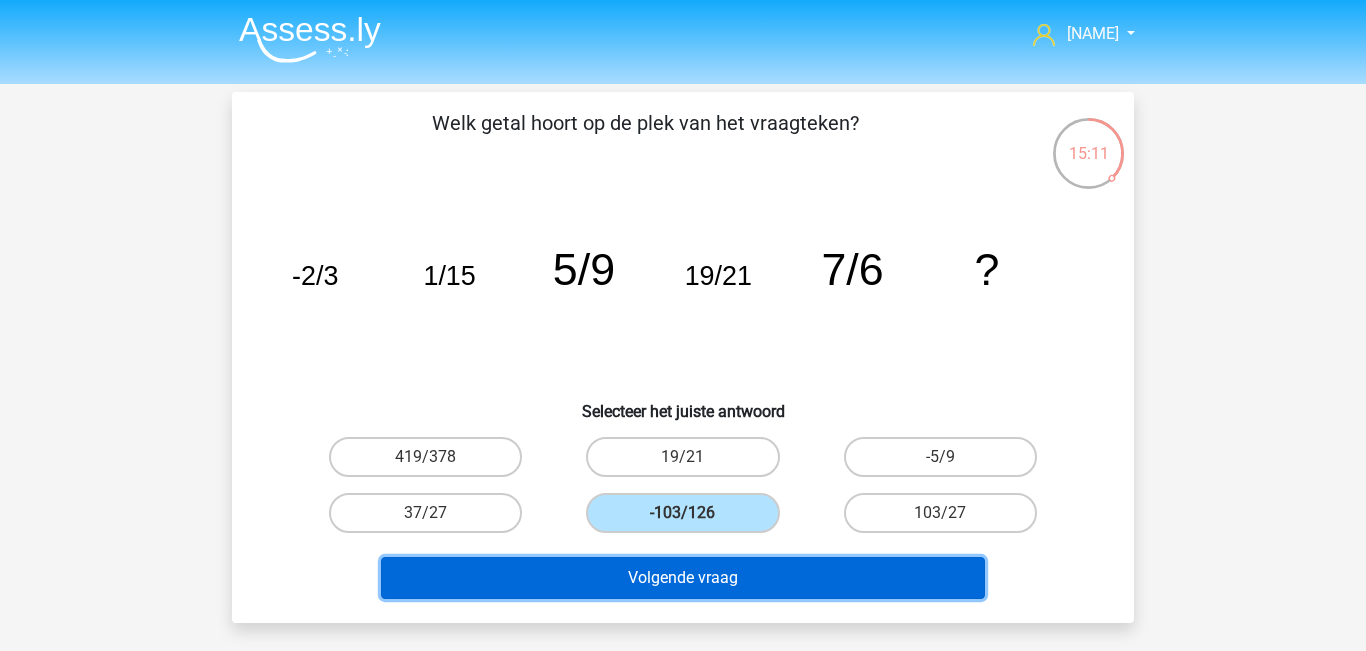 click on "Volgende vraag" at bounding box center (683, 578) 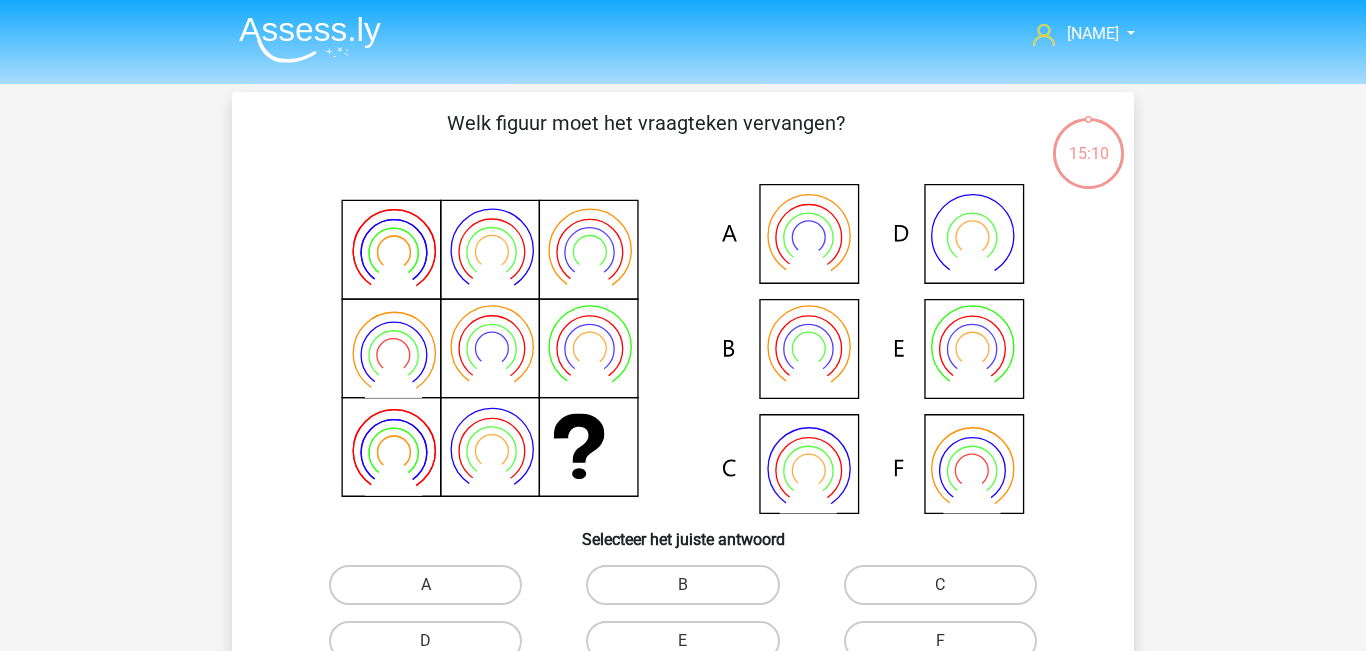 scroll, scrollTop: 92, scrollLeft: 0, axis: vertical 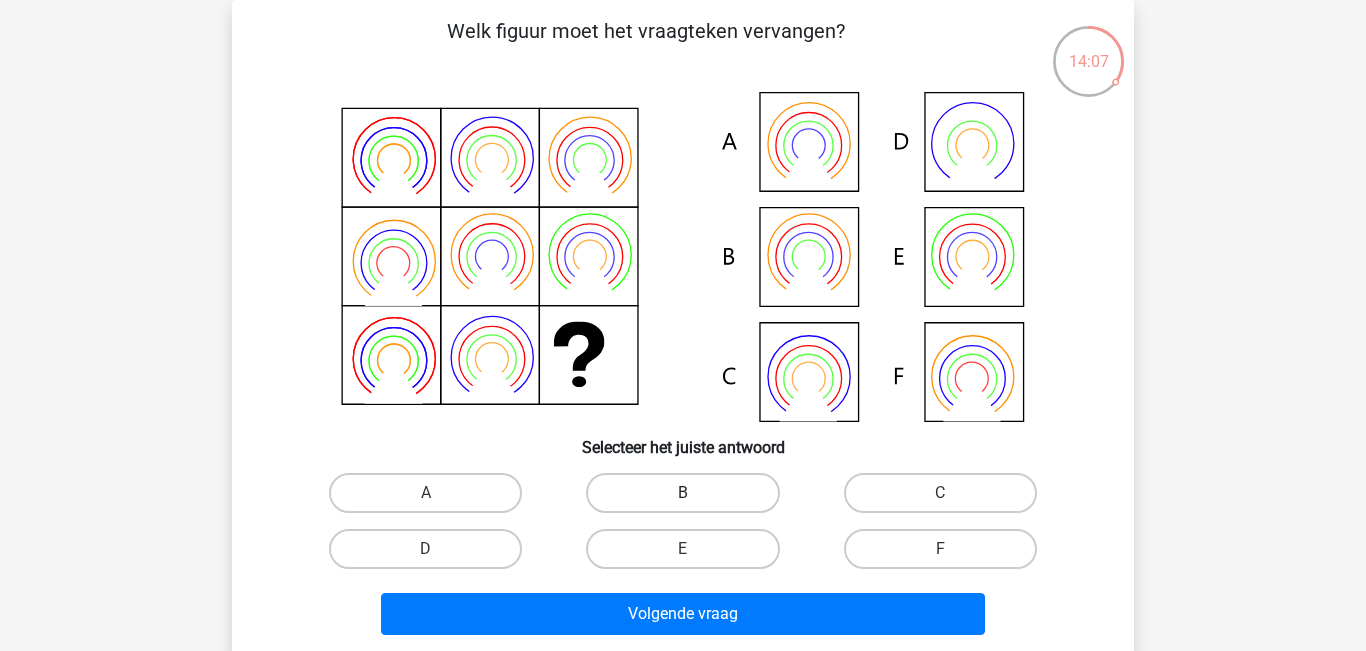 click on "B" at bounding box center [682, 493] 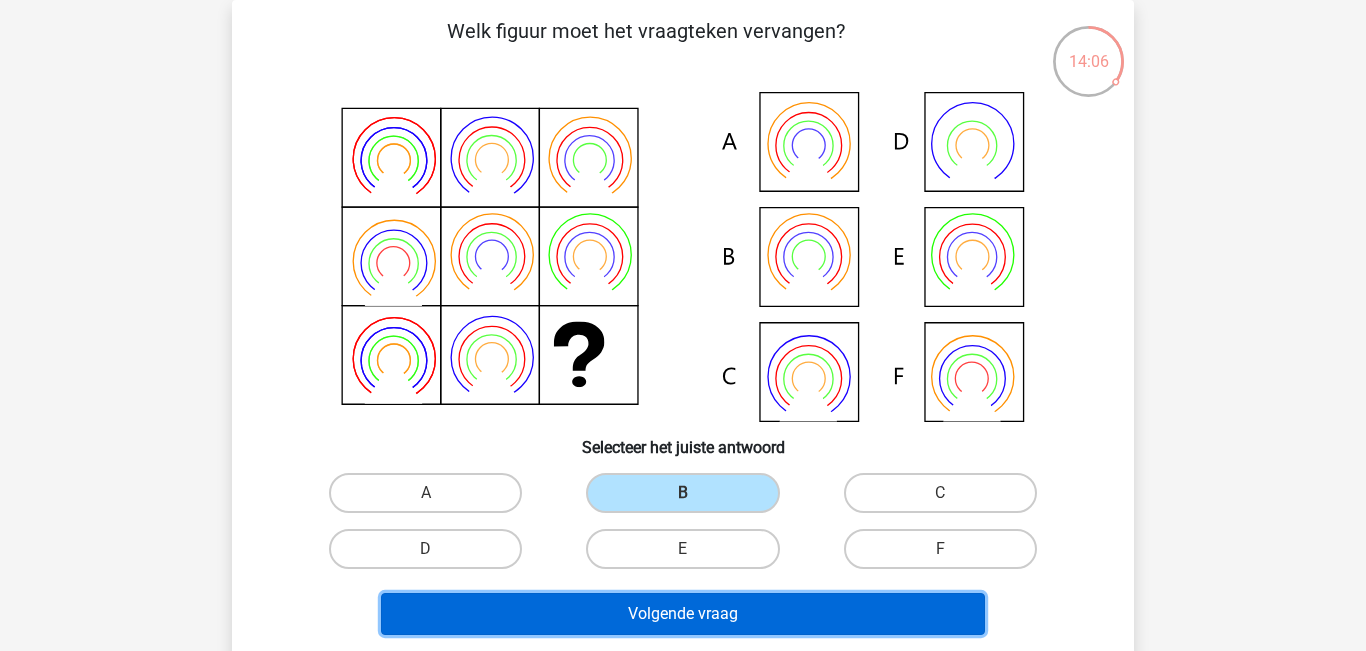 click on "Volgende vraag" at bounding box center [683, 614] 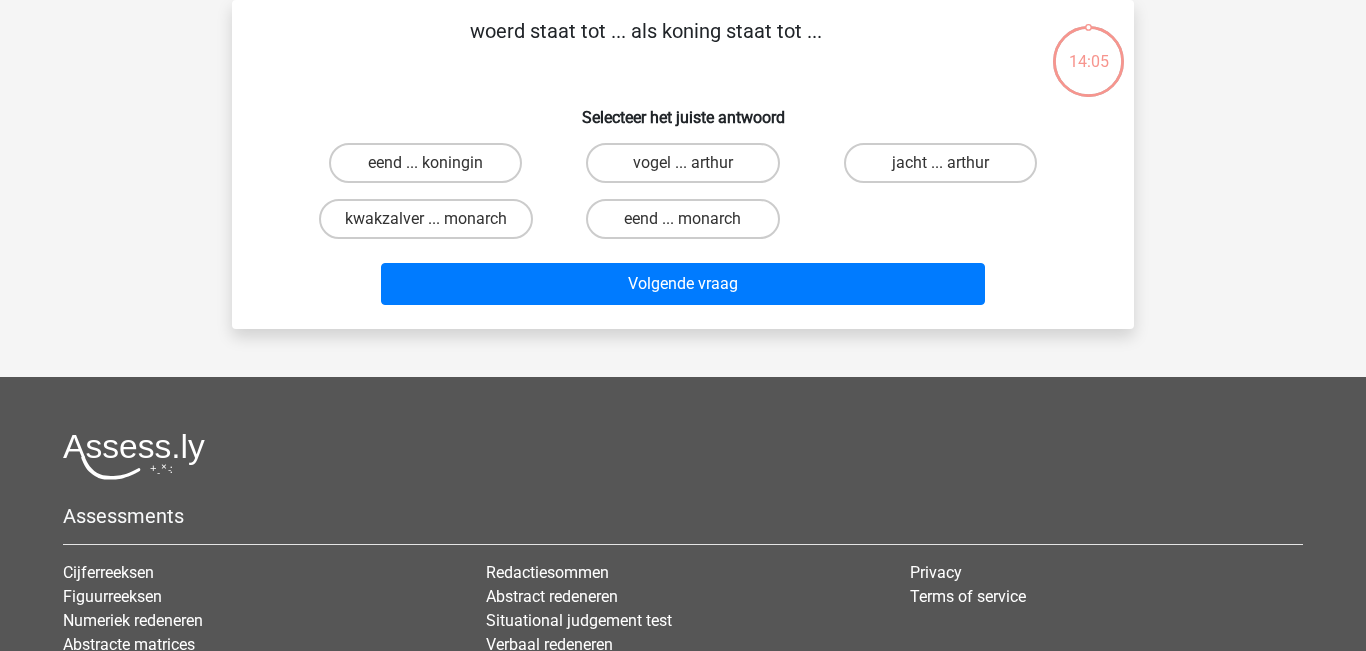 scroll, scrollTop: 0, scrollLeft: 0, axis: both 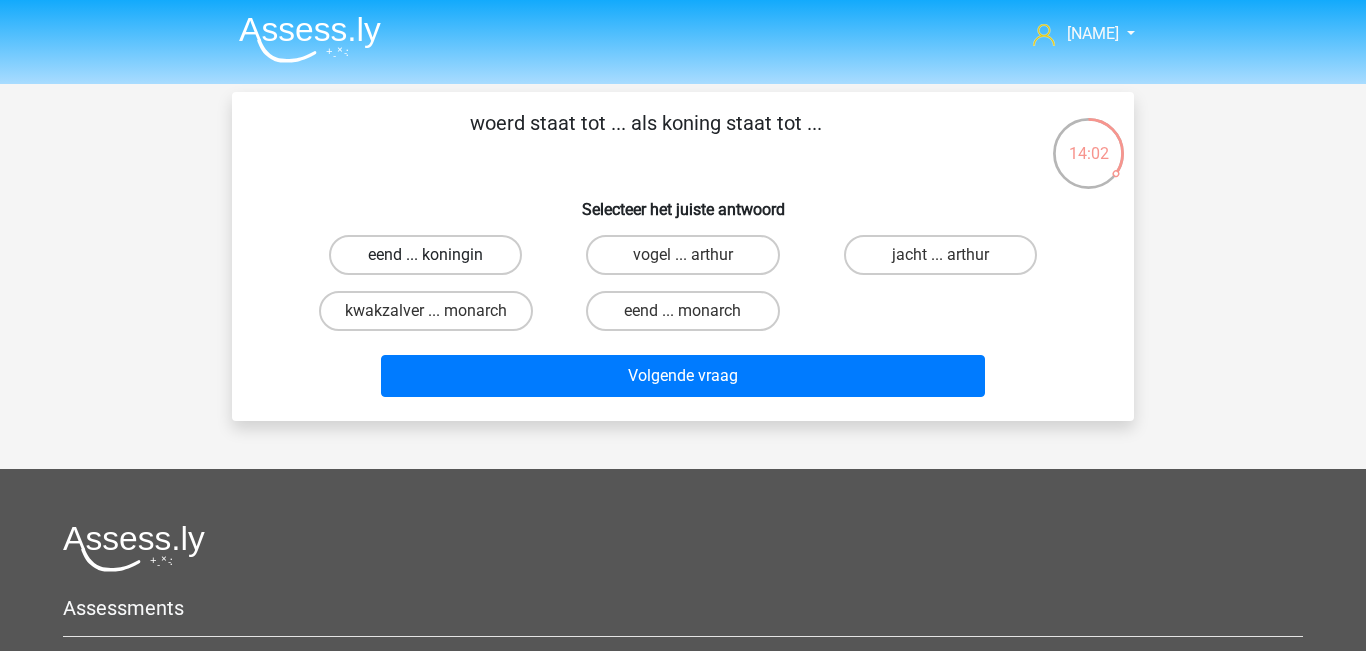 click on "eend ... koningin" at bounding box center (425, 255) 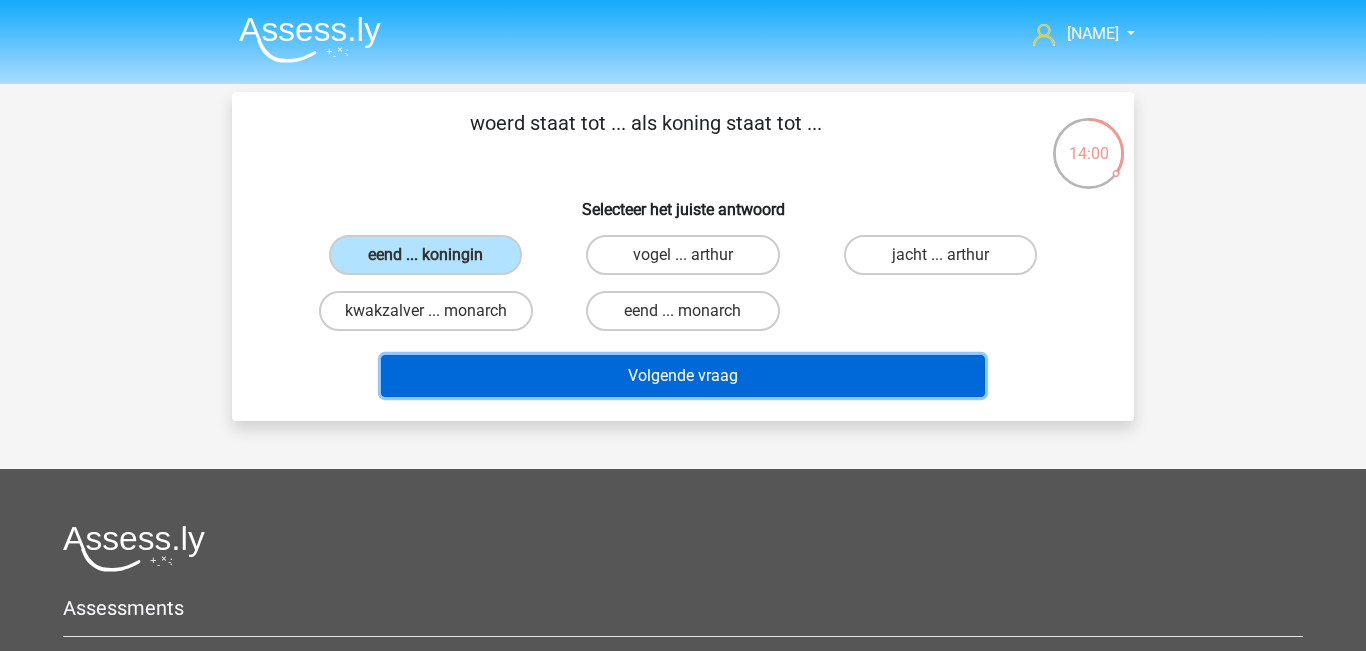 click on "Volgende vraag" at bounding box center [683, 376] 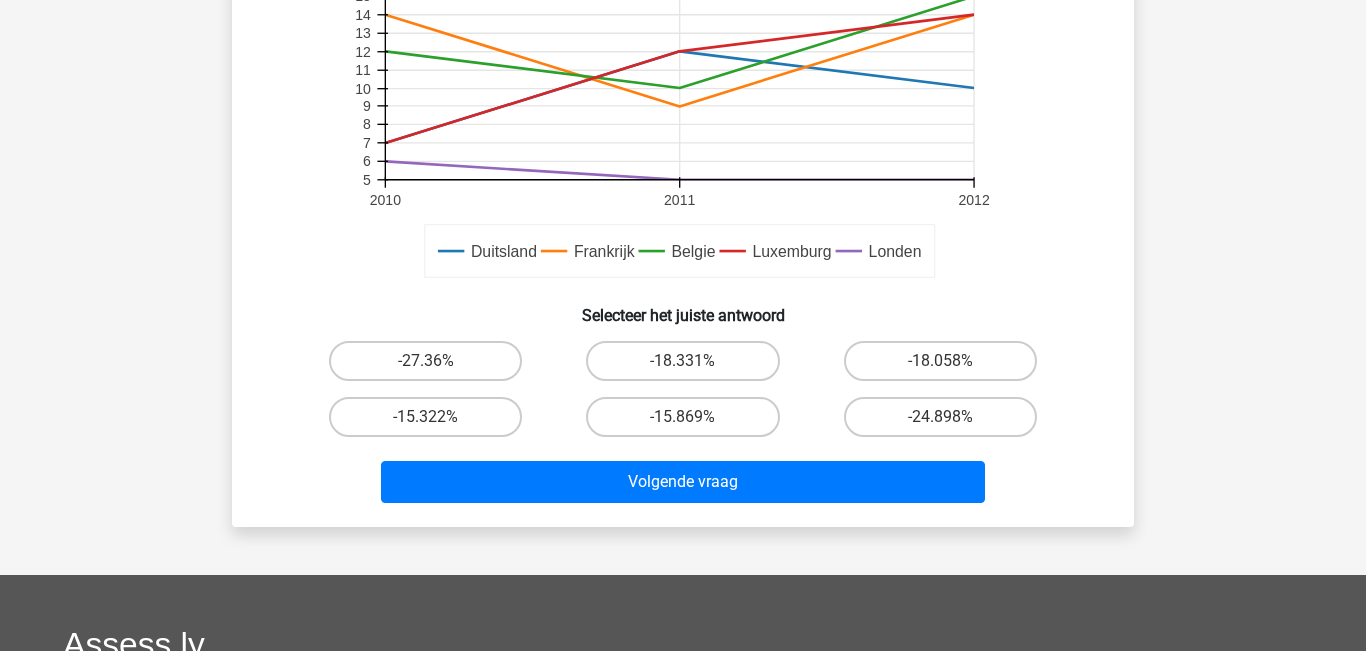 scroll, scrollTop: 558, scrollLeft: 0, axis: vertical 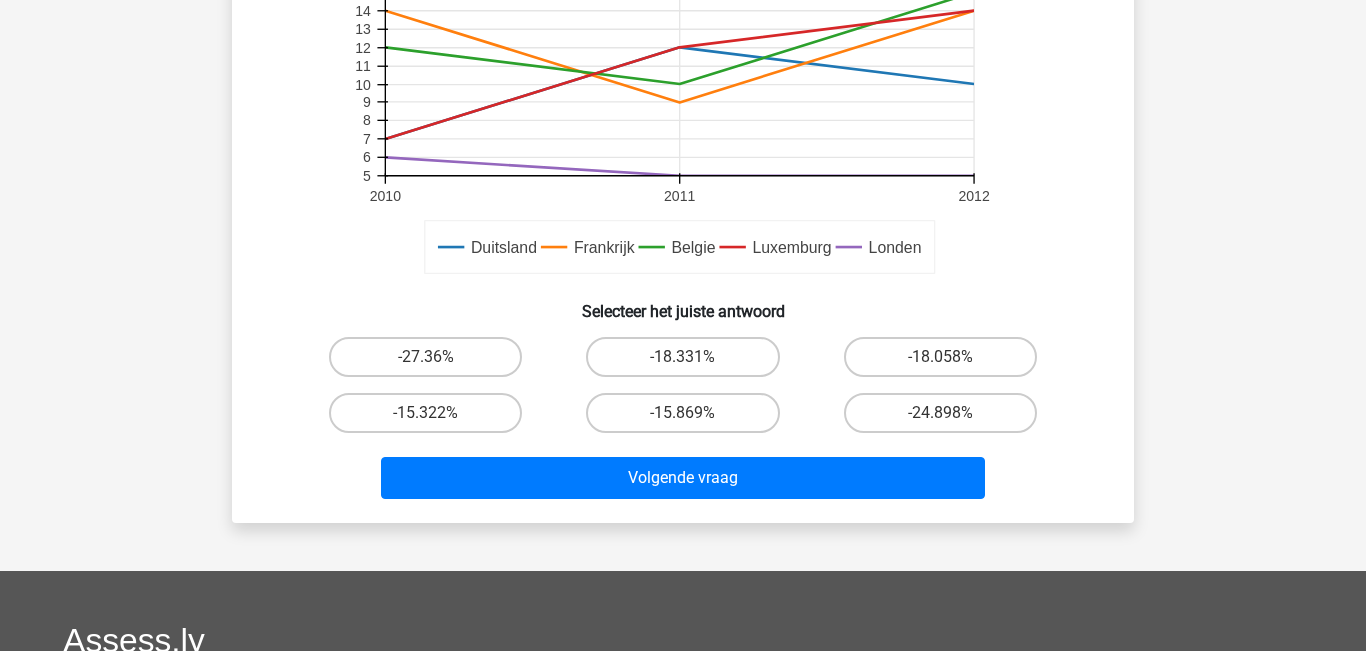 click on "-18.331%" at bounding box center [682, 357] 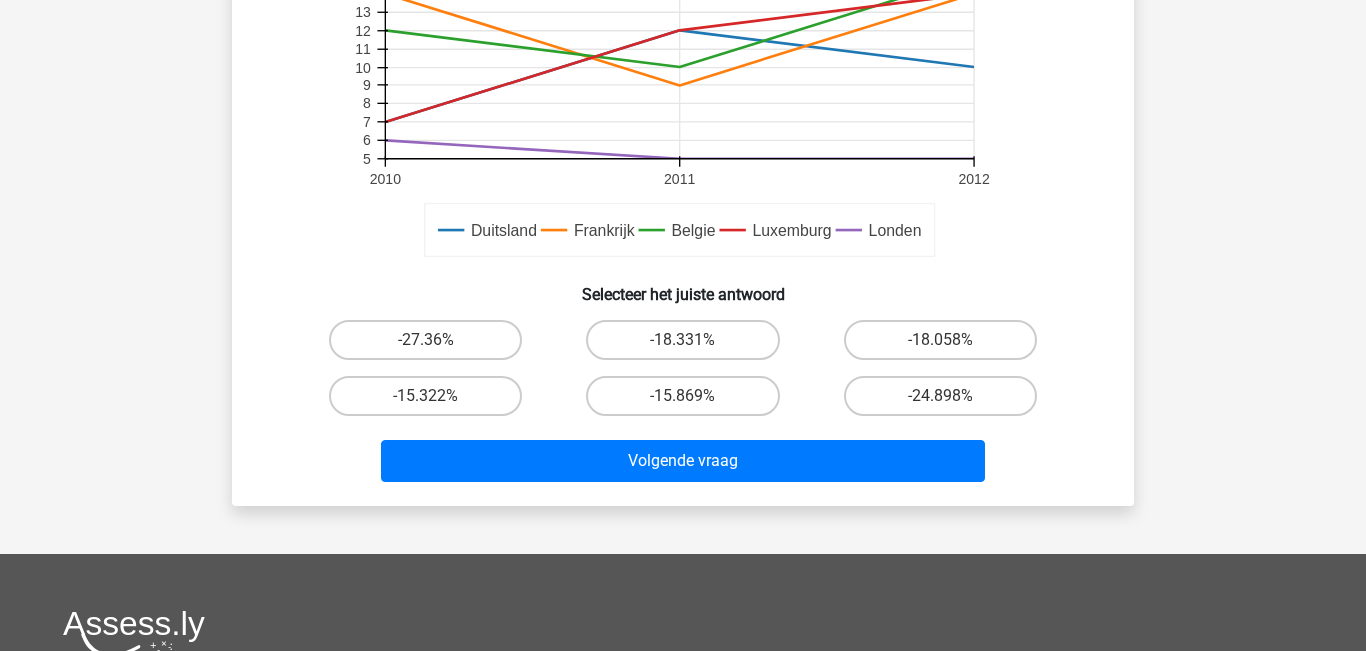 scroll, scrollTop: 584, scrollLeft: 0, axis: vertical 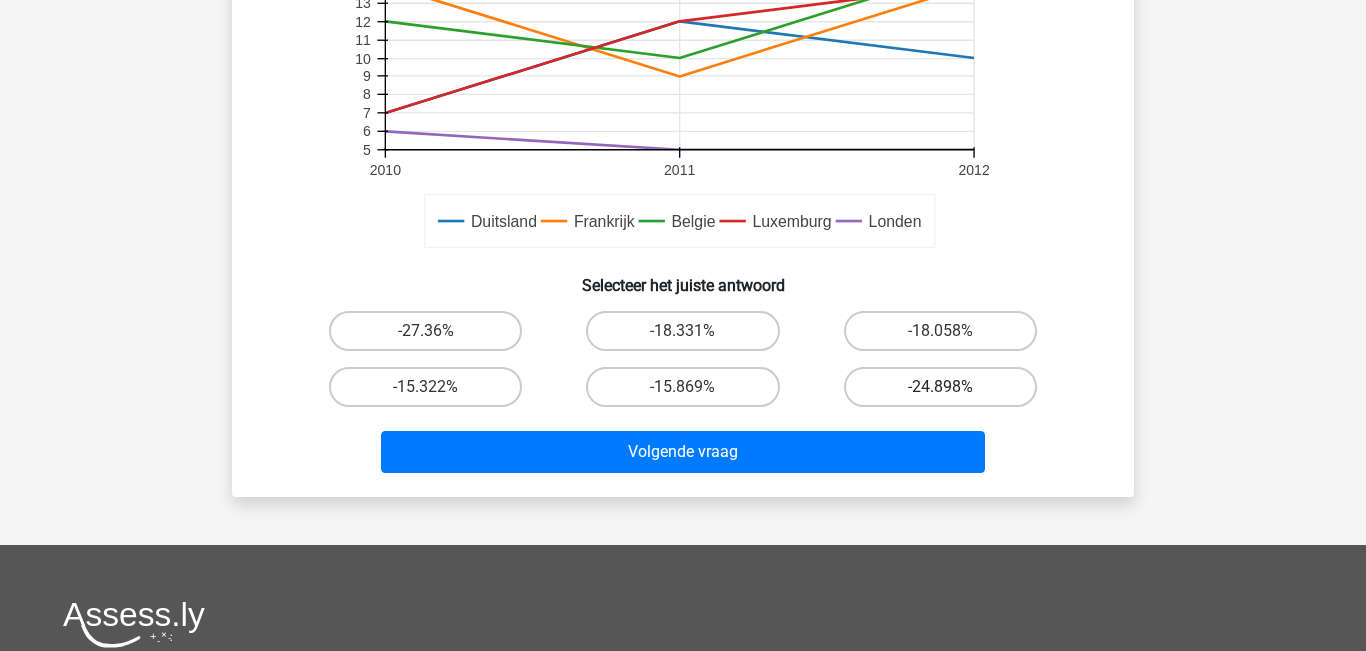 click on "-24.898%" at bounding box center [940, 387] 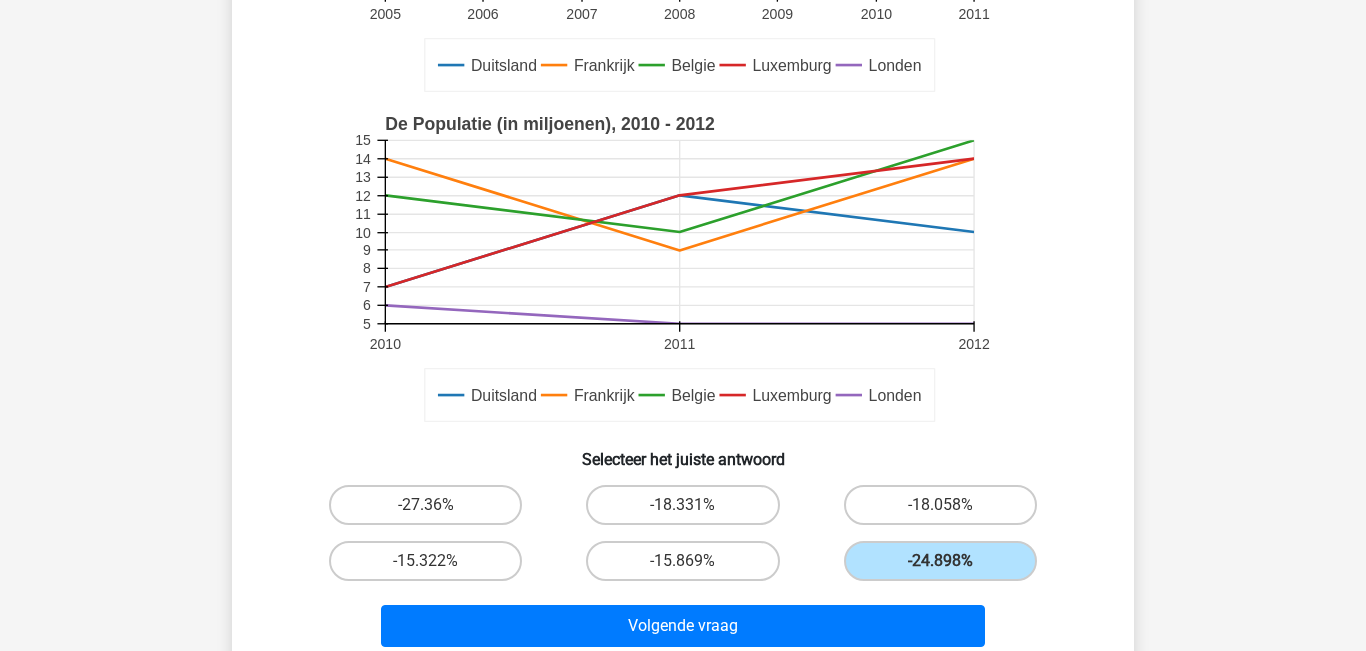 scroll, scrollTop: 458, scrollLeft: 0, axis: vertical 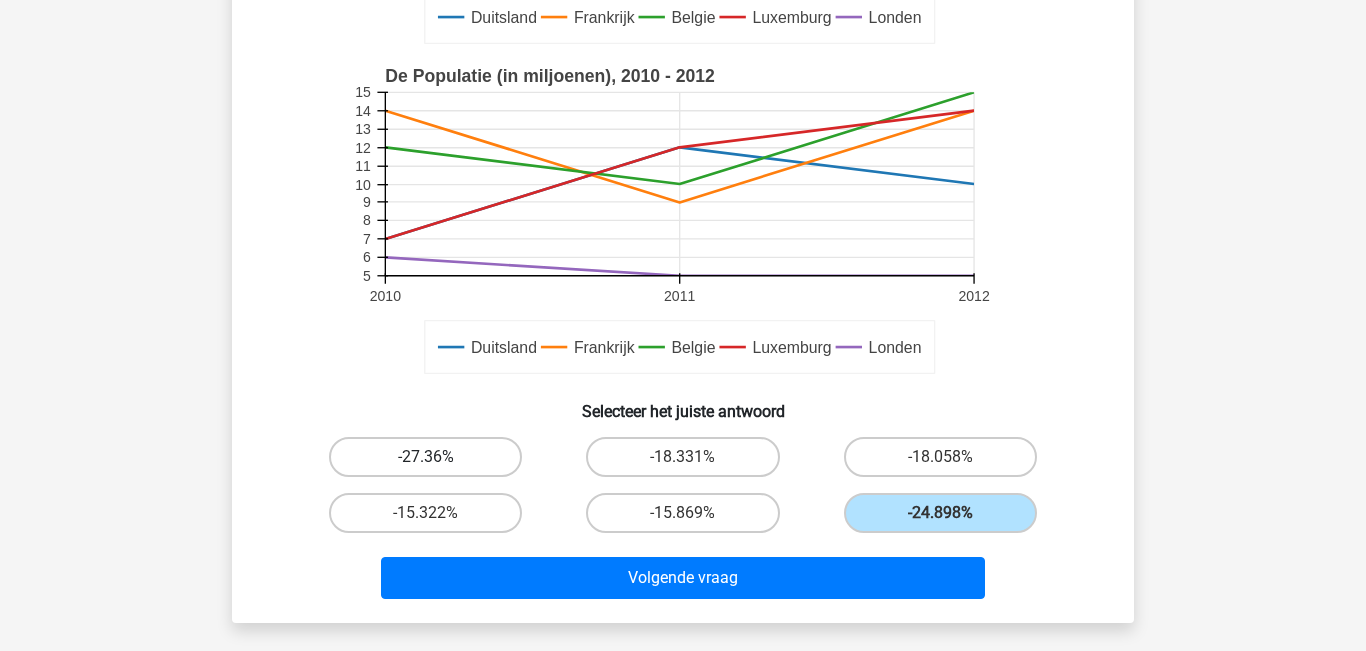 click on "-27.36%" at bounding box center (425, 457) 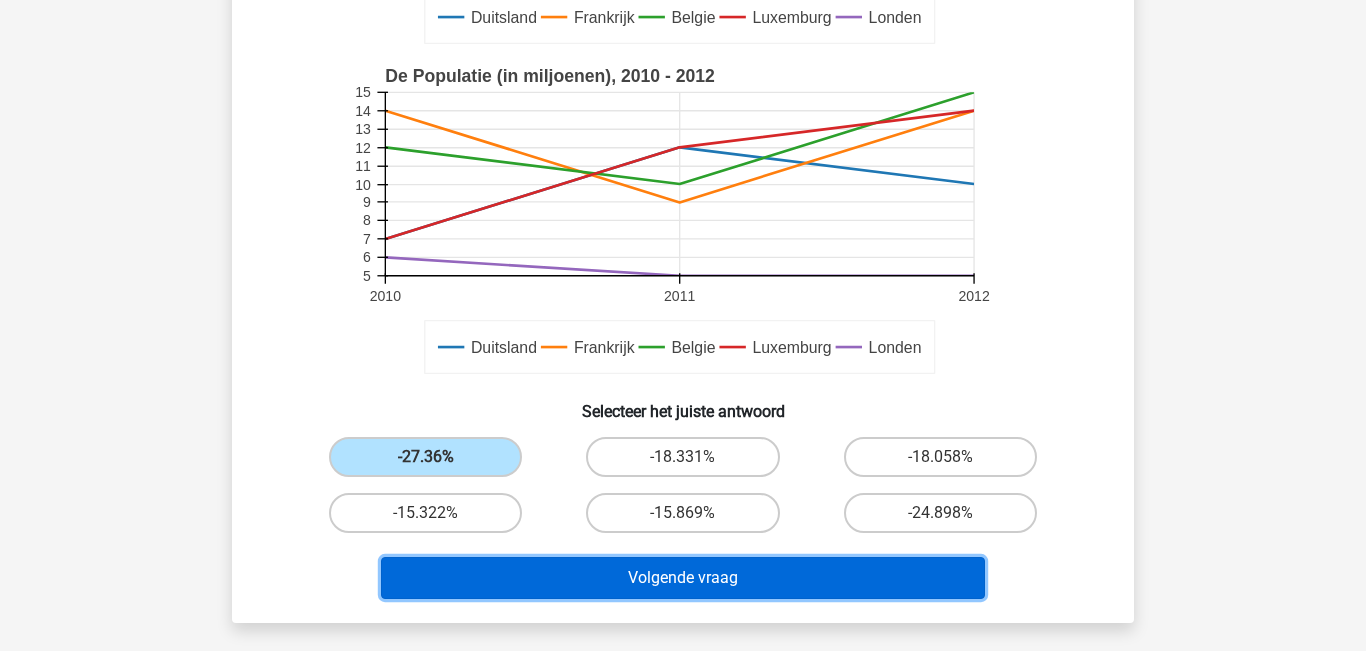 click on "Volgende vraag" at bounding box center (683, 578) 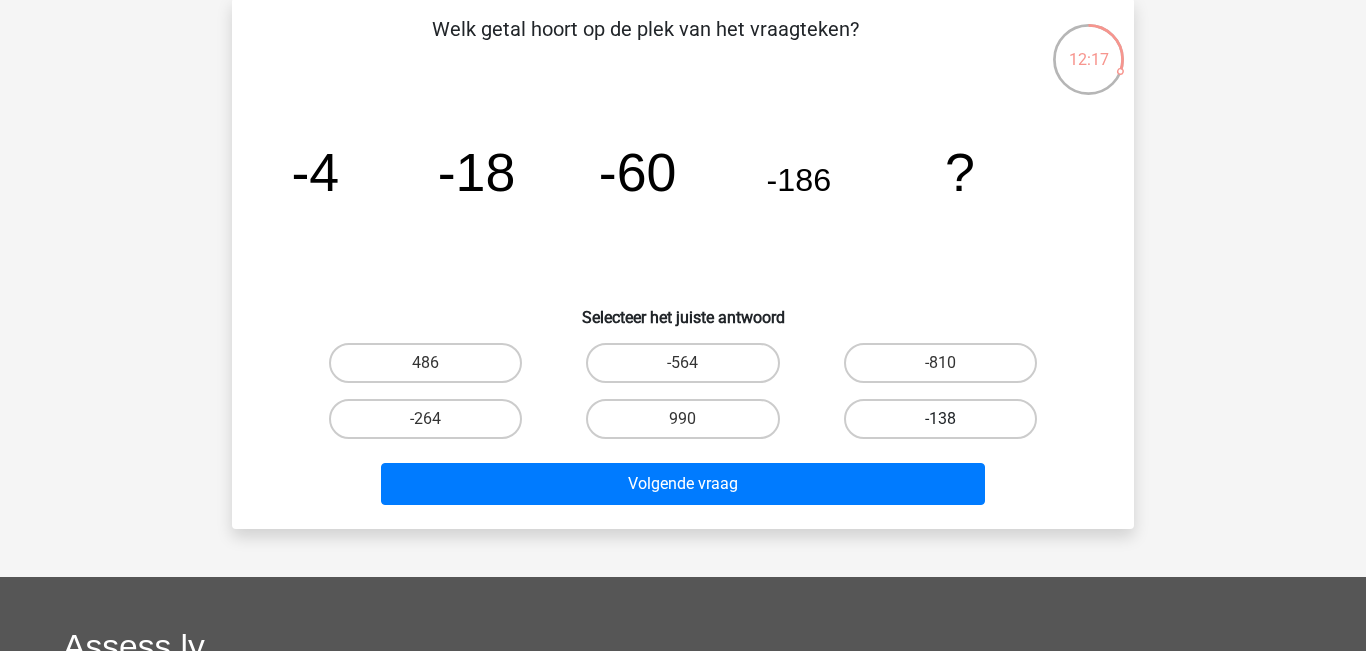scroll, scrollTop: 95, scrollLeft: 0, axis: vertical 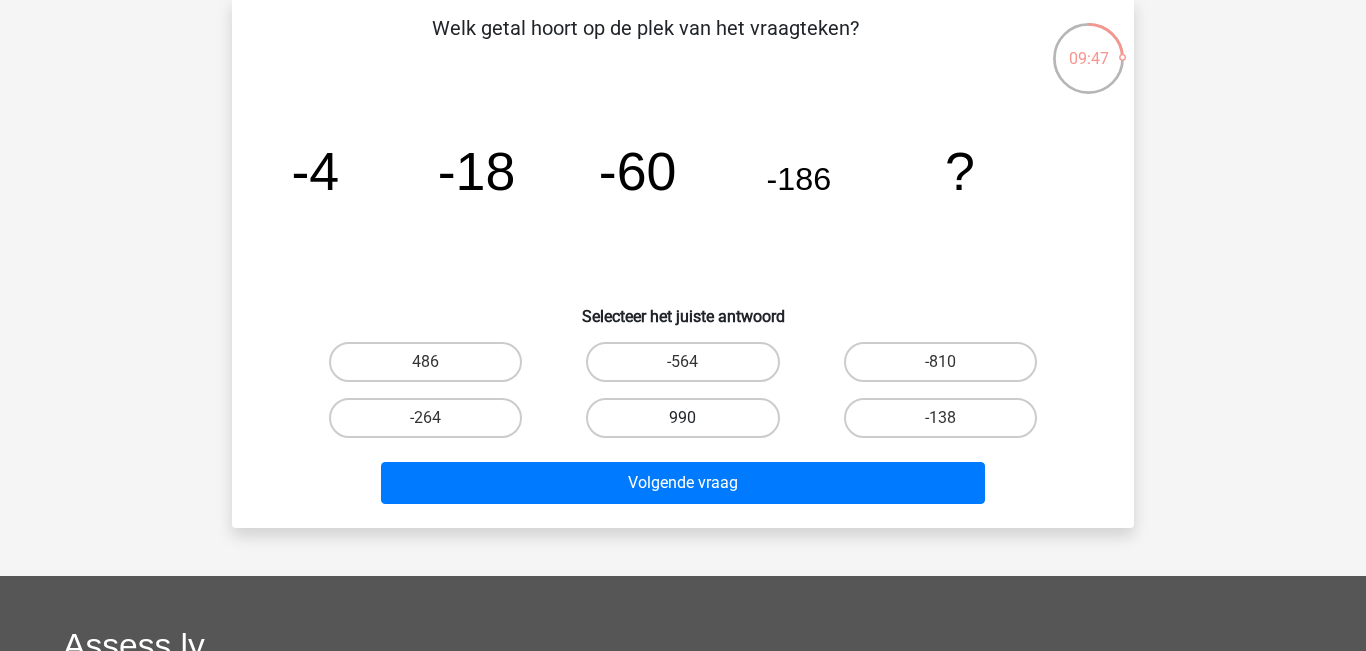 click on "990" at bounding box center [682, 418] 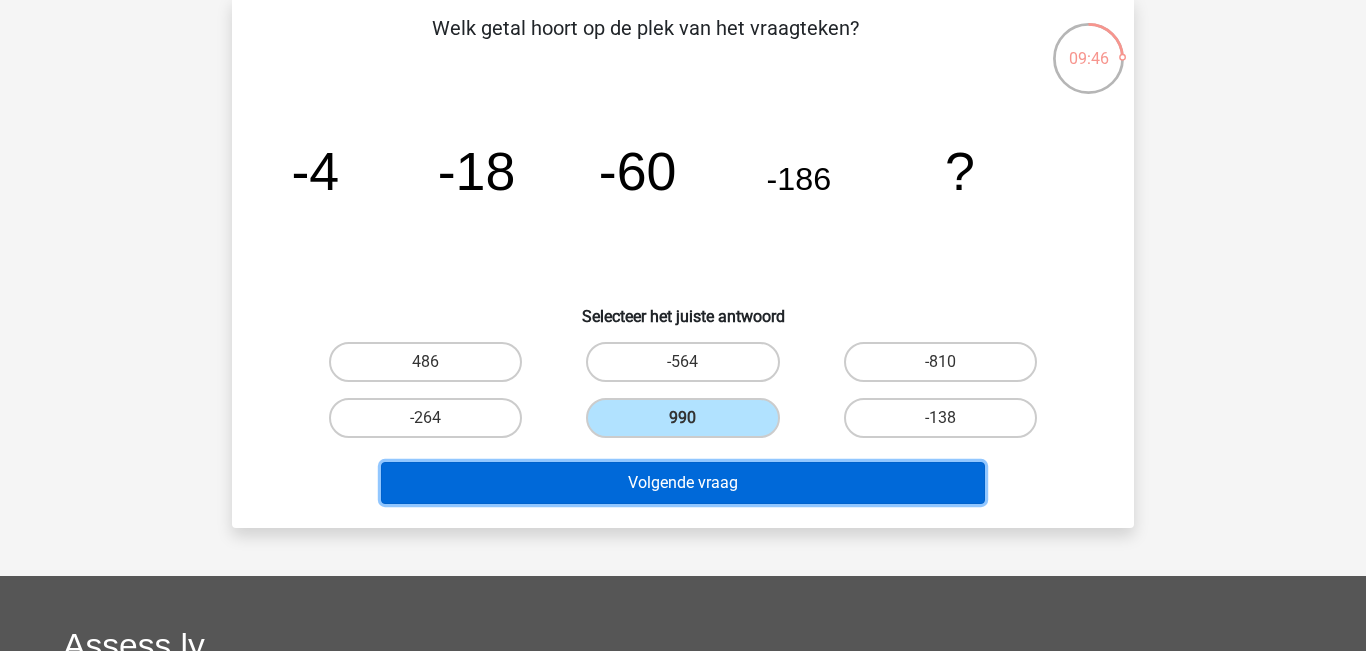 click on "Volgende vraag" at bounding box center (683, 483) 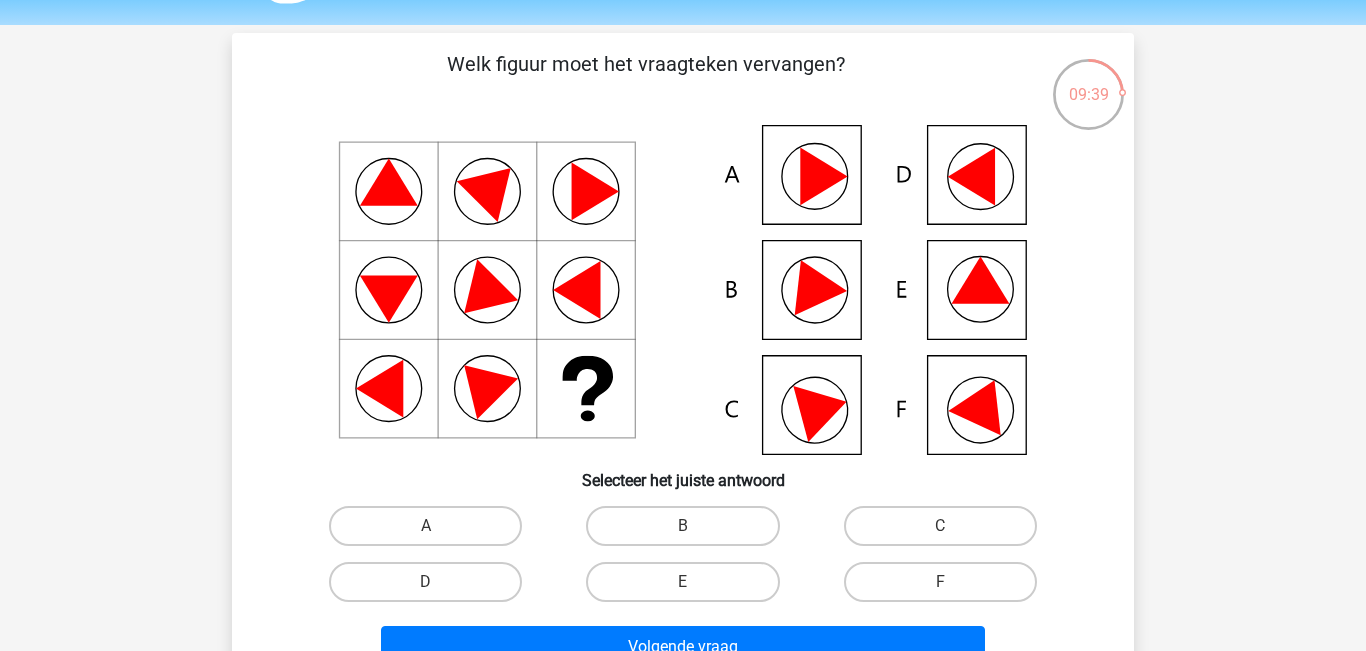 scroll, scrollTop: 60, scrollLeft: 0, axis: vertical 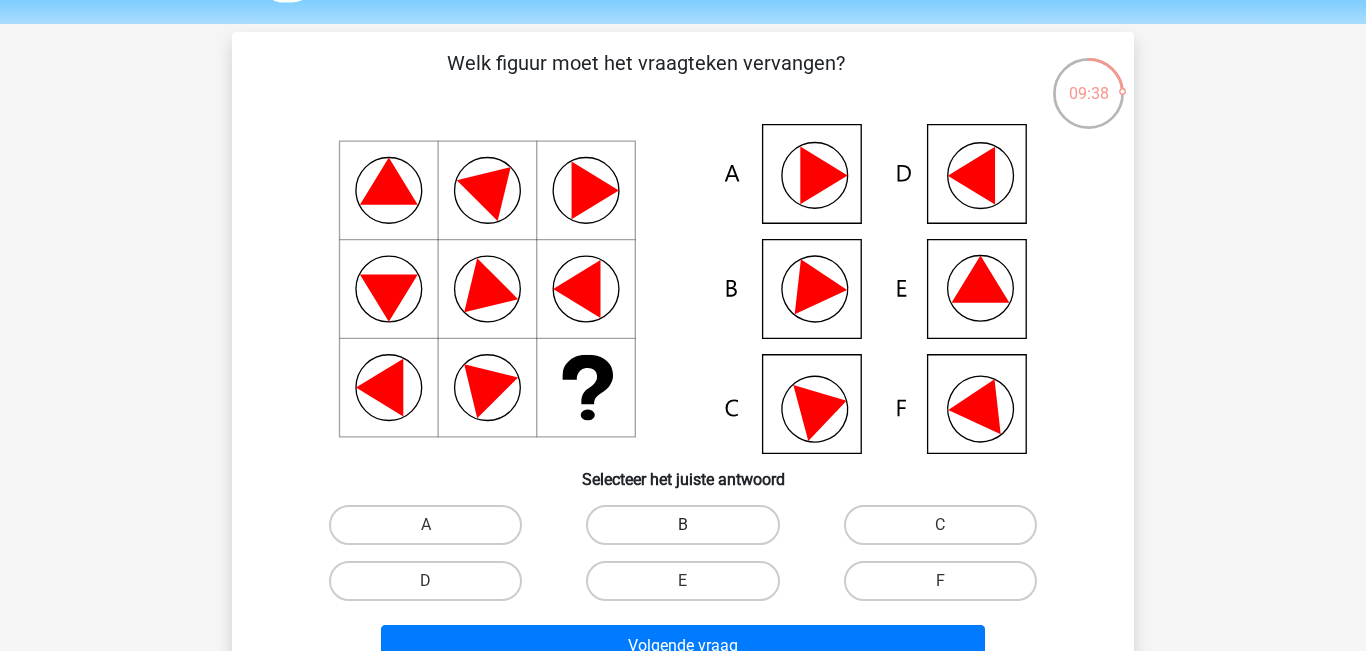 click on "B" at bounding box center [682, 525] 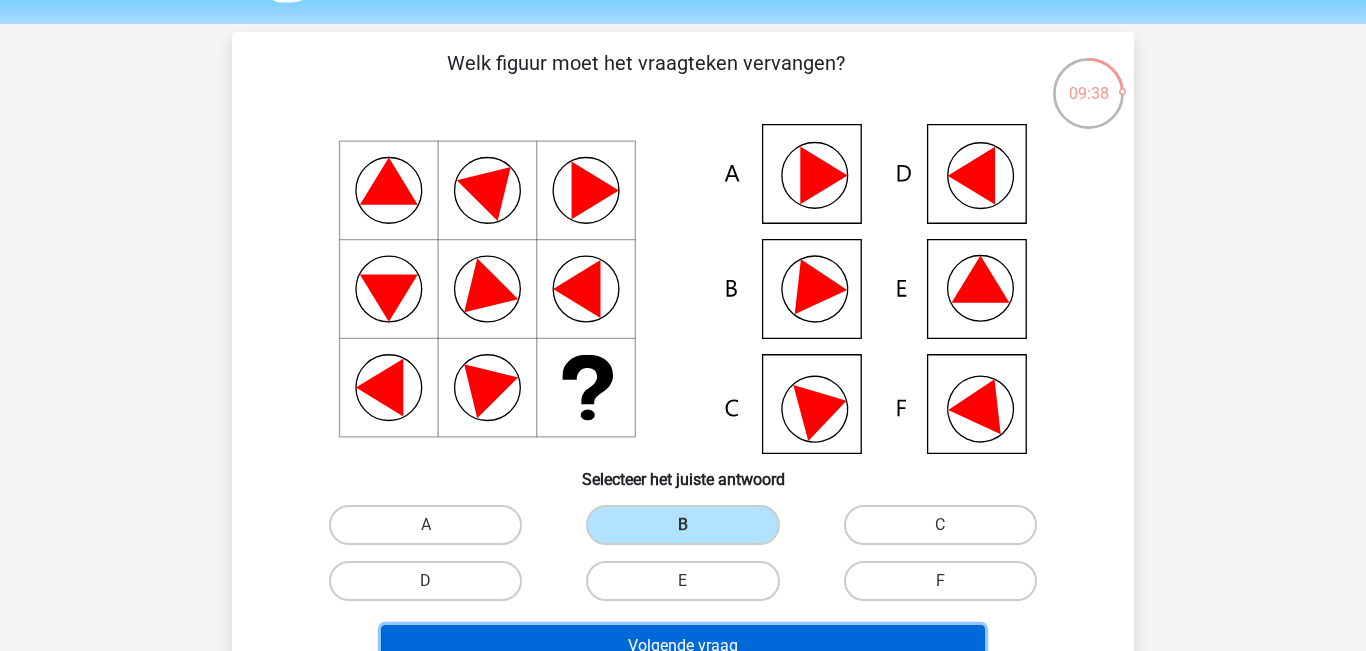 click on "Volgende vraag" at bounding box center [683, 646] 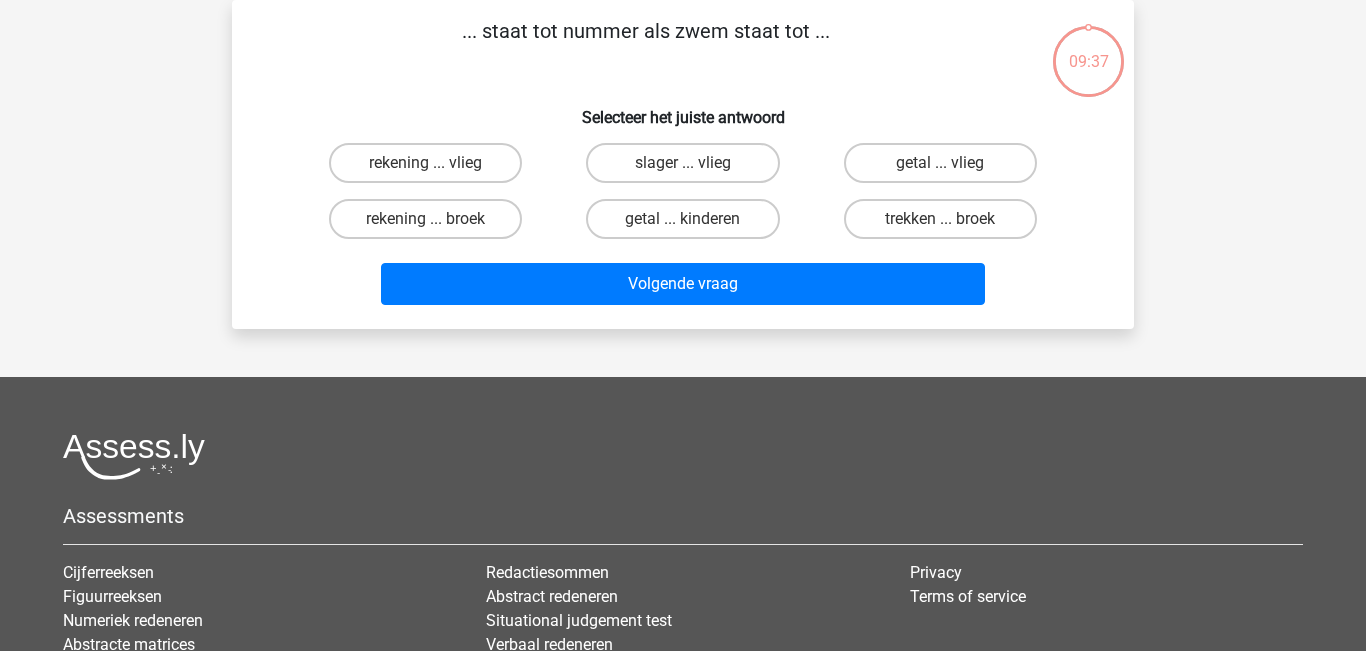 scroll, scrollTop: 0, scrollLeft: 0, axis: both 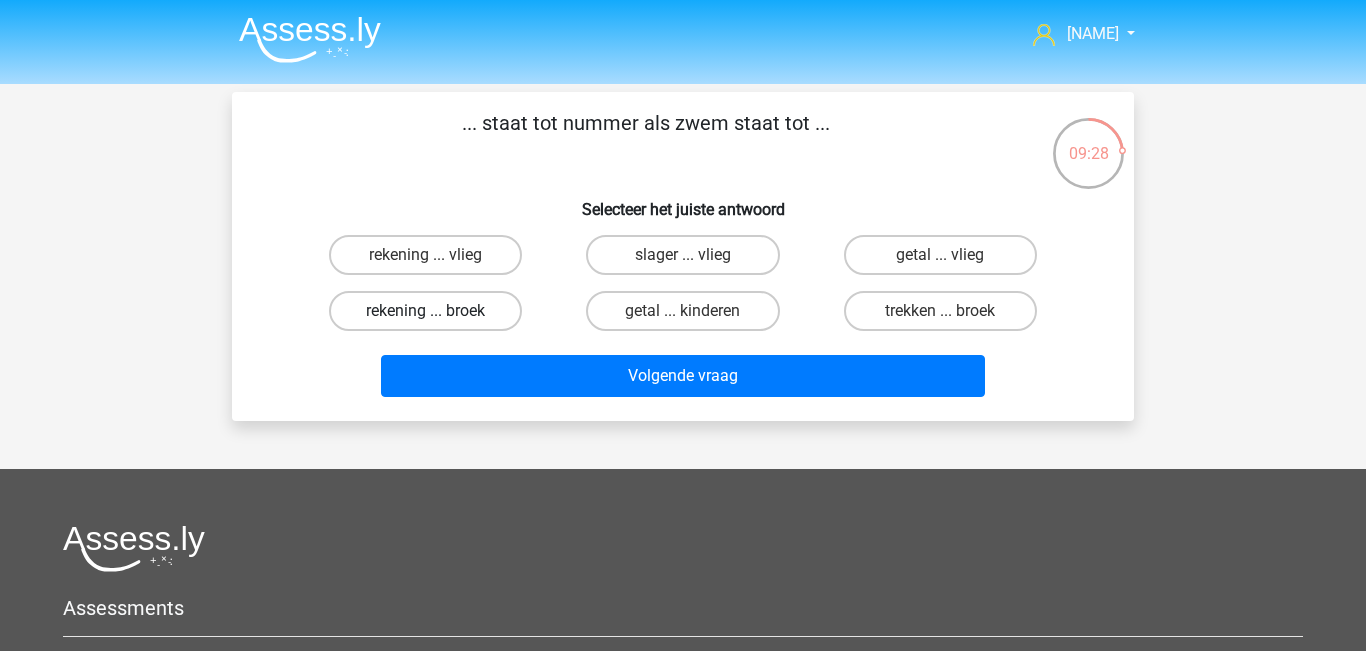 click on "rekening ... broek" at bounding box center [425, 311] 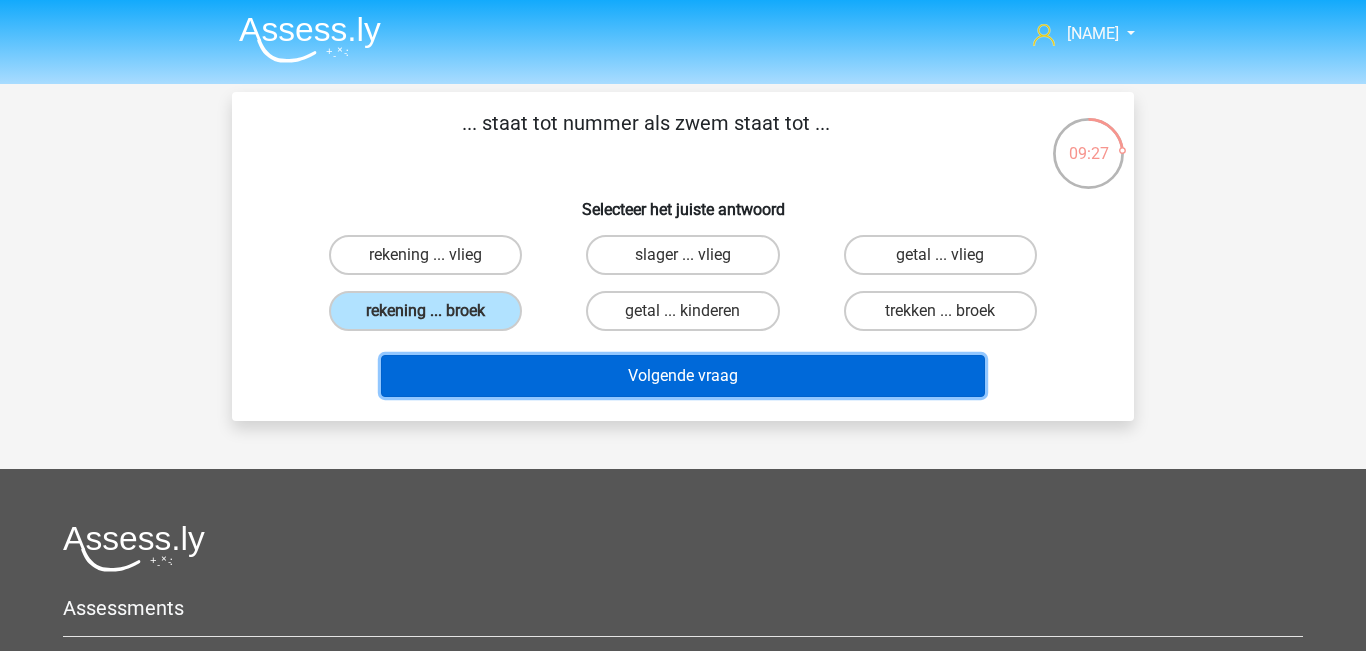 click on "Volgende vraag" at bounding box center (683, 376) 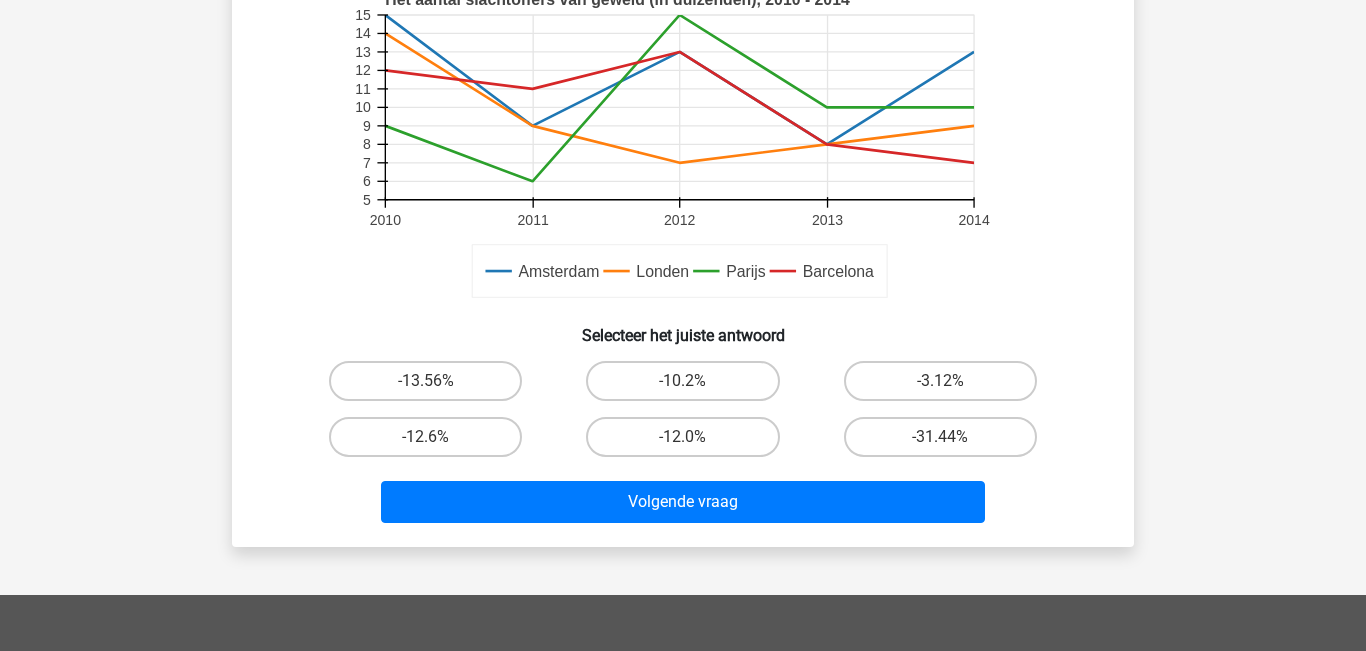 scroll, scrollTop: 558, scrollLeft: 0, axis: vertical 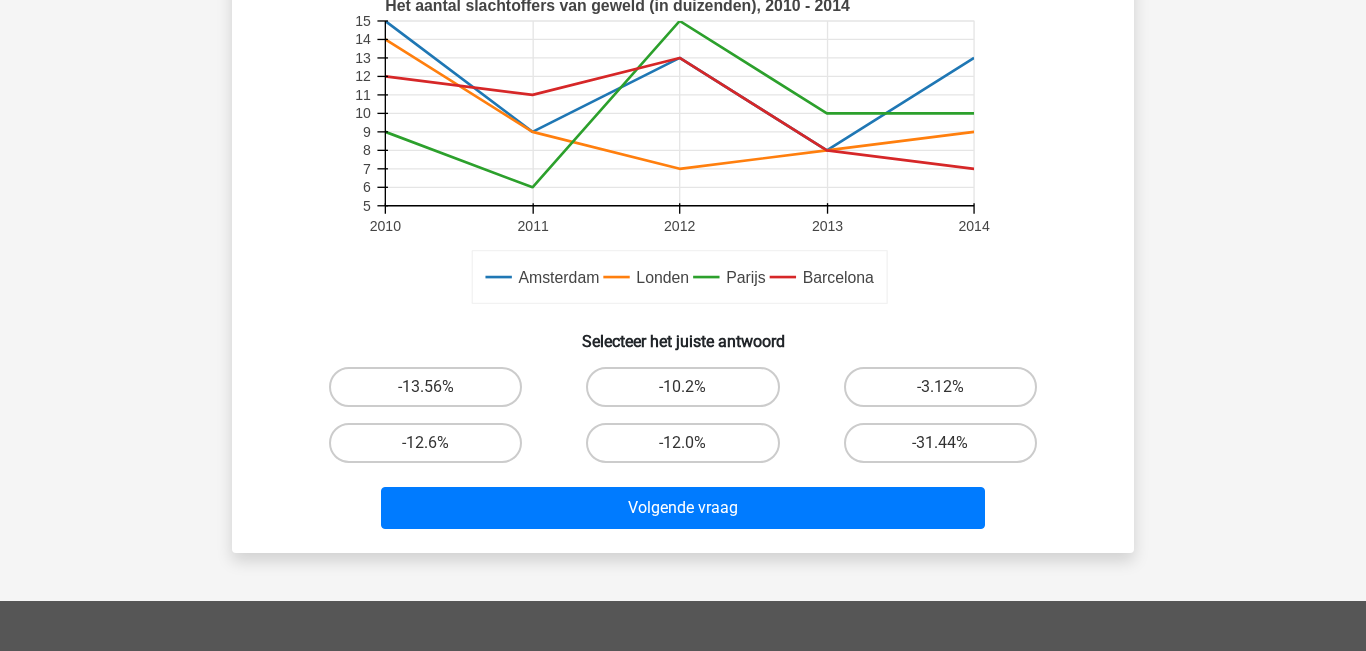 click on "-3.12%" at bounding box center (940, 387) 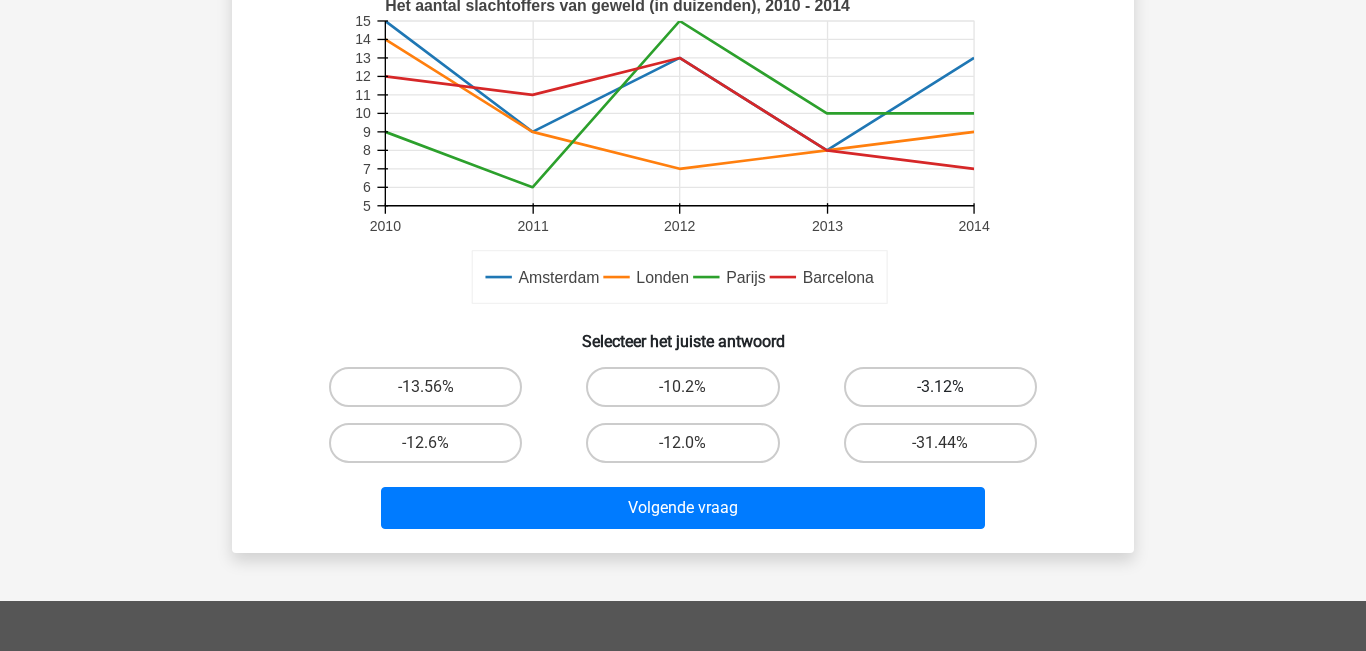 click on "-3.12%" at bounding box center (940, 387) 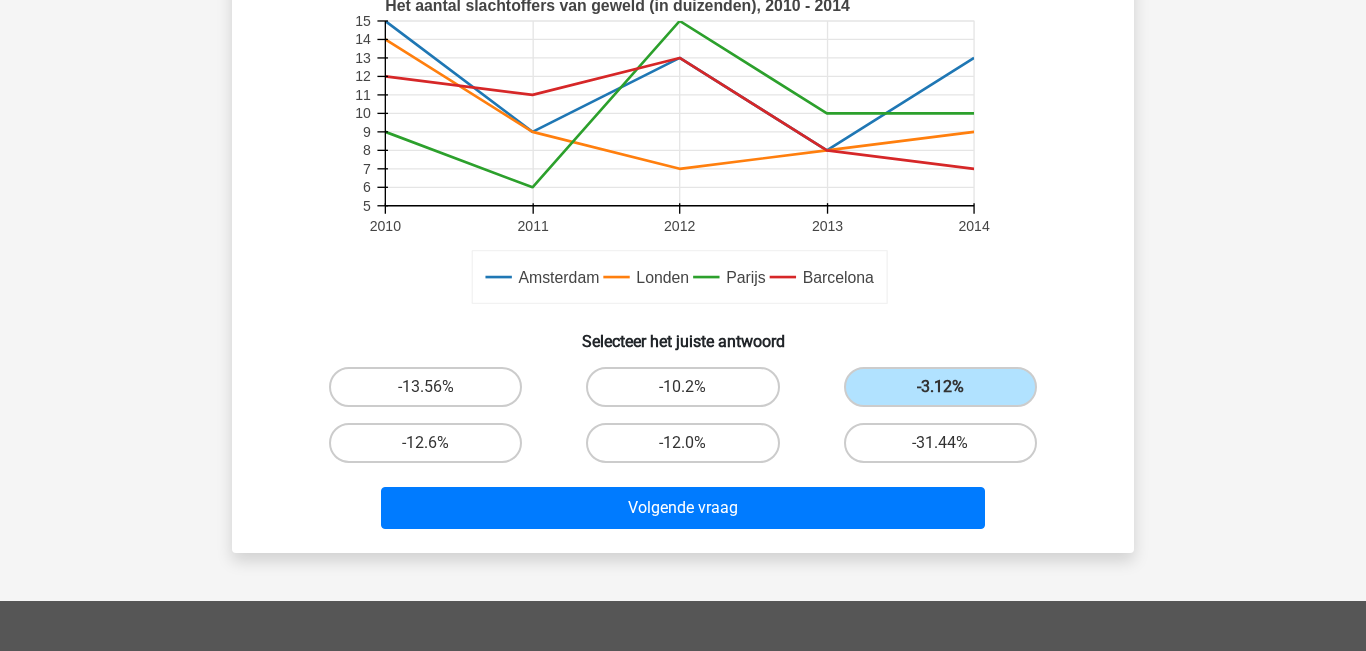 click on "Volgende vraag" at bounding box center [683, 512] 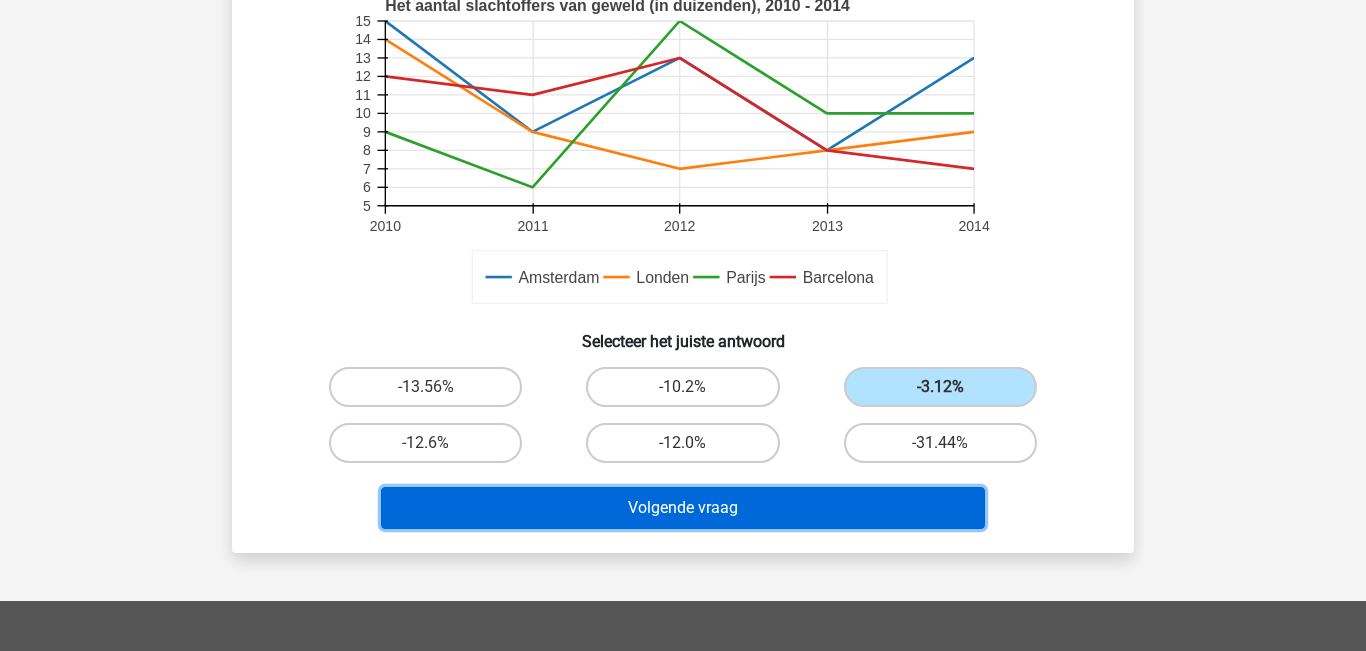 click on "Volgende vraag" at bounding box center [683, 508] 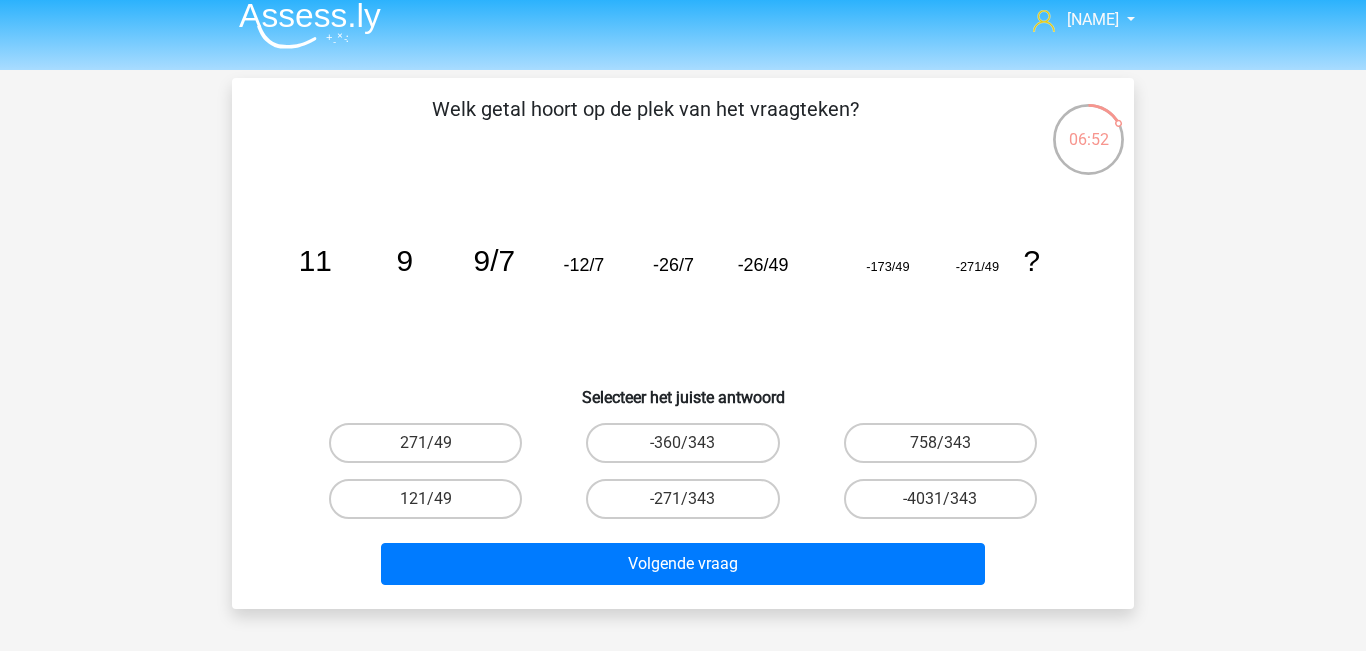 scroll, scrollTop: 13, scrollLeft: 0, axis: vertical 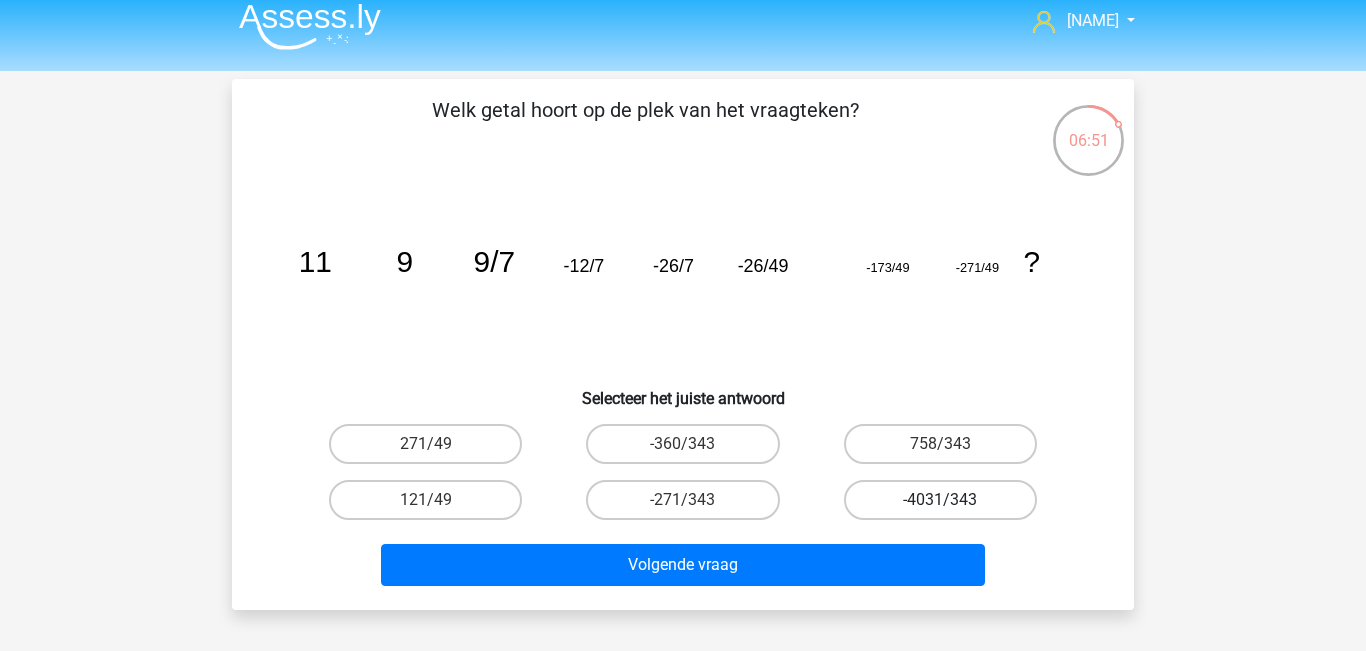 click on "-4031/343" at bounding box center [940, 500] 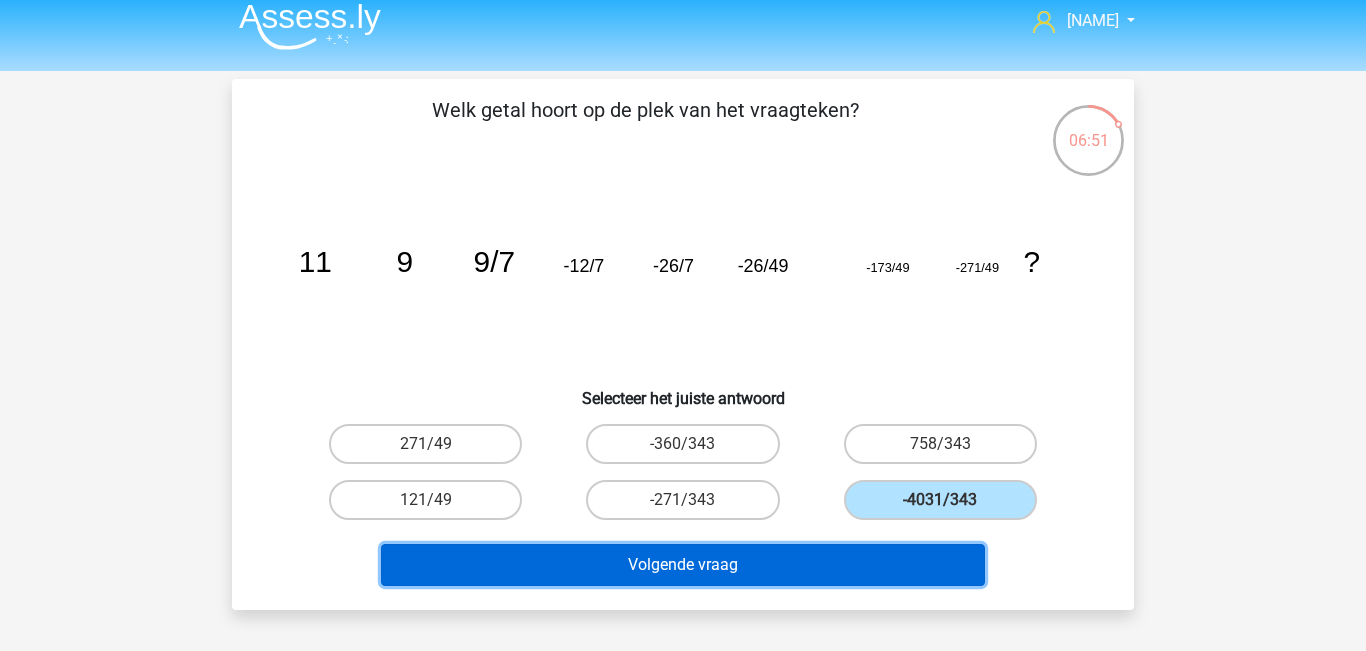 click on "Volgende vraag" at bounding box center (683, 565) 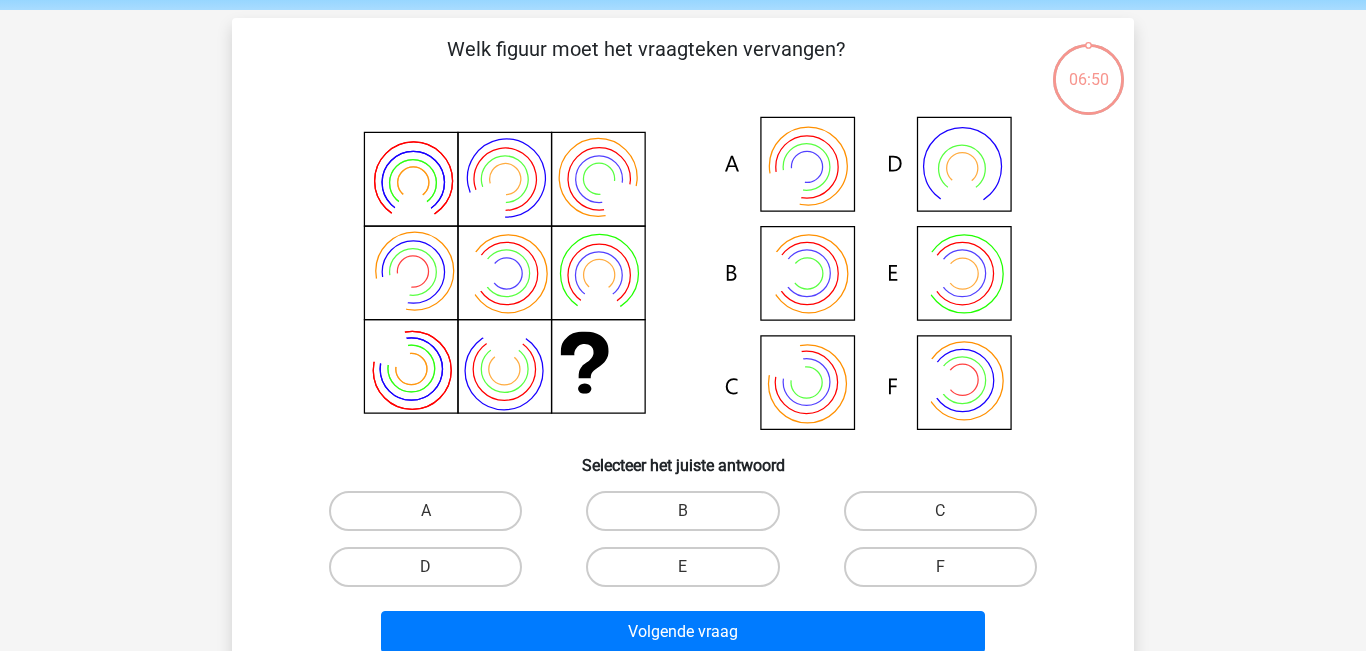 scroll, scrollTop: 92, scrollLeft: 0, axis: vertical 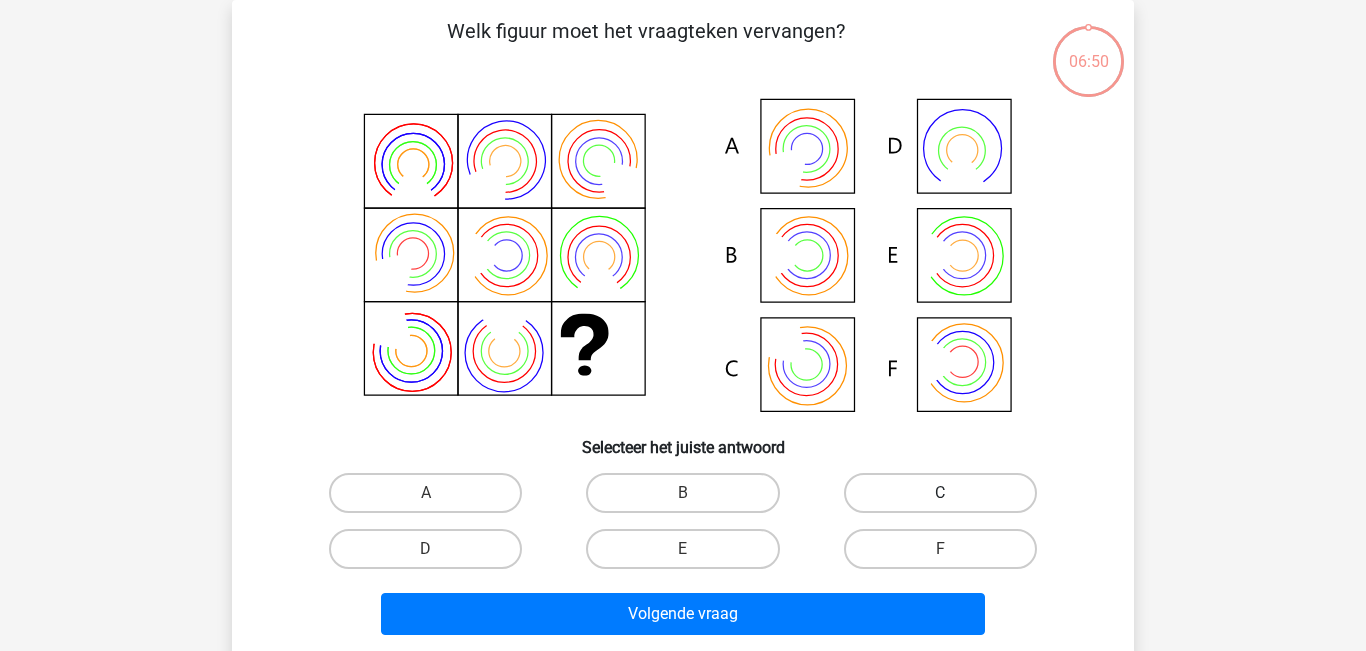 click on "C" at bounding box center (940, 493) 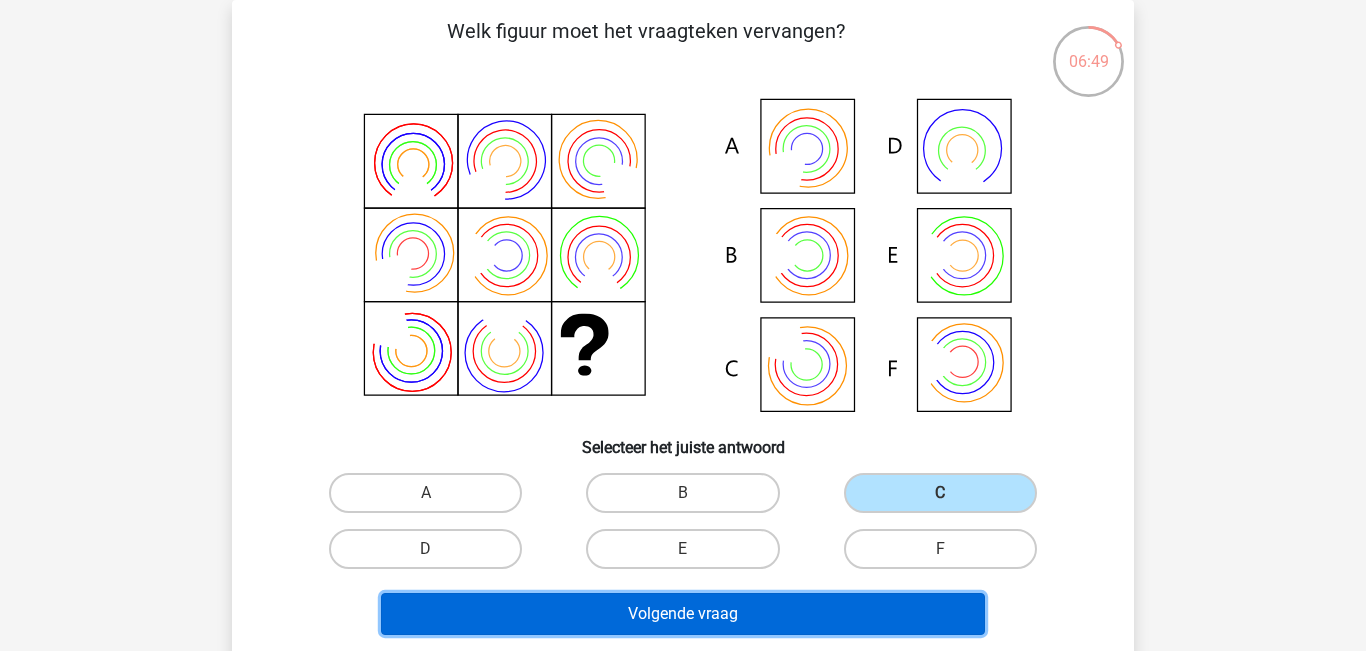 click on "Volgende vraag" at bounding box center (683, 614) 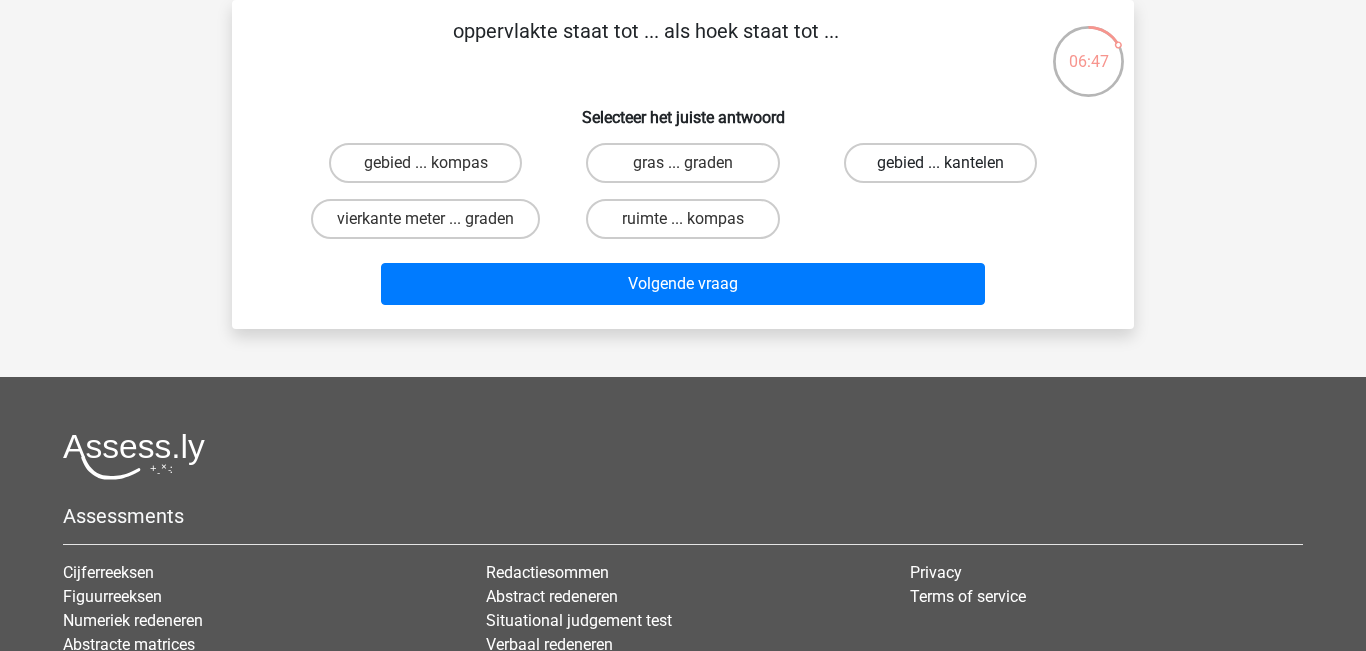 click on "gebied ... kantelen" at bounding box center [940, 163] 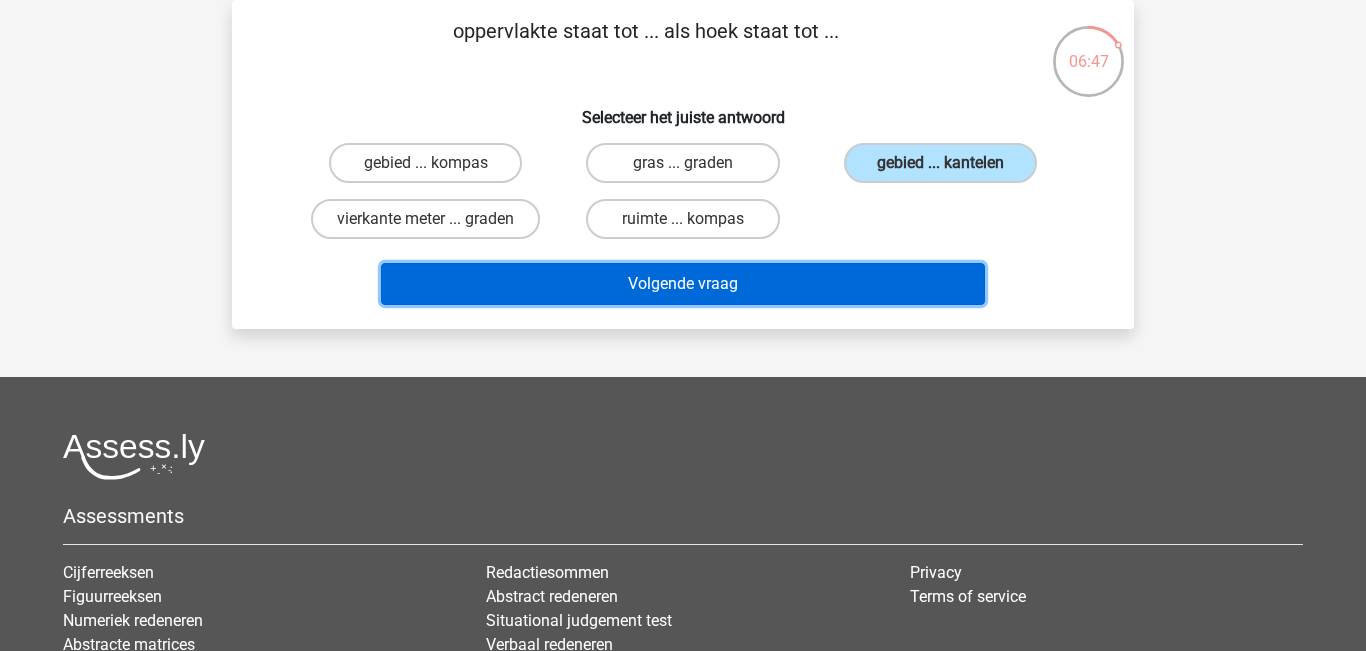 click on "Volgende vraag" at bounding box center (683, 284) 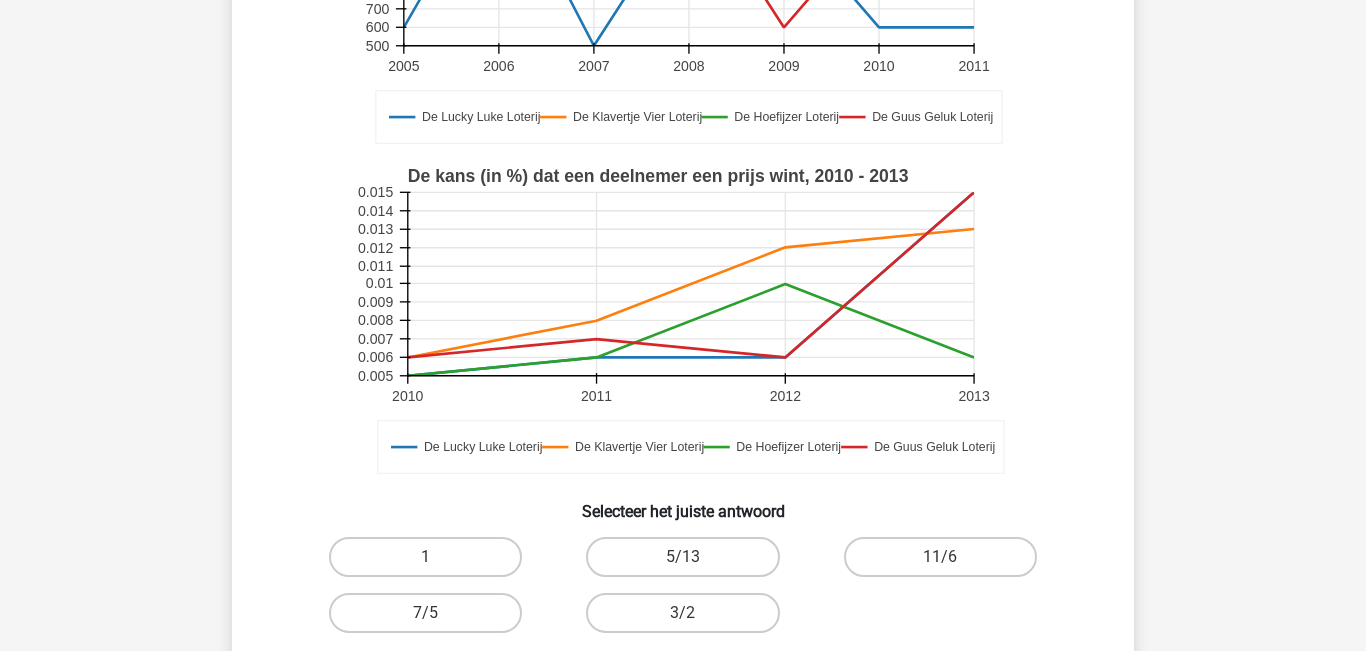 scroll, scrollTop: 442, scrollLeft: 0, axis: vertical 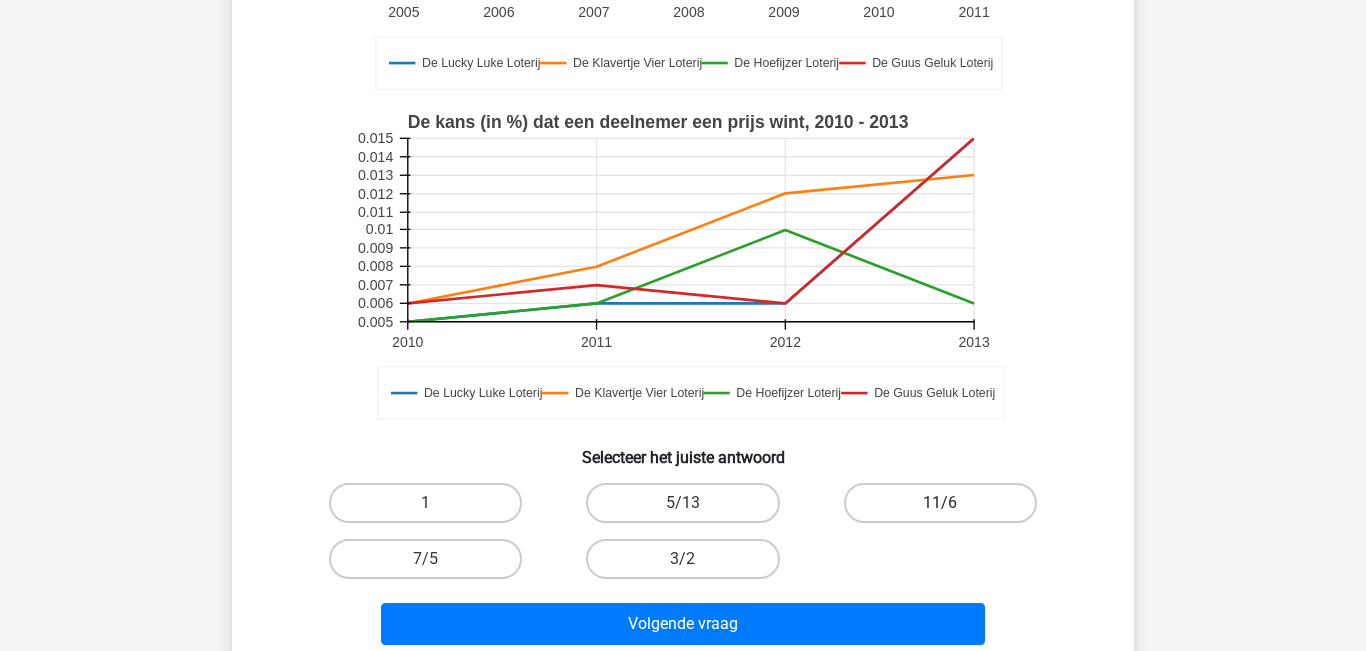 click on "11/6" at bounding box center (940, 503) 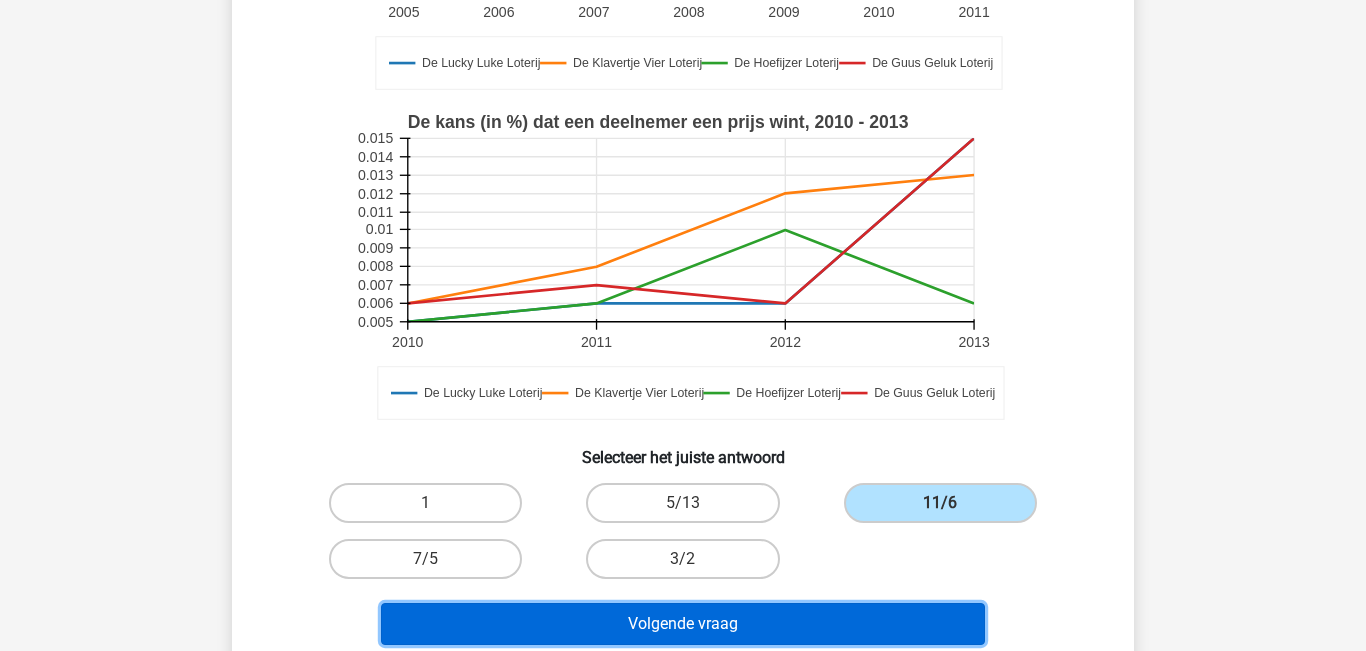click on "Volgende vraag" at bounding box center (683, 624) 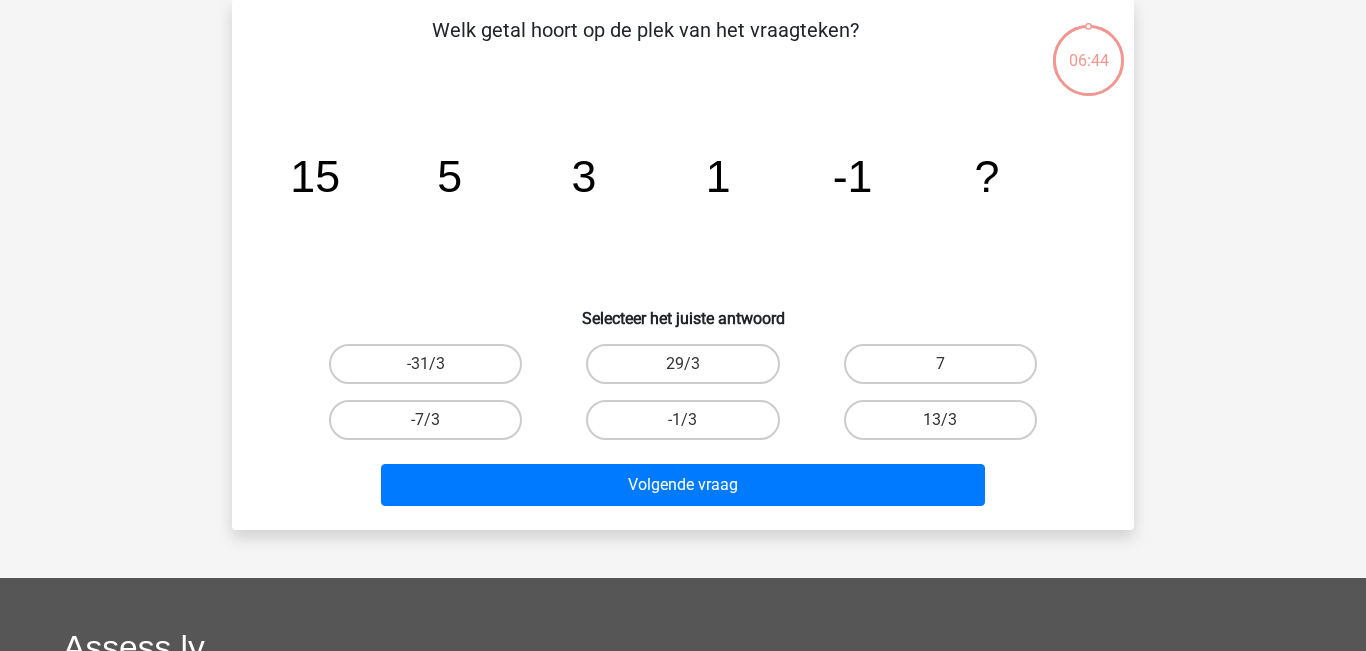 scroll, scrollTop: 92, scrollLeft: 0, axis: vertical 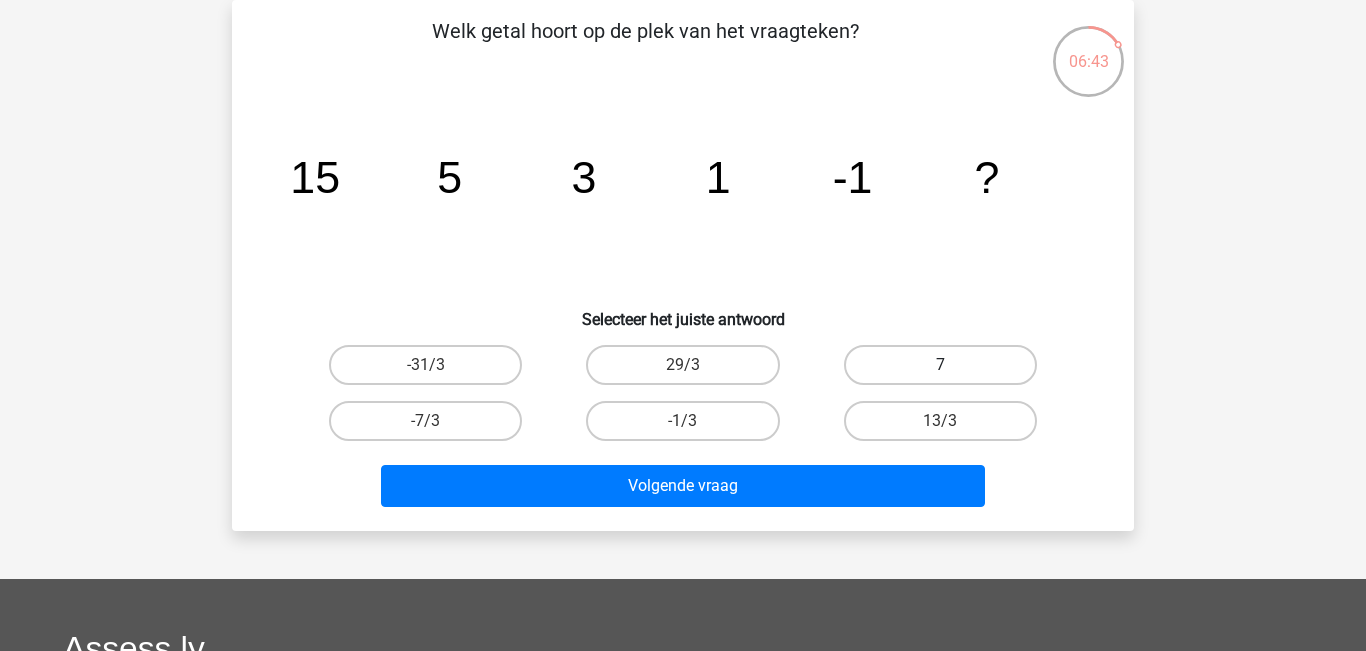 click on "7" at bounding box center (940, 365) 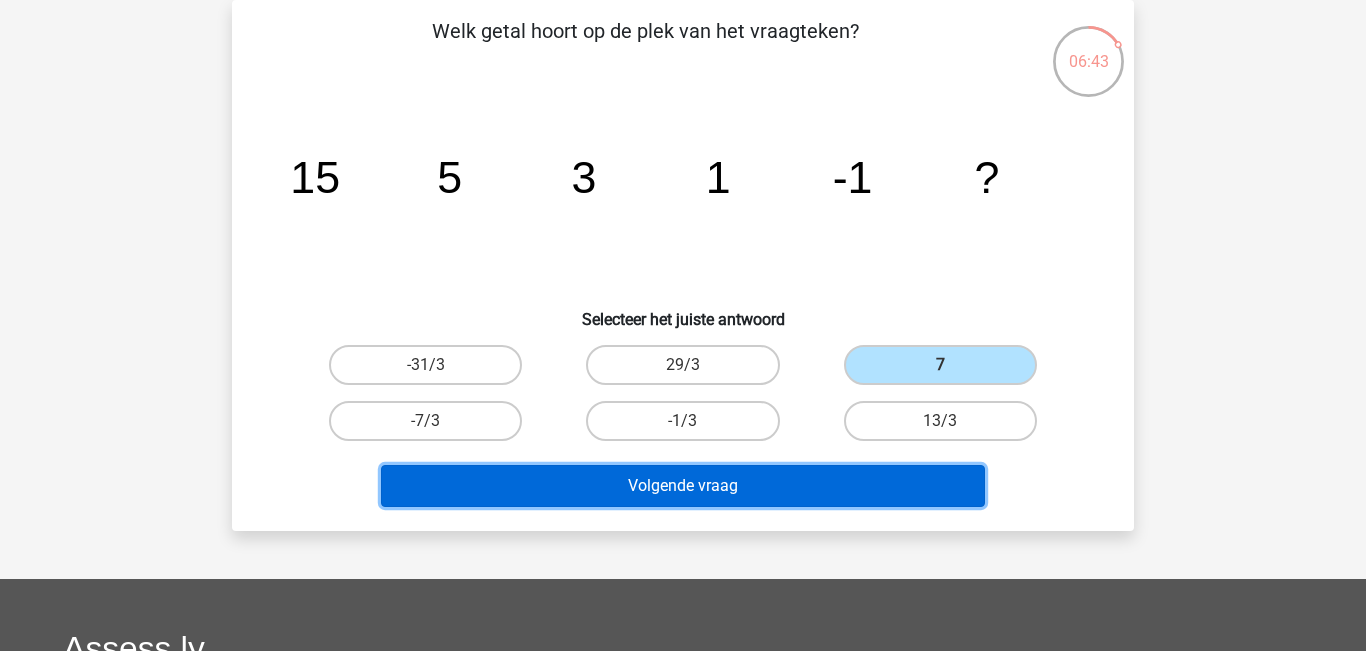 click on "Volgende vraag" at bounding box center [683, 486] 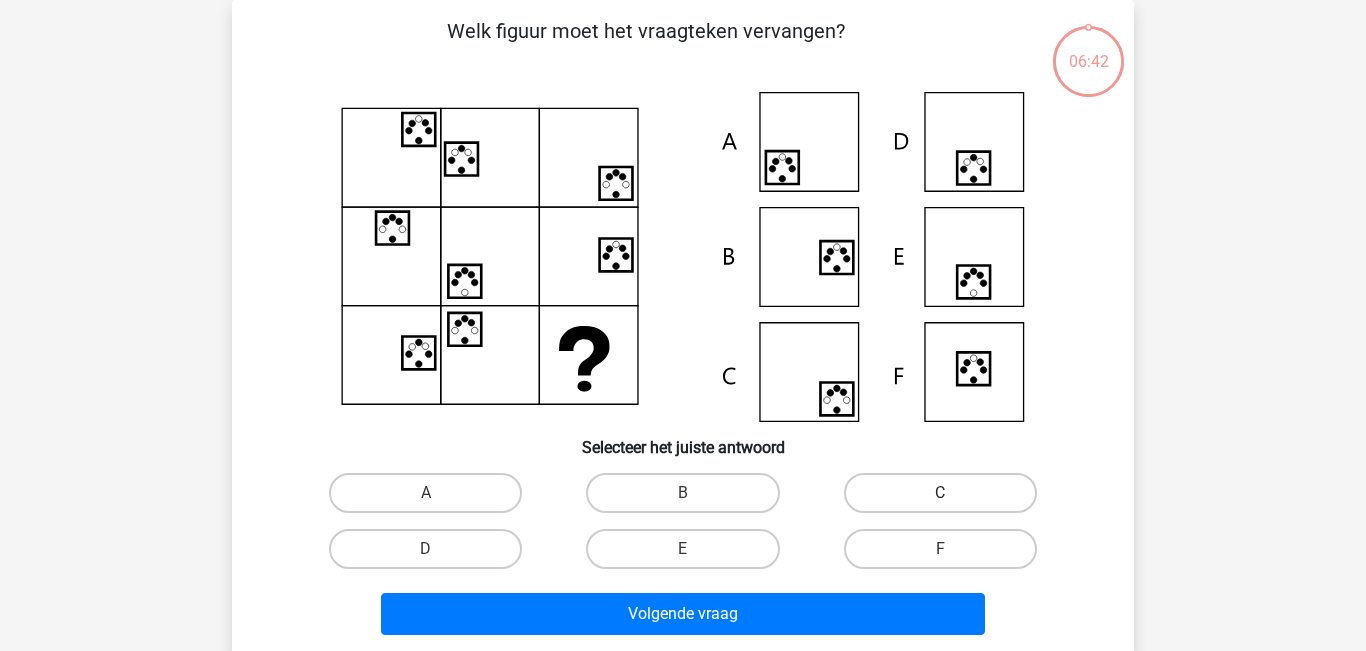 click on "C" at bounding box center [940, 493] 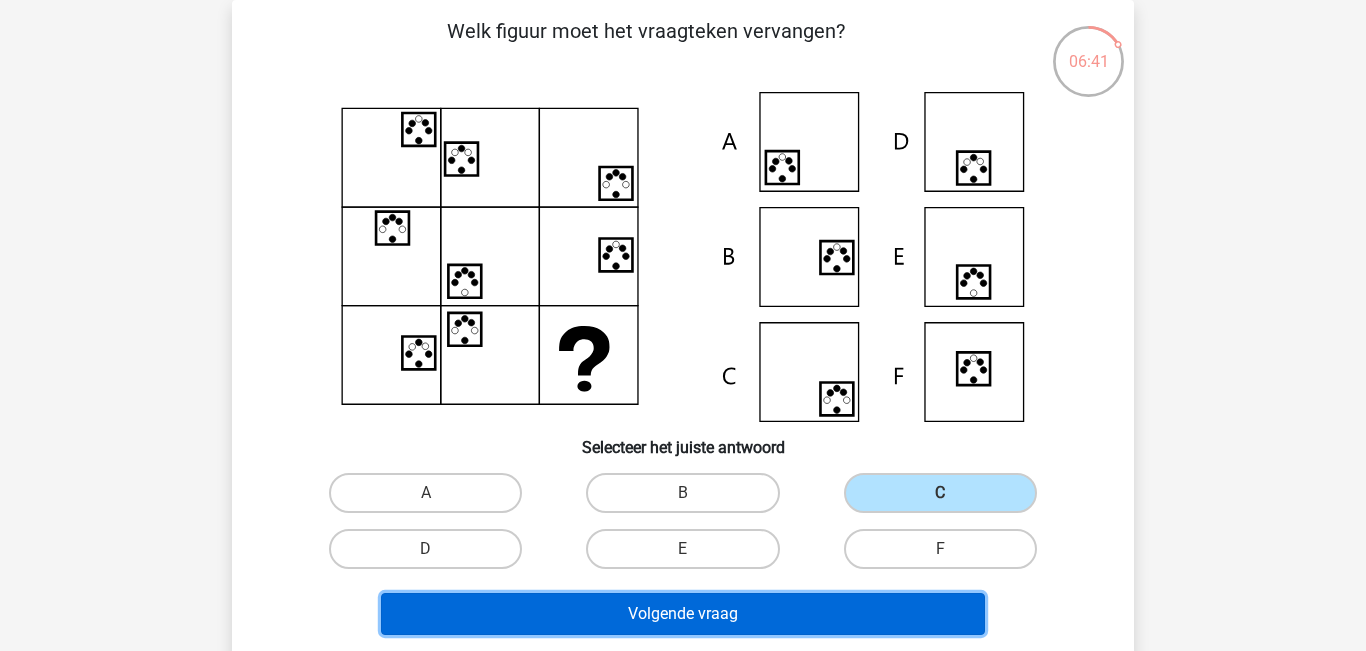 click on "Volgende vraag" at bounding box center [683, 614] 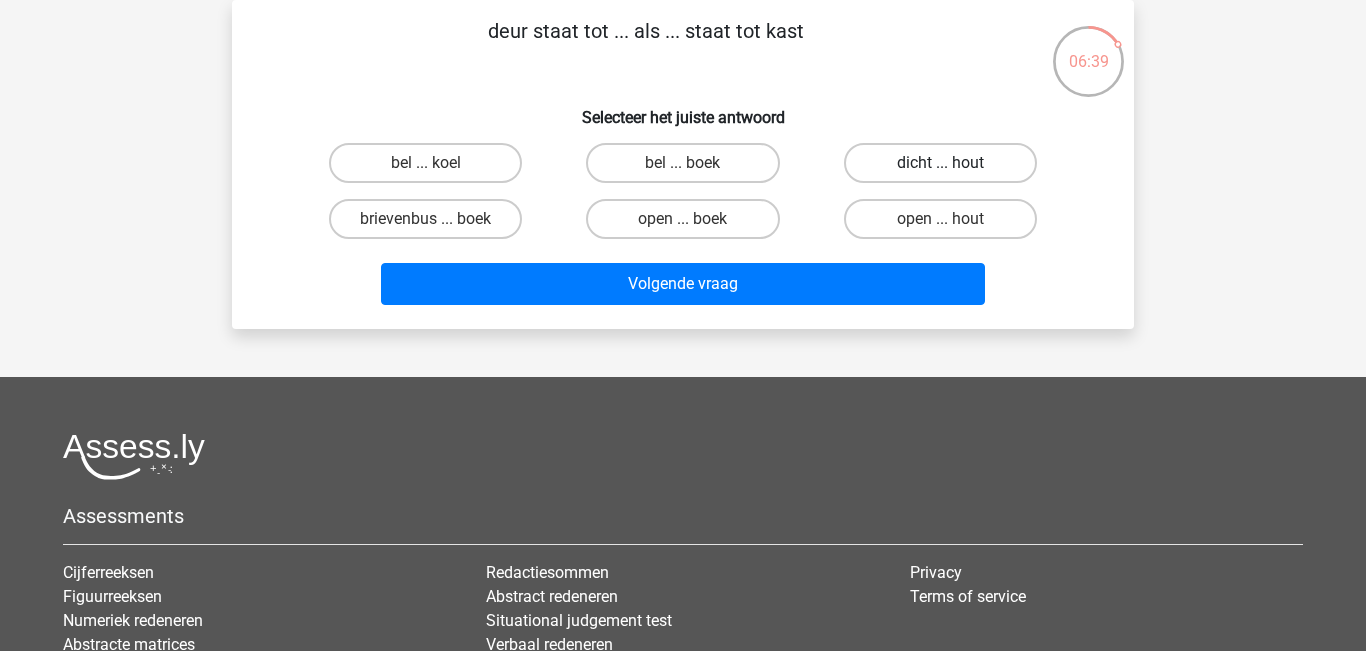 click on "dicht ... hout" at bounding box center (940, 163) 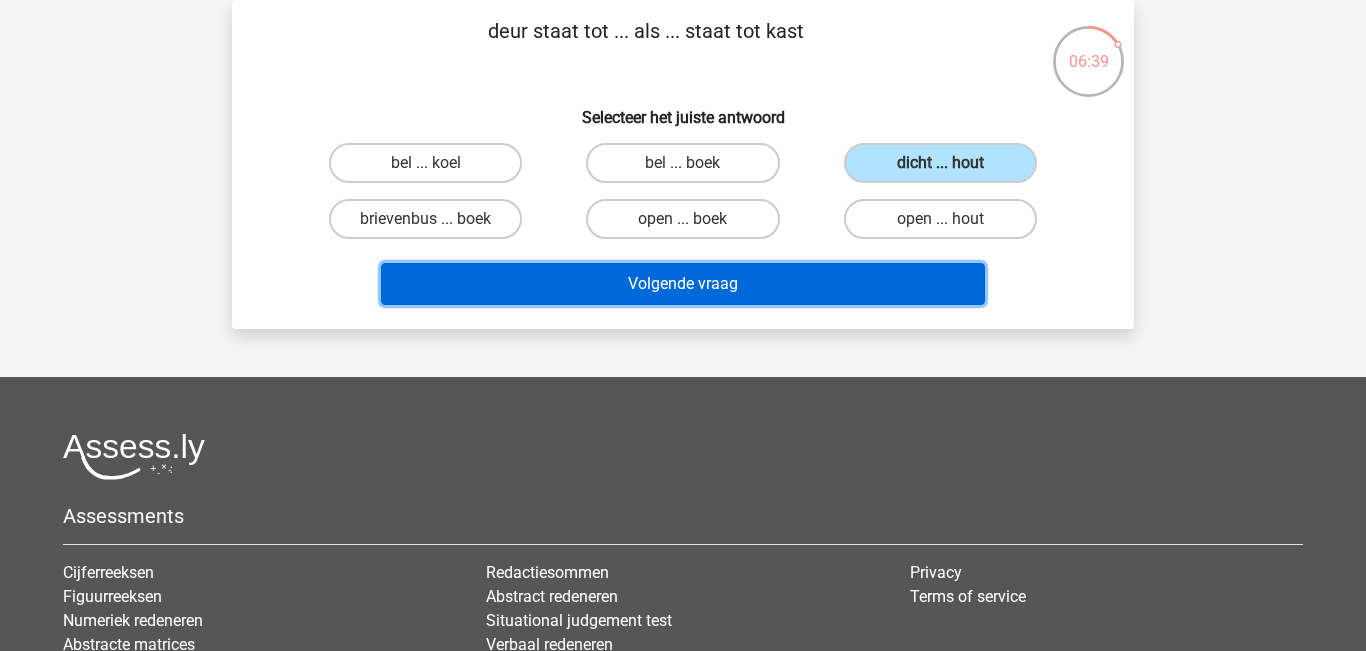 click on "Volgende vraag" at bounding box center [683, 284] 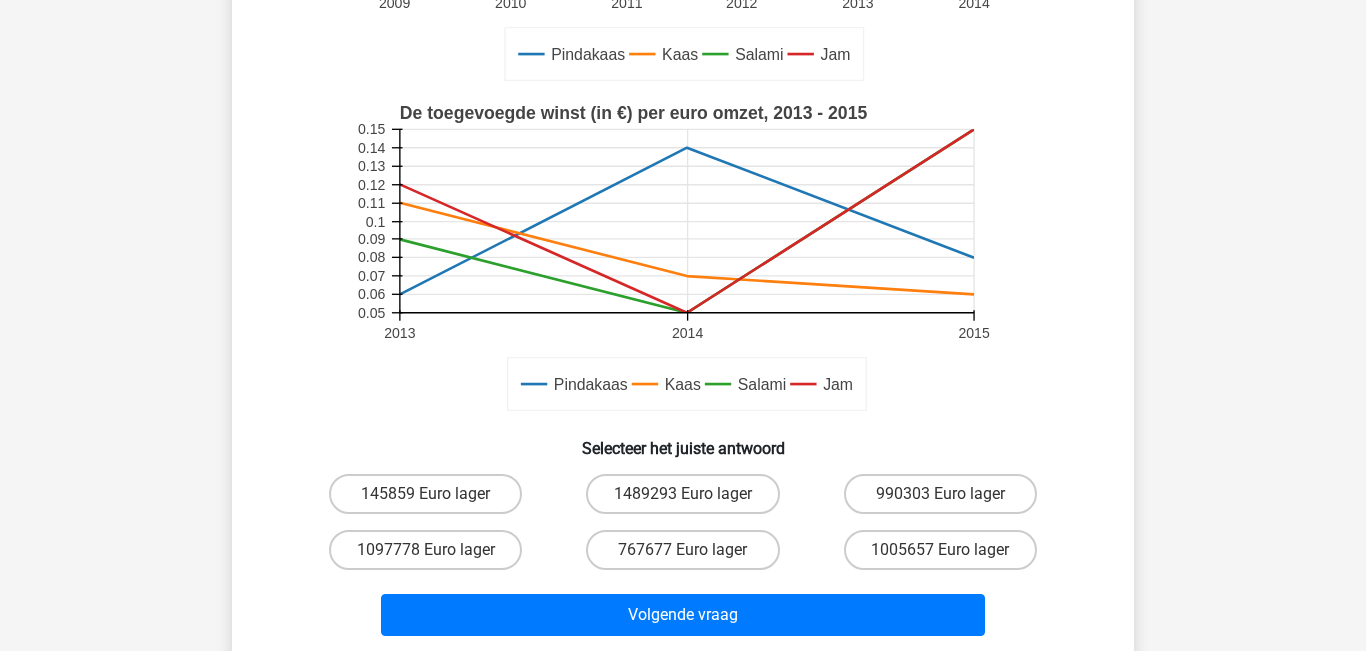 scroll, scrollTop: 423, scrollLeft: 0, axis: vertical 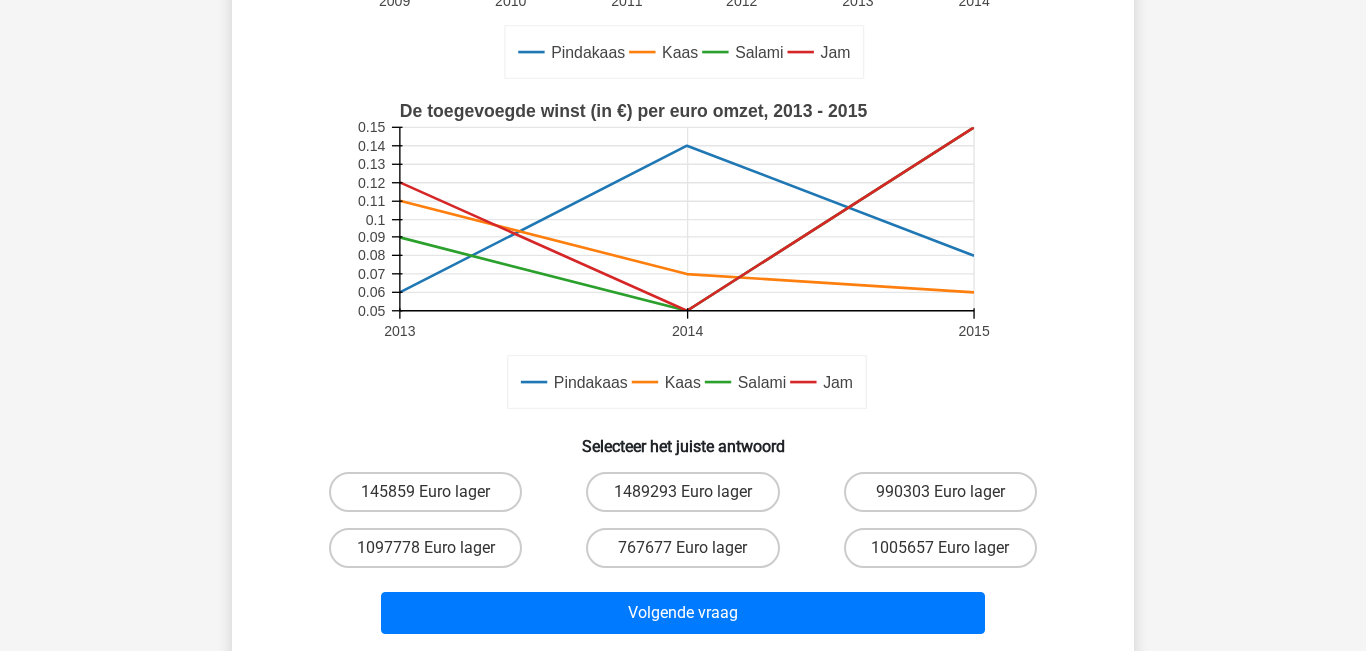 click on "990303 Euro lager" at bounding box center [946, 498] 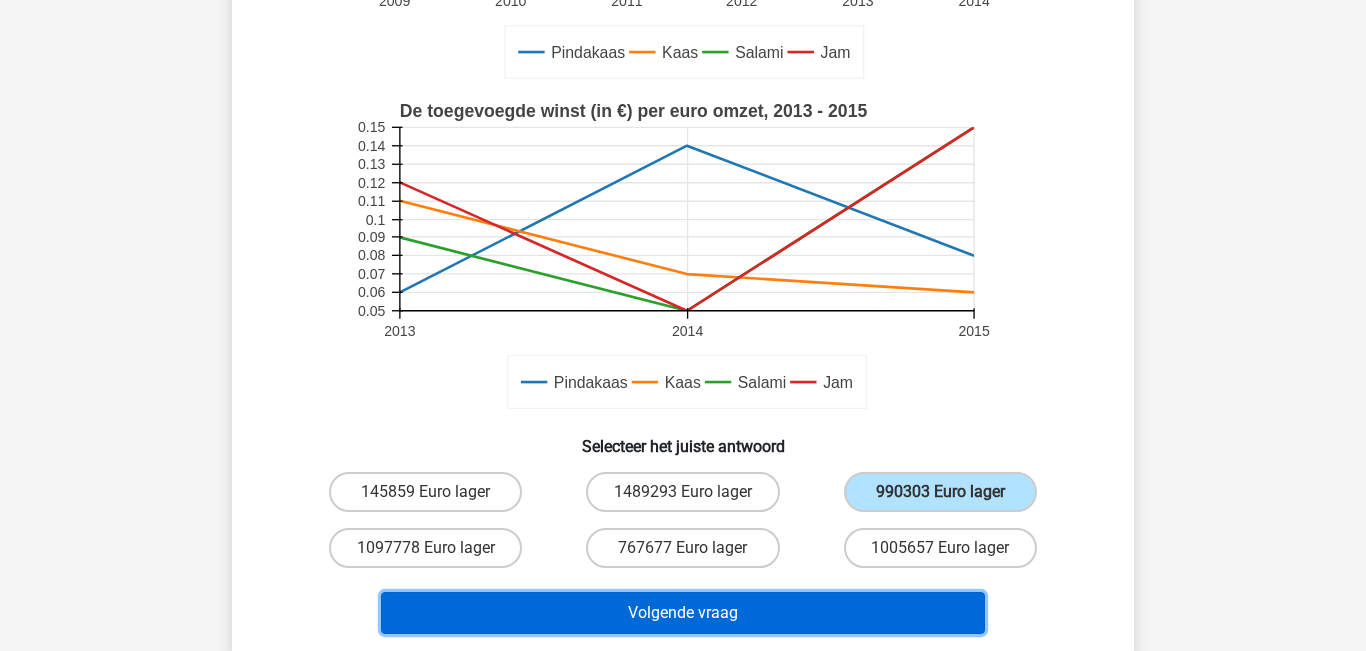 click on "Volgende vraag" at bounding box center (683, 613) 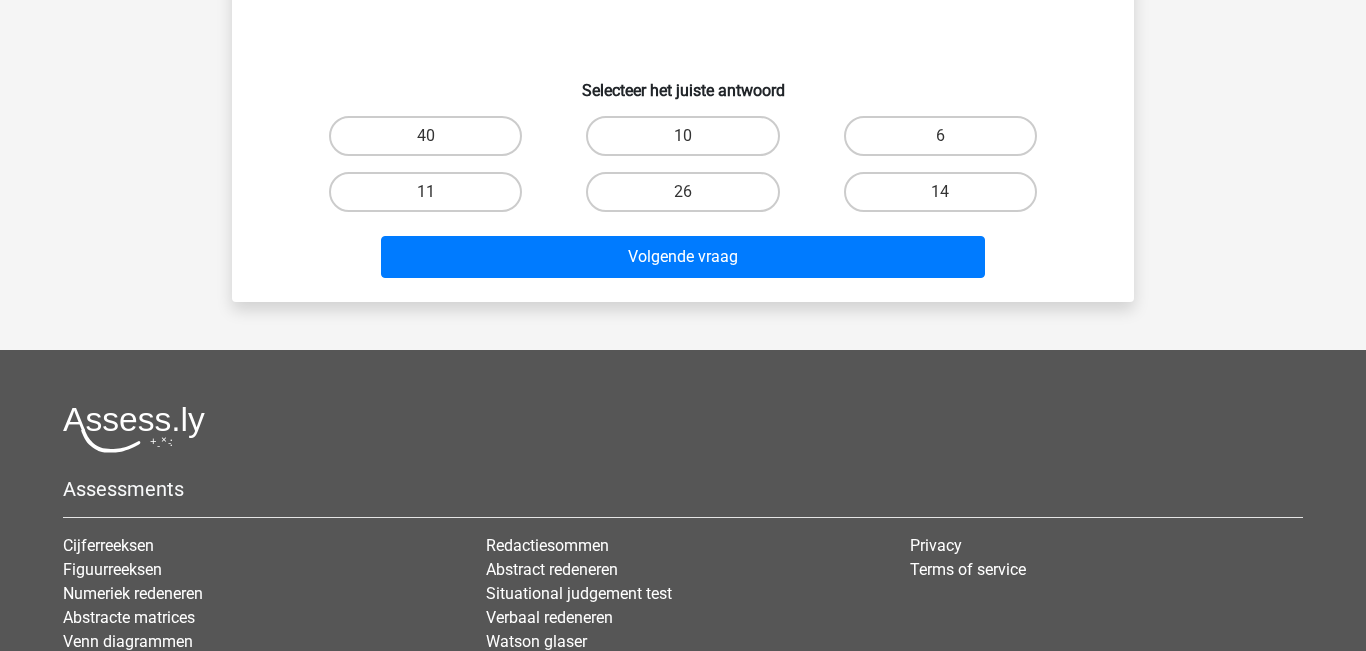 scroll, scrollTop: 92, scrollLeft: 0, axis: vertical 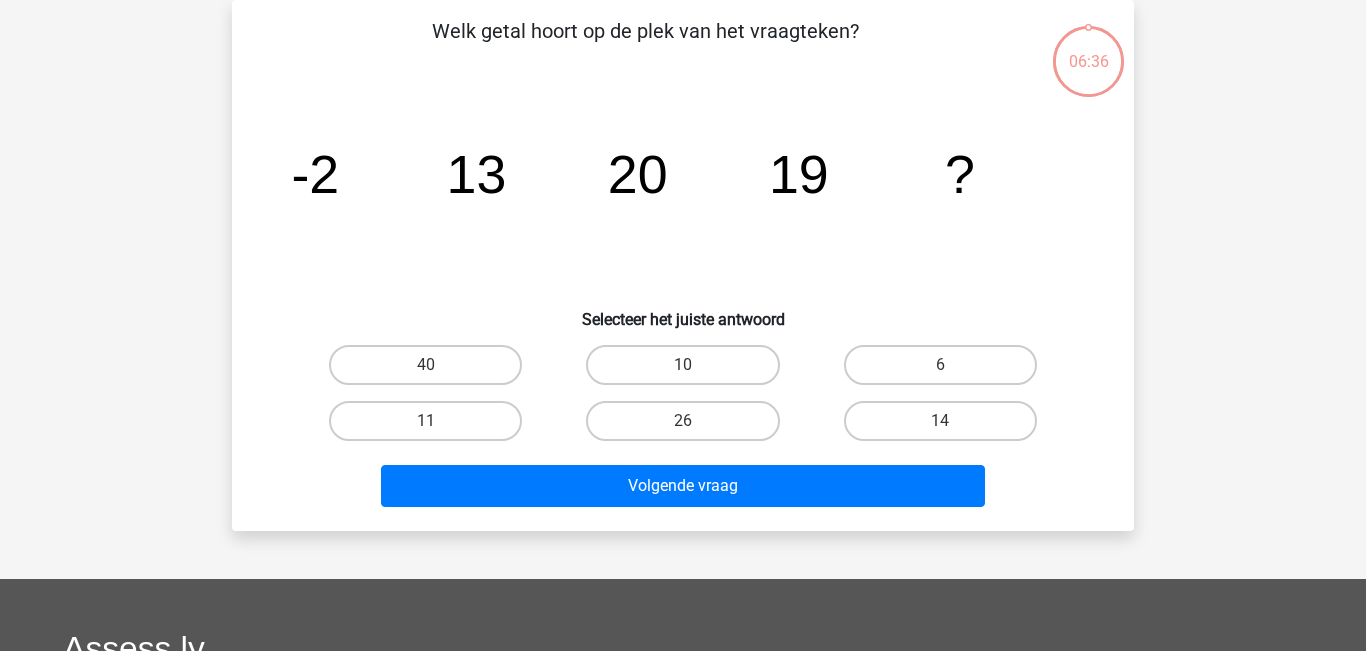click on "14" at bounding box center [940, 421] 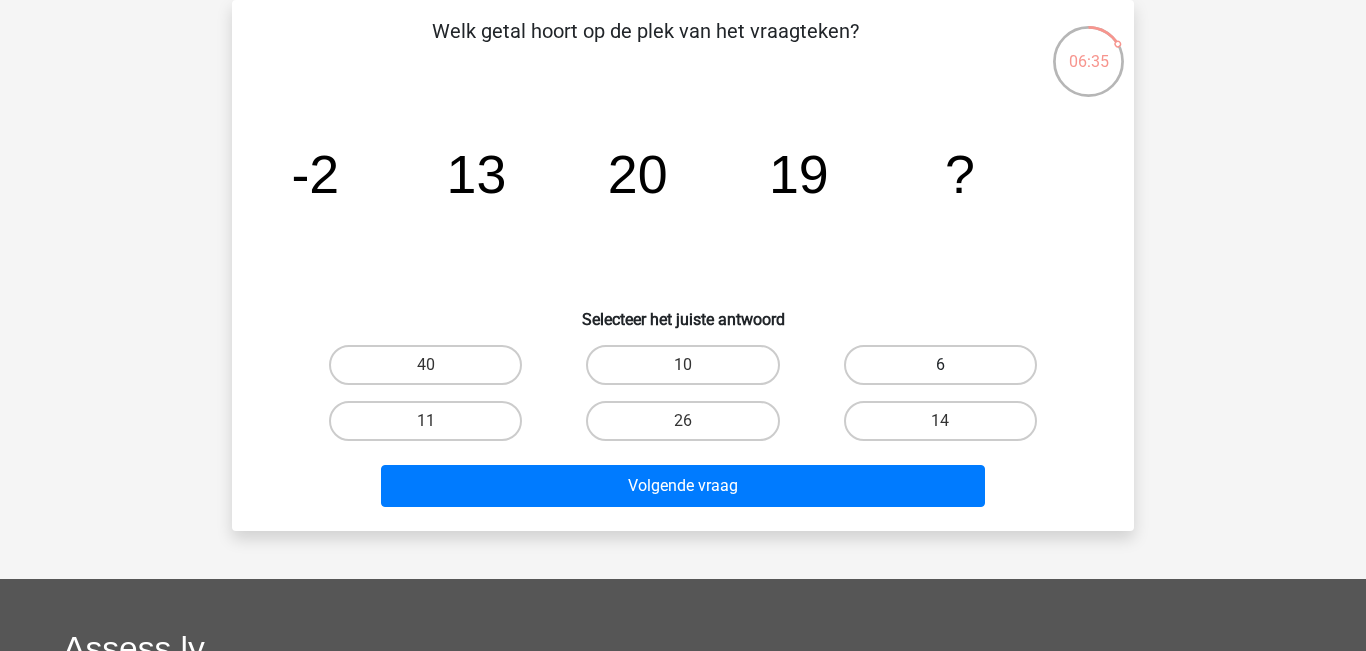 click on "6" at bounding box center (940, 365) 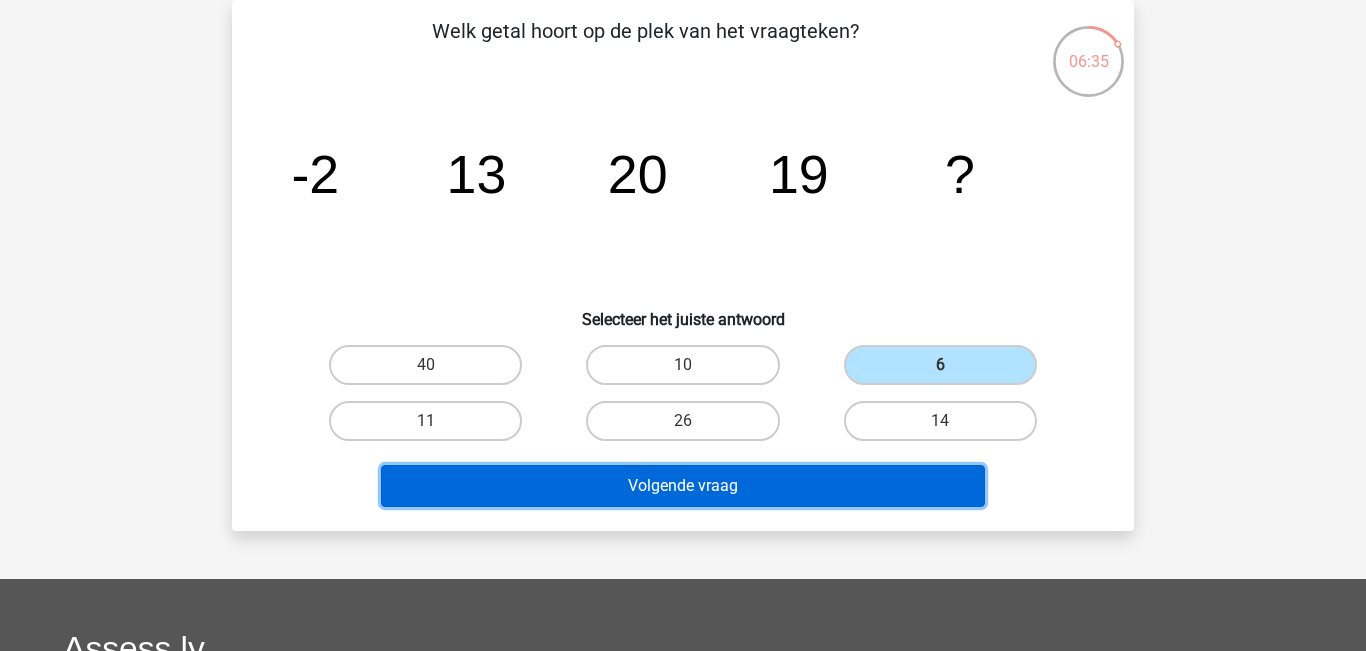 click on "Volgende vraag" at bounding box center (683, 486) 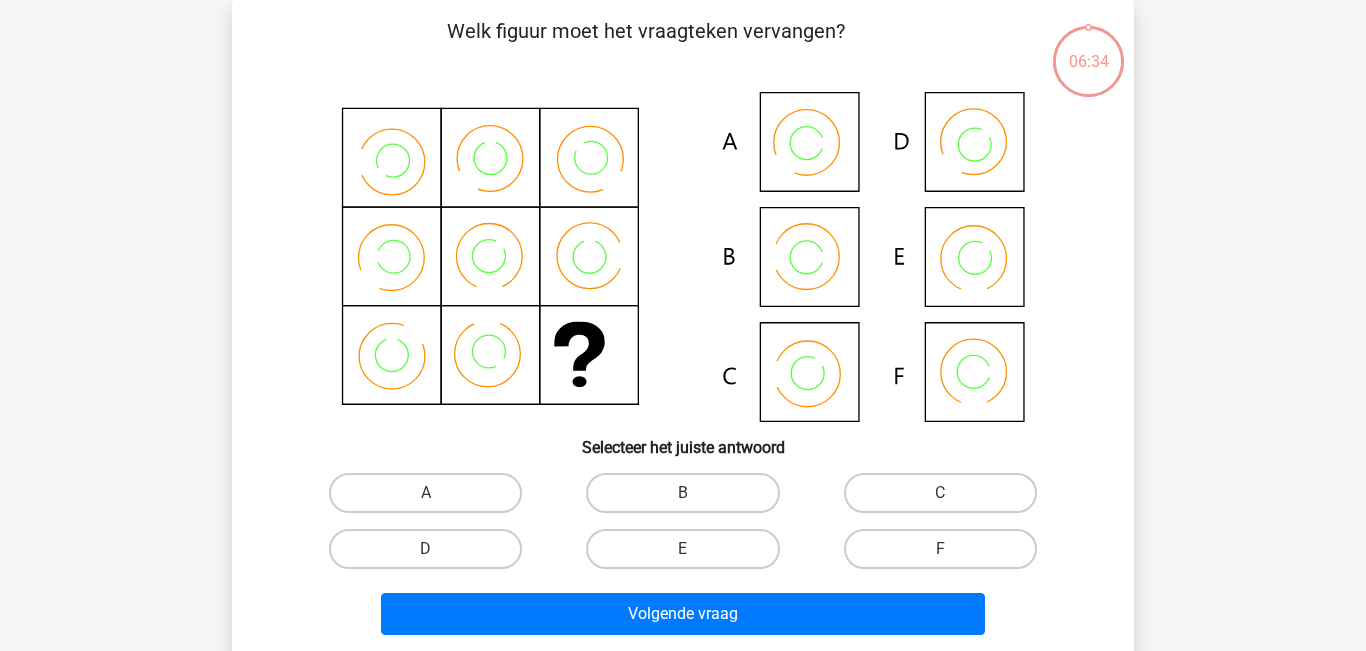 click on "C" at bounding box center (940, 493) 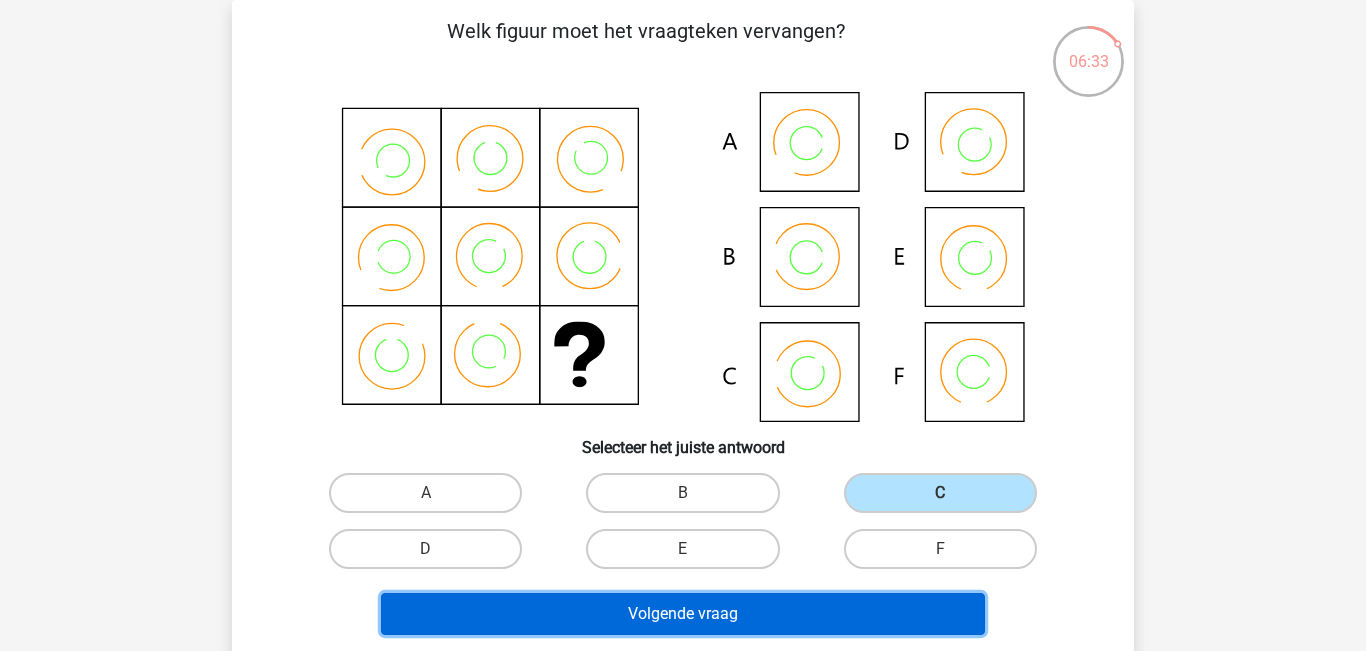click on "Volgende vraag" at bounding box center [683, 614] 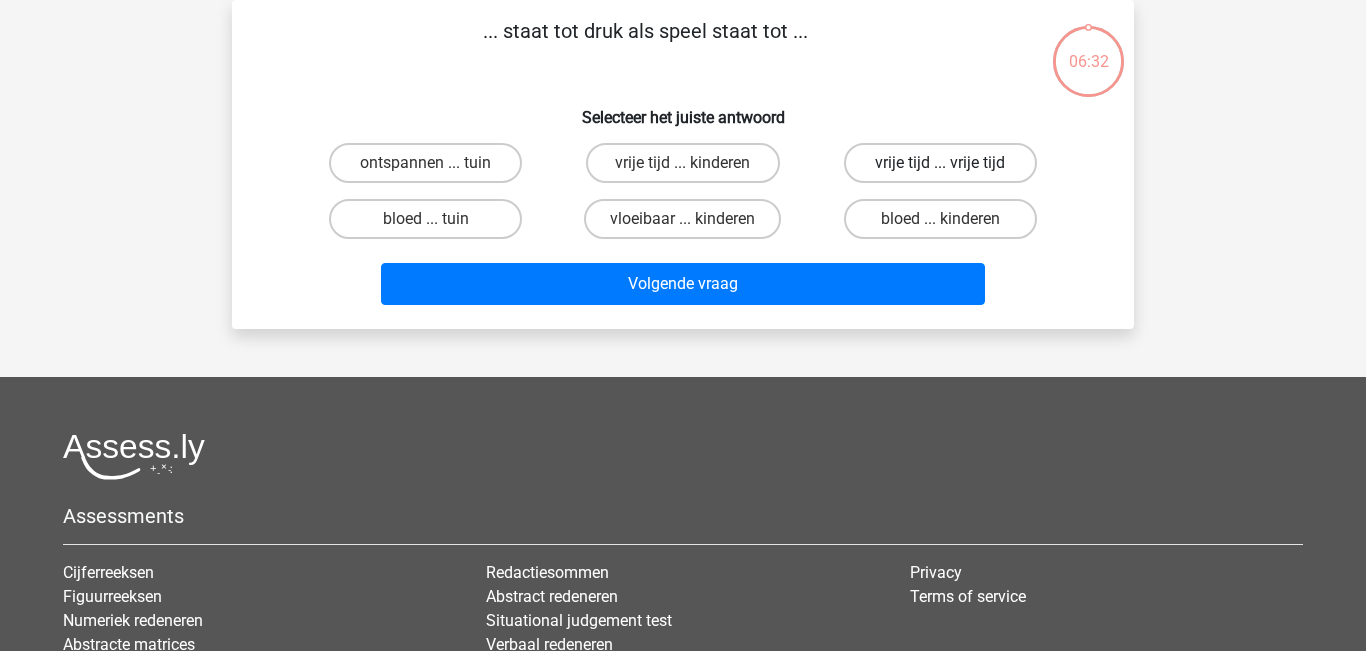 click on "vrije tijd ... vrije tijd" at bounding box center [940, 163] 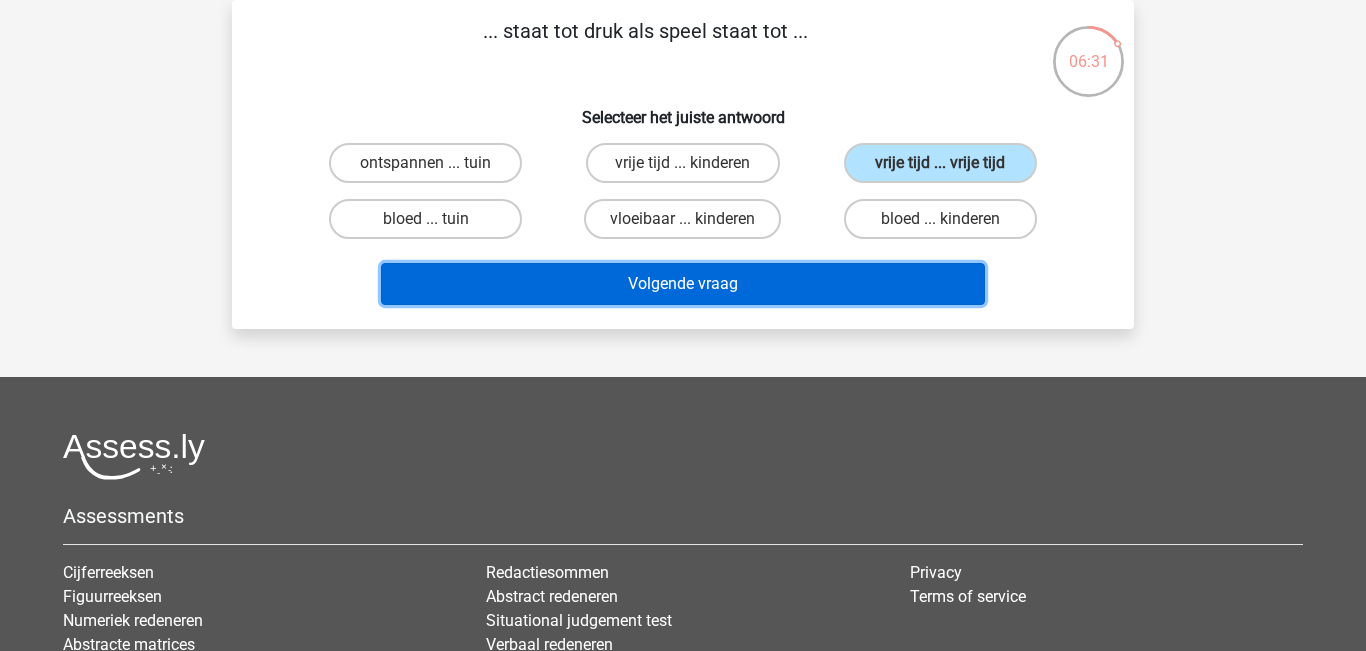 click on "Volgende vraag" at bounding box center [683, 284] 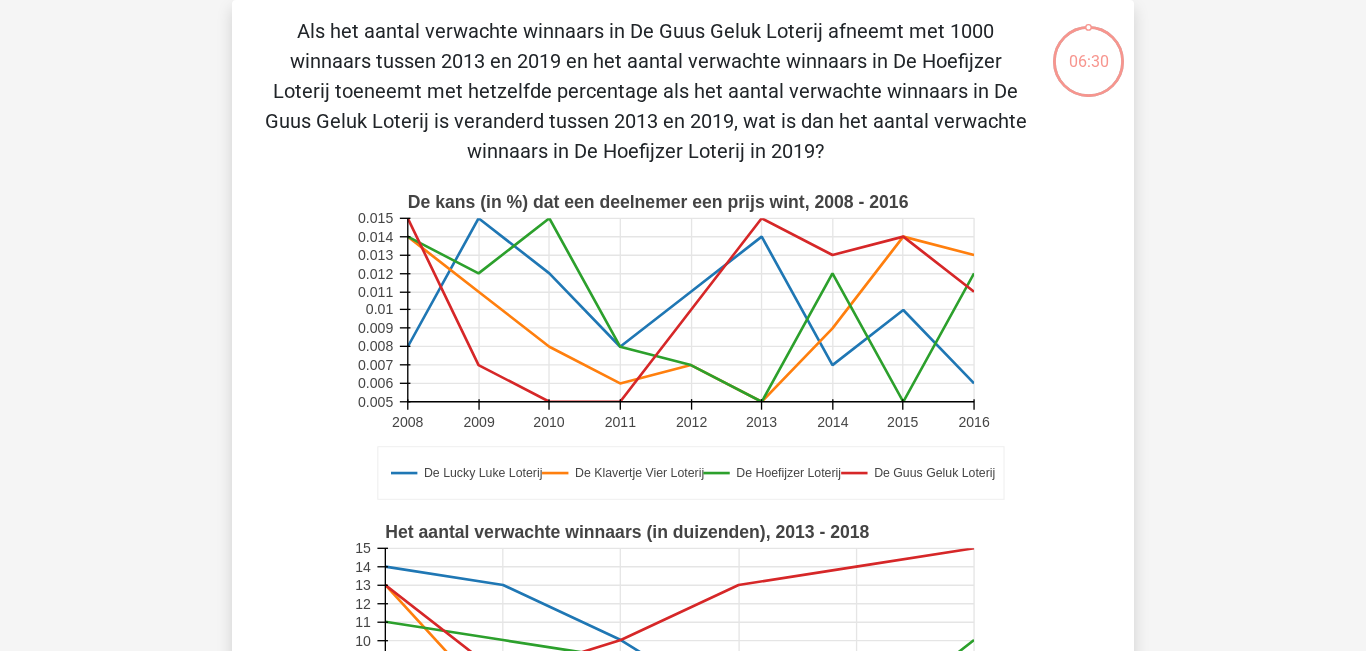 scroll, scrollTop: 511, scrollLeft: 0, axis: vertical 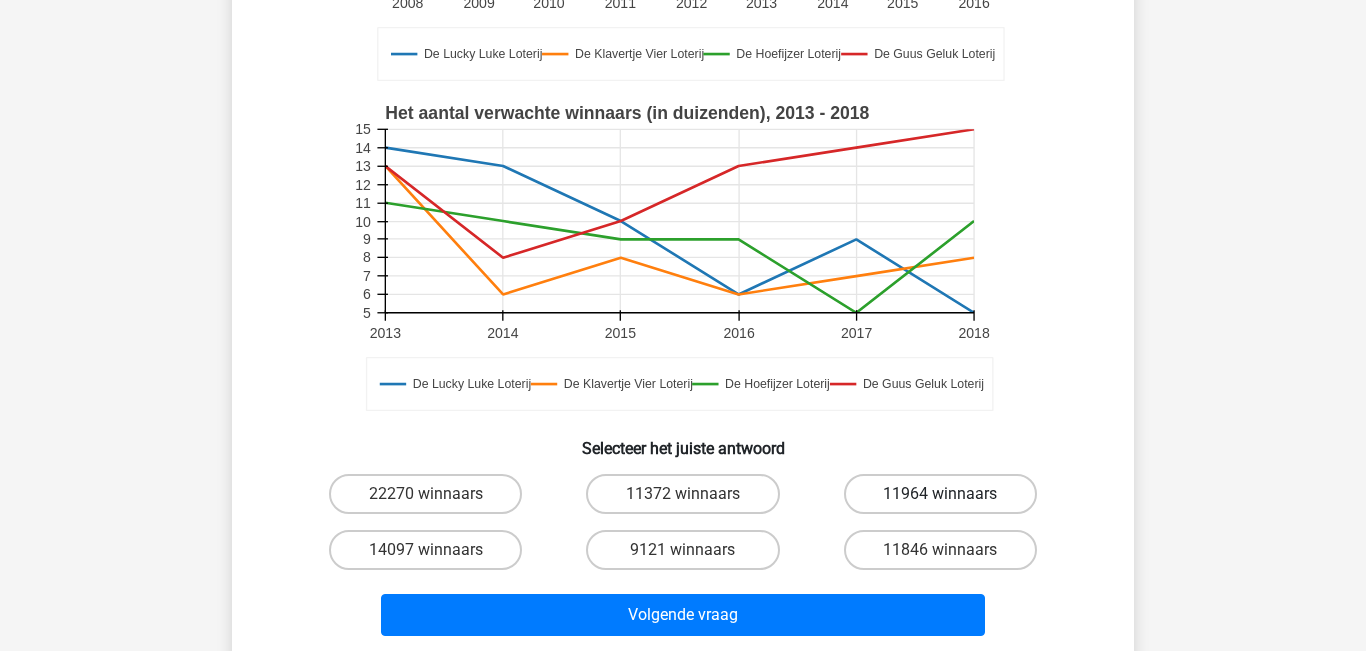 click on "11964 winnaars" at bounding box center [940, 494] 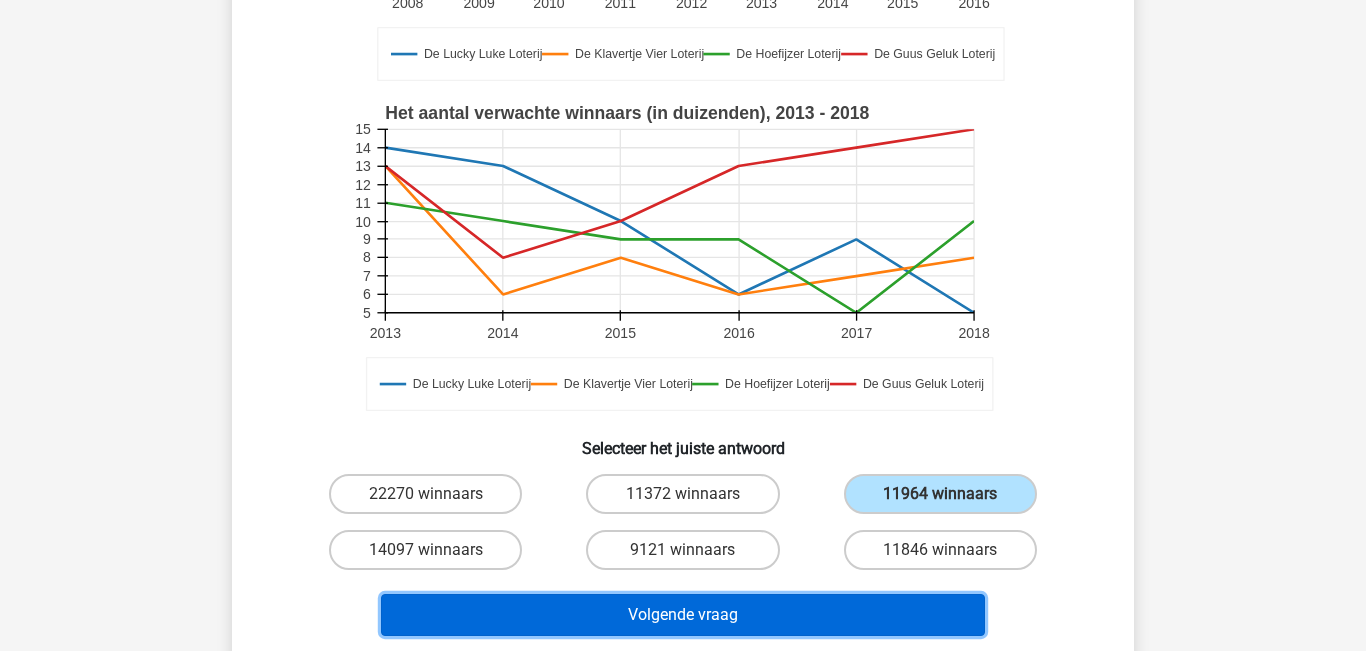 click on "Volgende vraag" at bounding box center (683, 615) 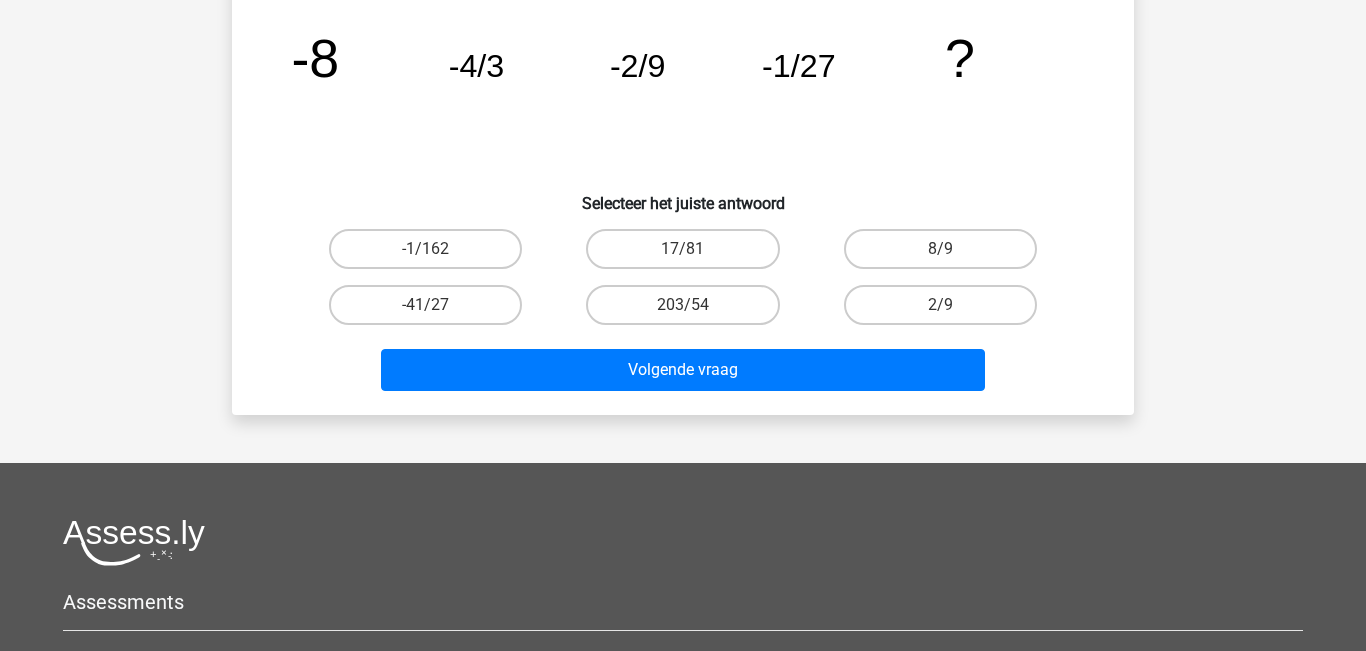 scroll, scrollTop: 92, scrollLeft: 0, axis: vertical 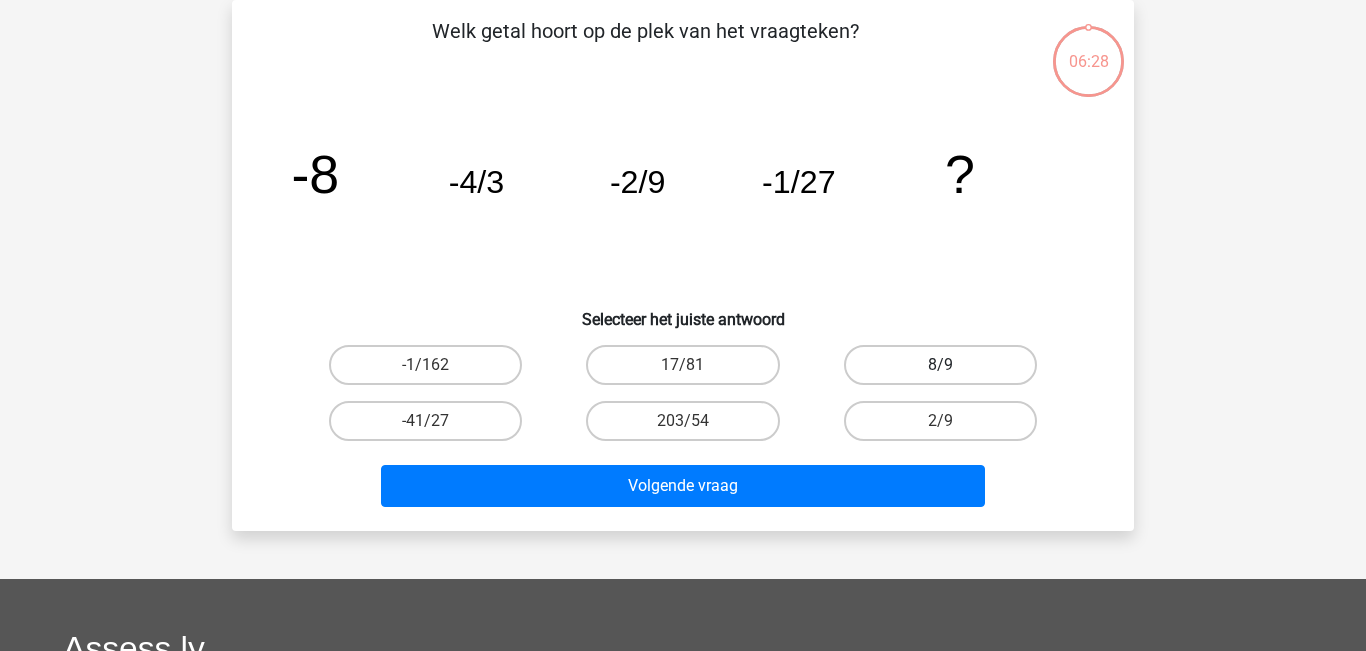 click on "8/9" at bounding box center [940, 365] 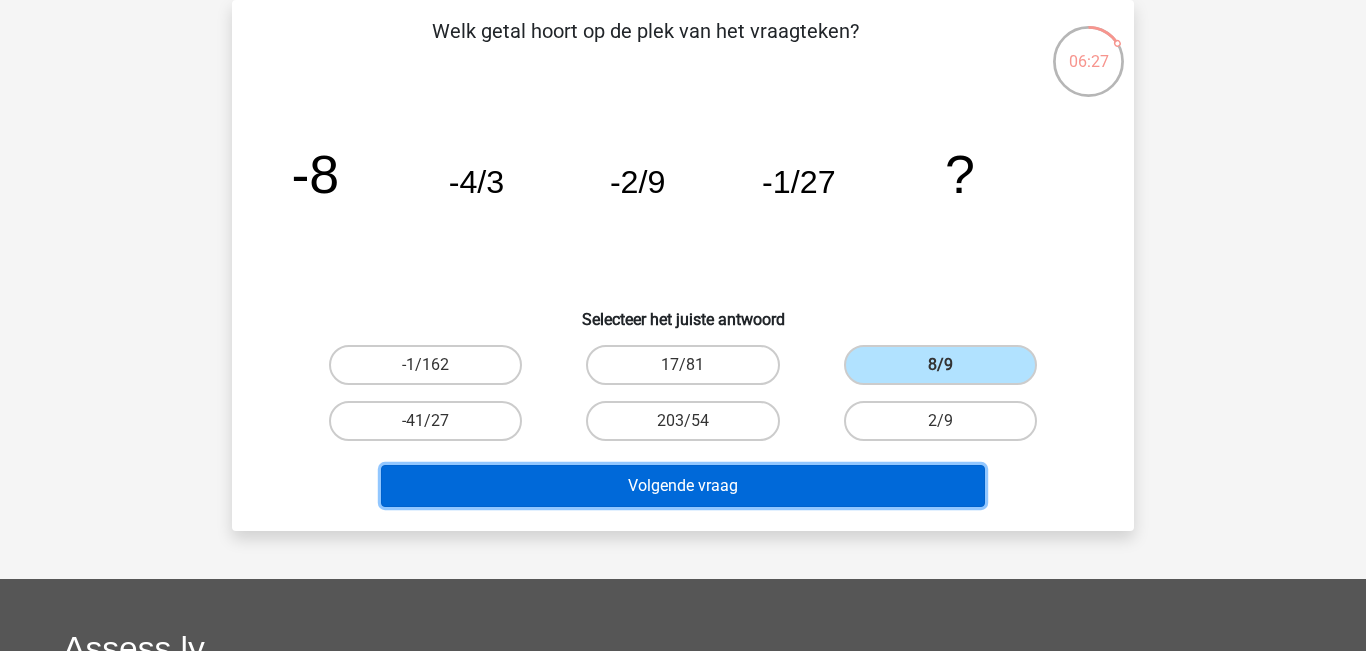 click on "Volgende vraag" at bounding box center [683, 486] 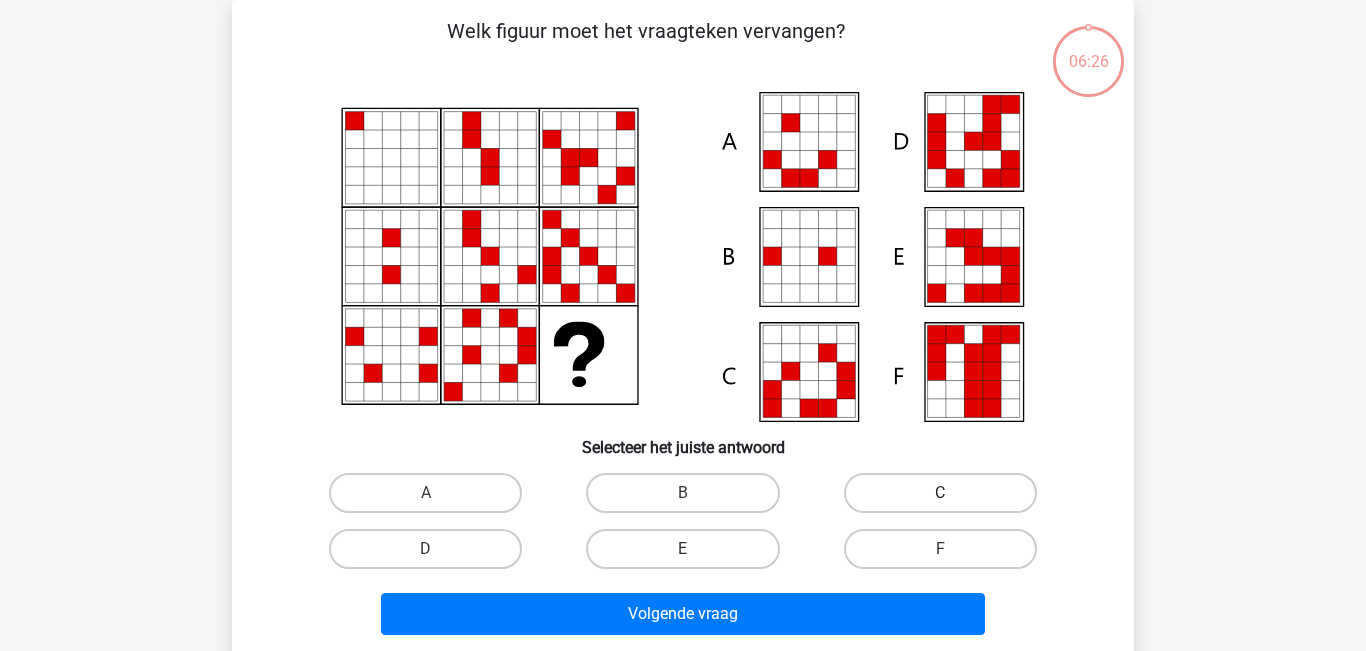 click on "C" at bounding box center (940, 493) 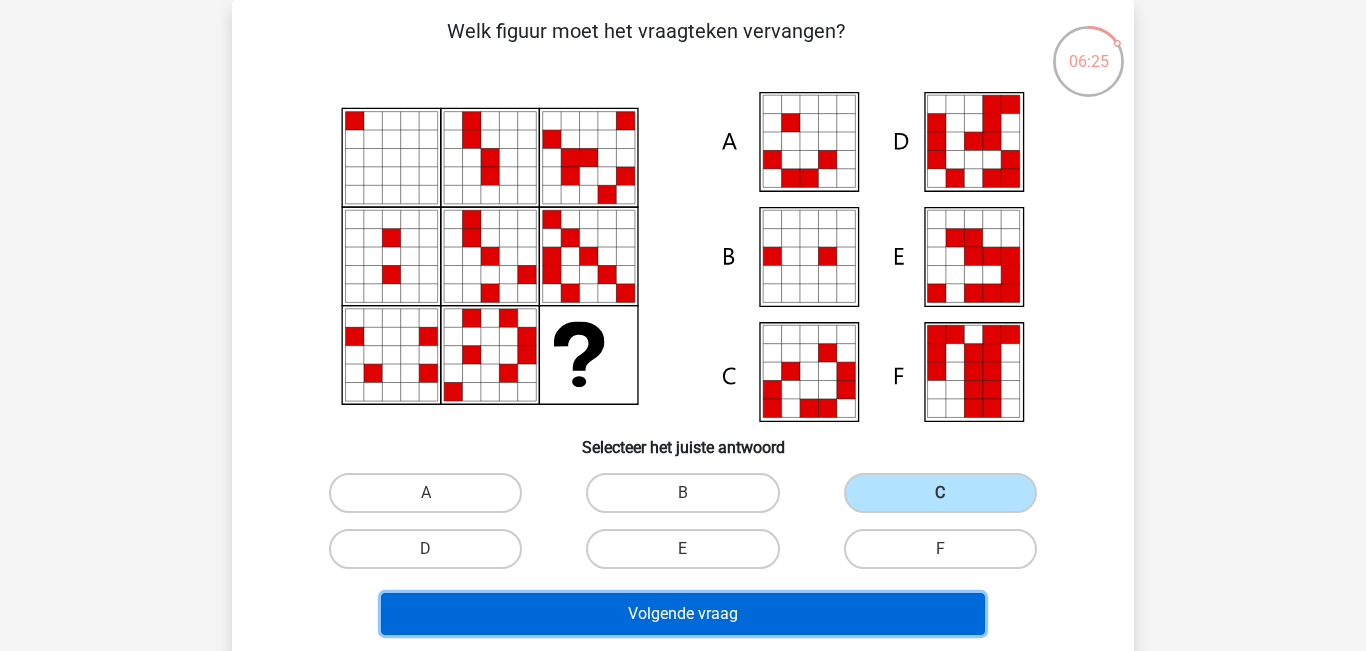 click on "Volgende vraag" at bounding box center [683, 614] 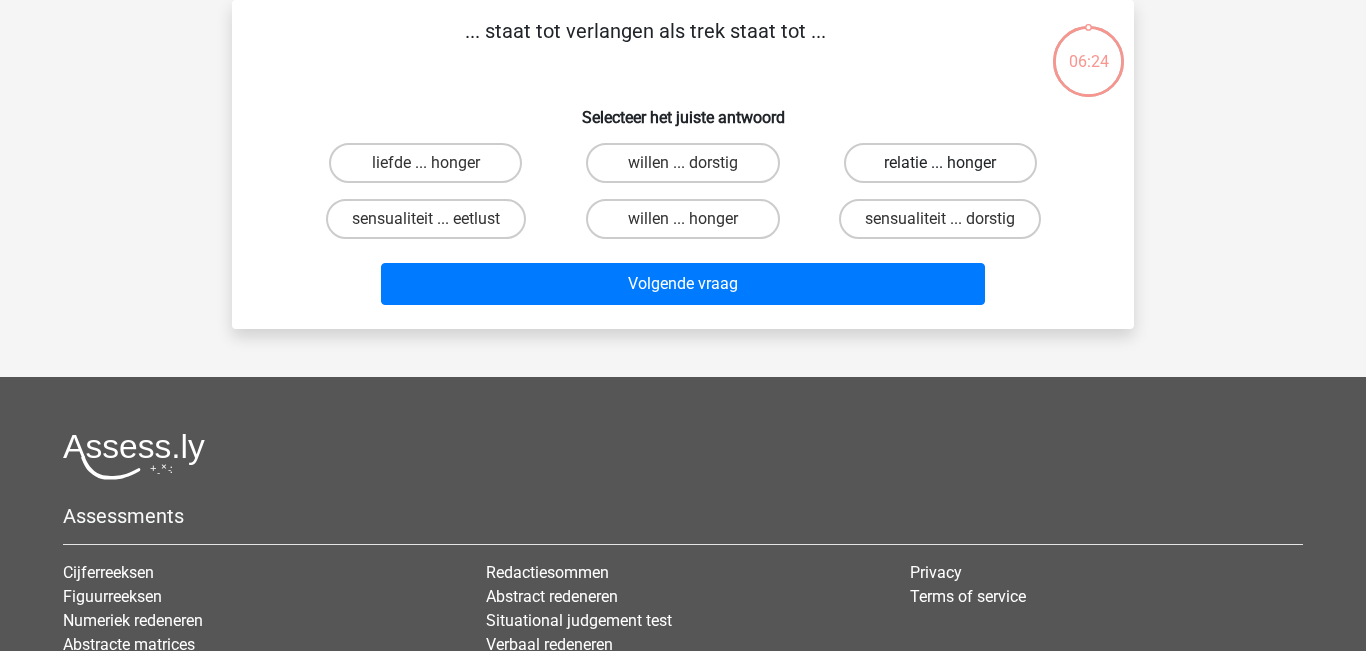 click on "relatie ... honger" at bounding box center (940, 163) 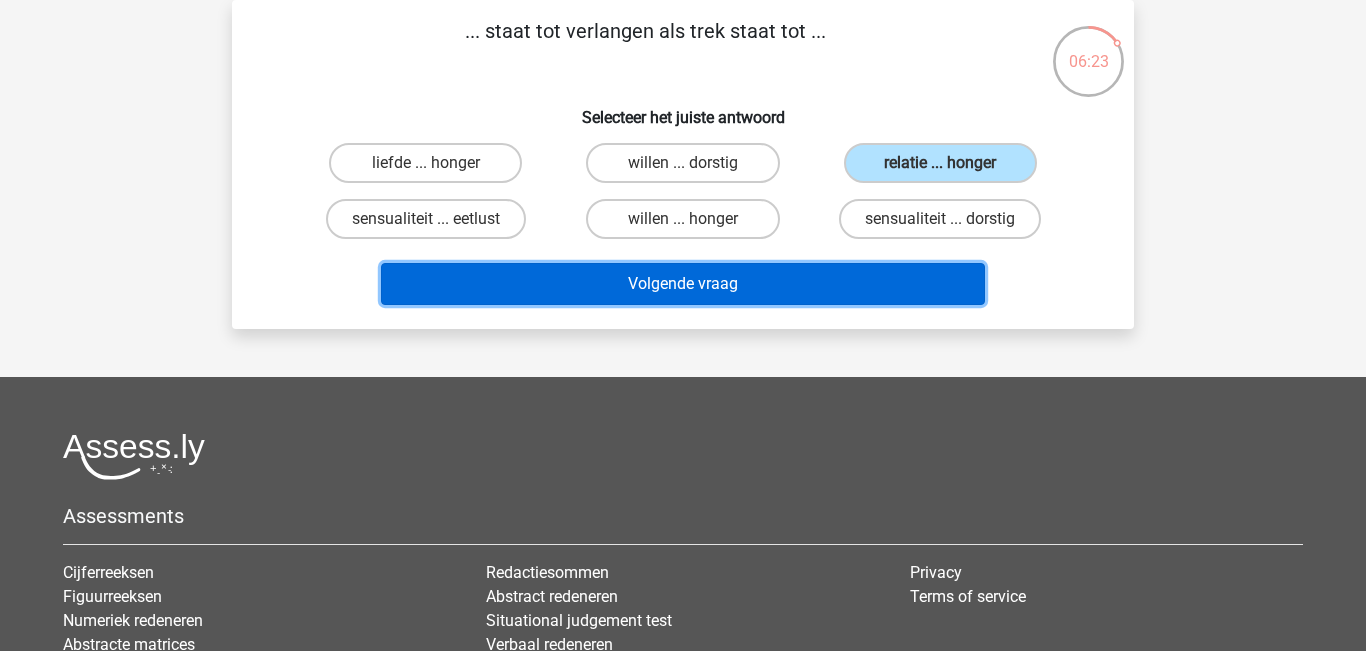 click on "Volgende vraag" at bounding box center (683, 284) 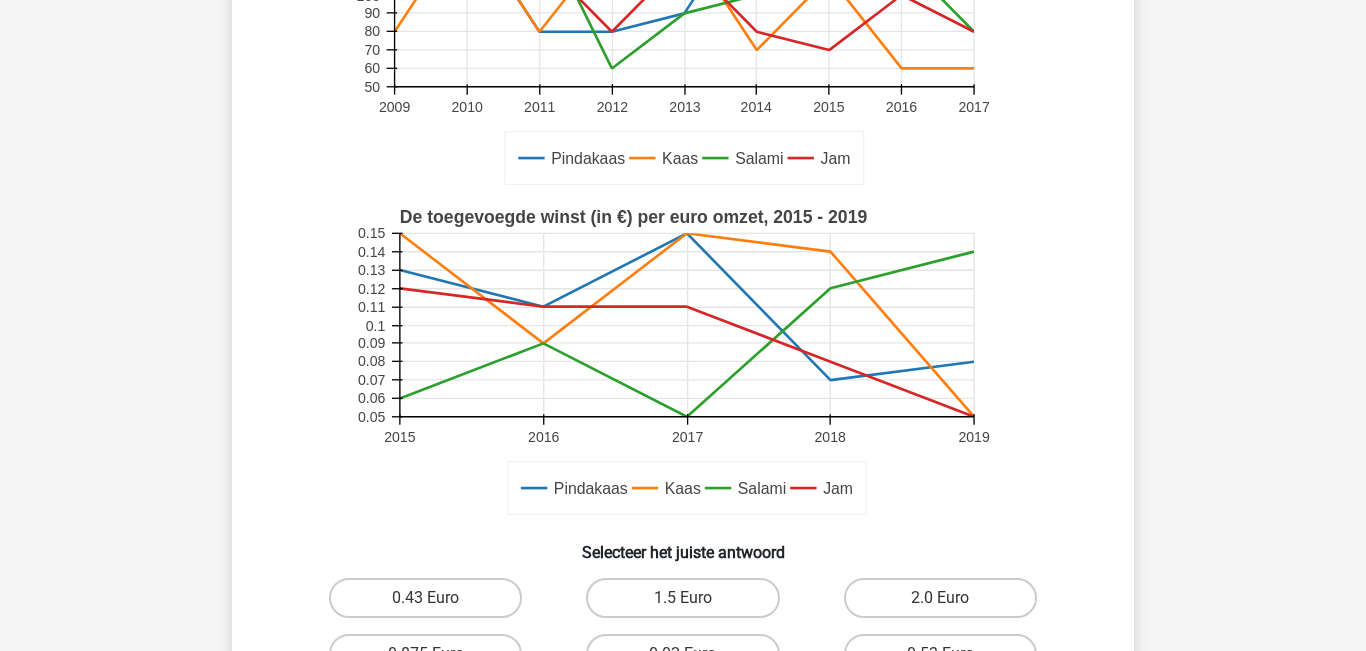 scroll, scrollTop: 409, scrollLeft: 0, axis: vertical 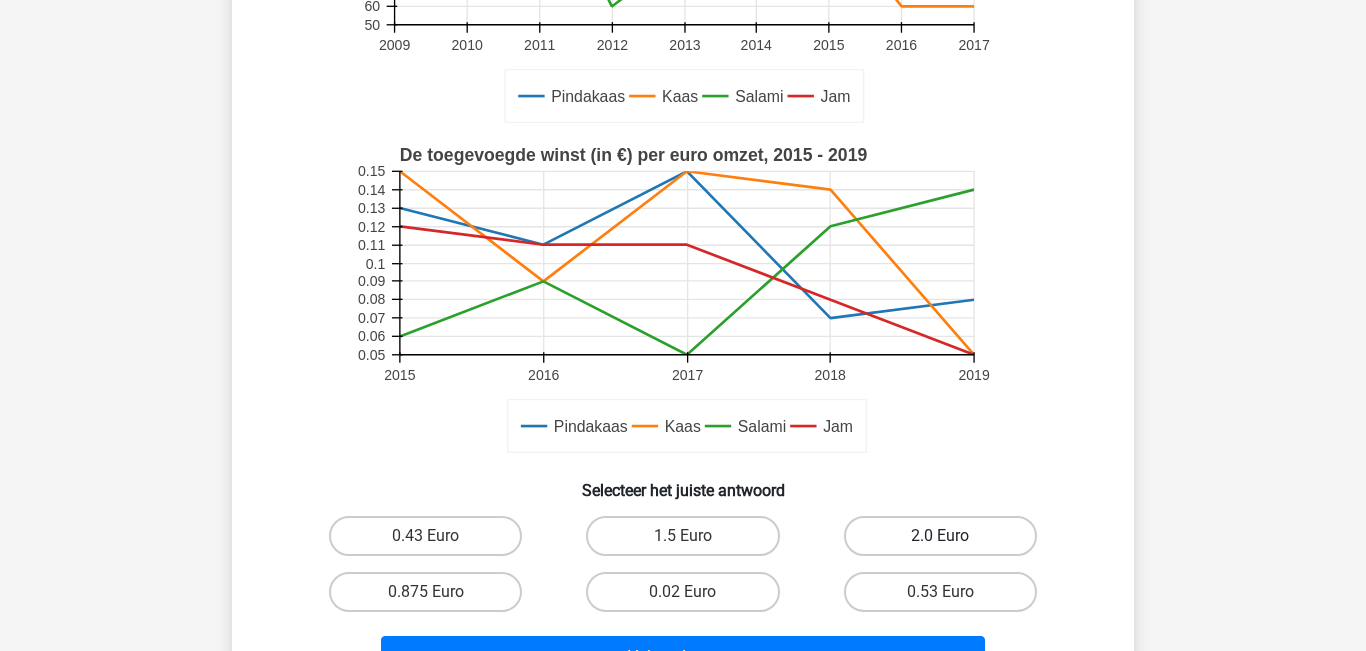 click on "2.0 Euro" at bounding box center (940, 536) 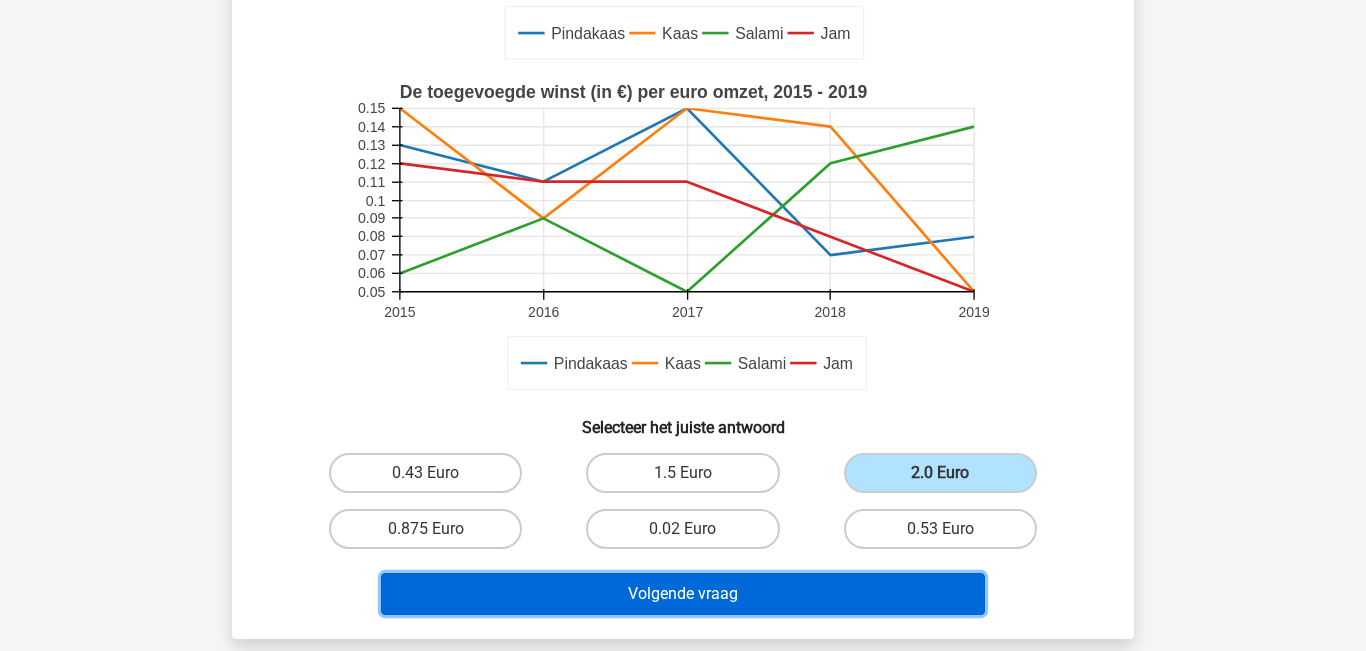 click on "Volgende vraag" at bounding box center [683, 594] 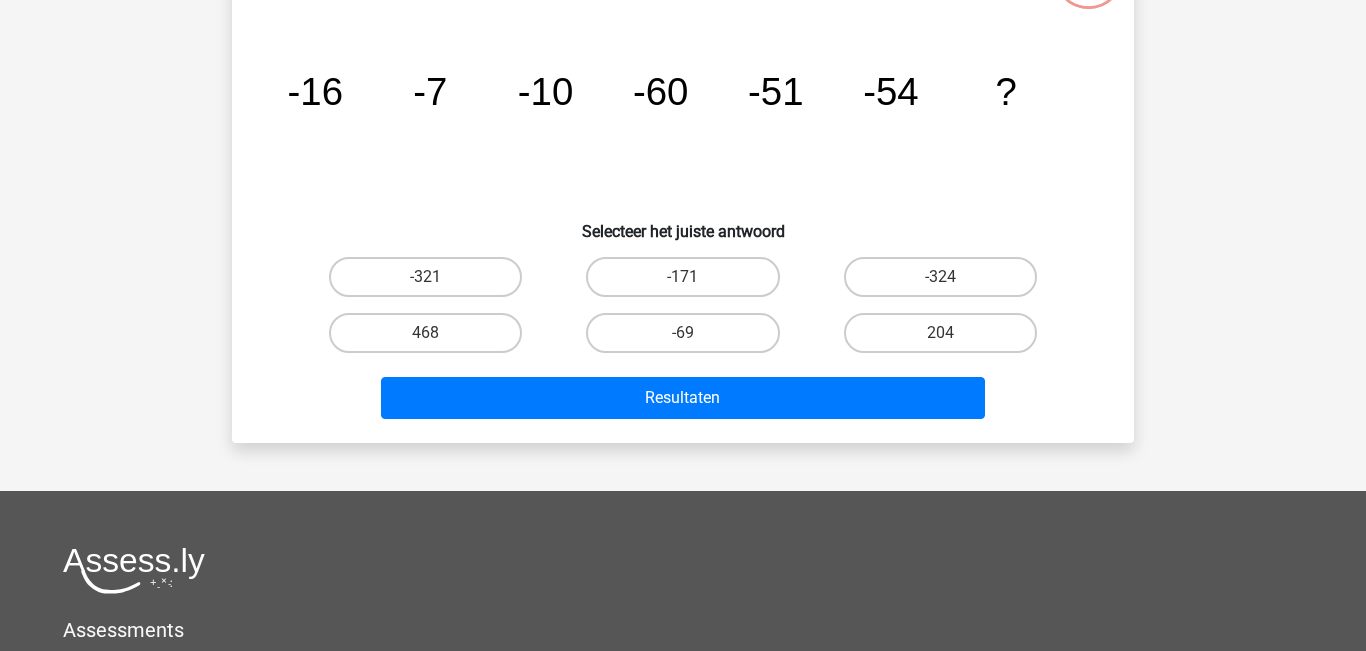 scroll, scrollTop: 92, scrollLeft: 0, axis: vertical 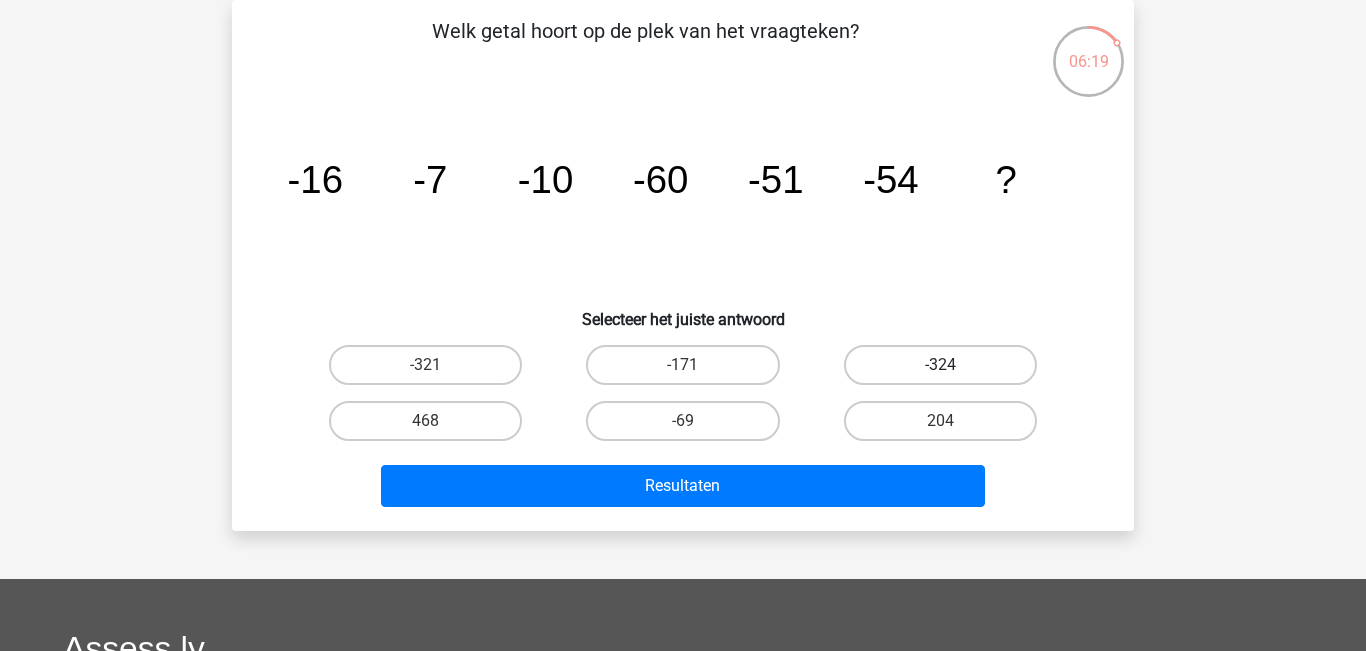 click on "-324" at bounding box center (940, 365) 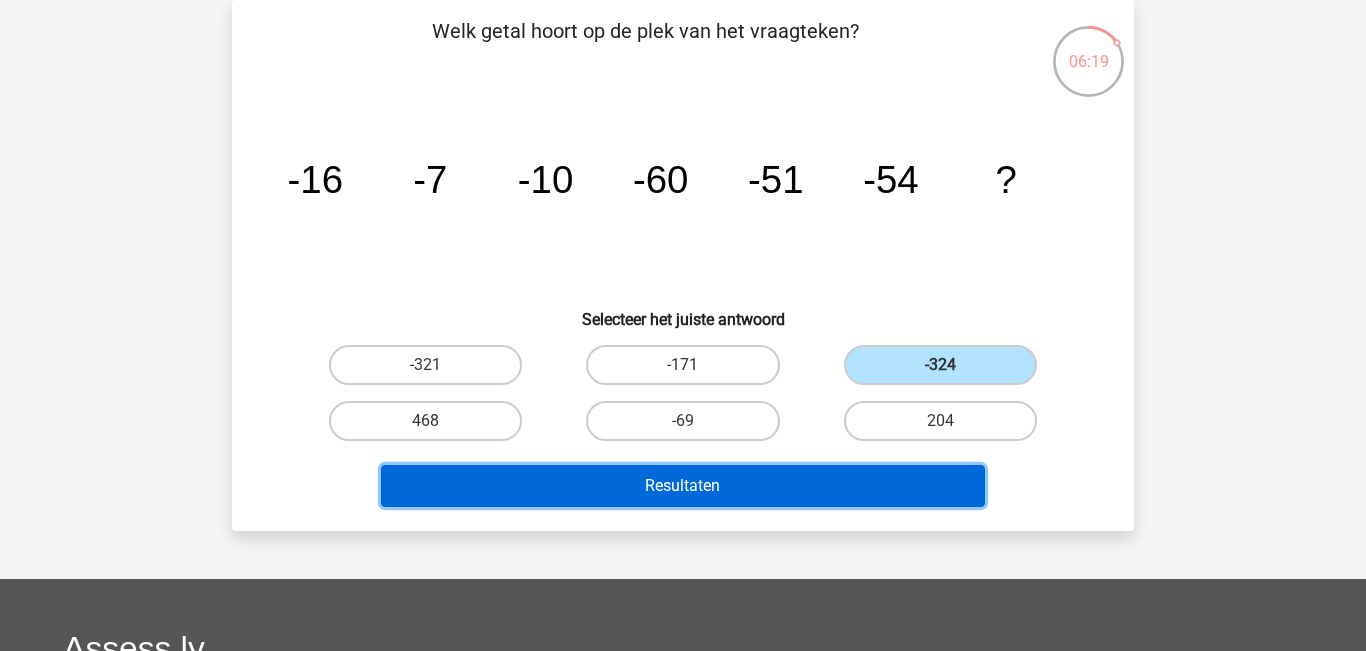 click on "Resultaten" at bounding box center [683, 486] 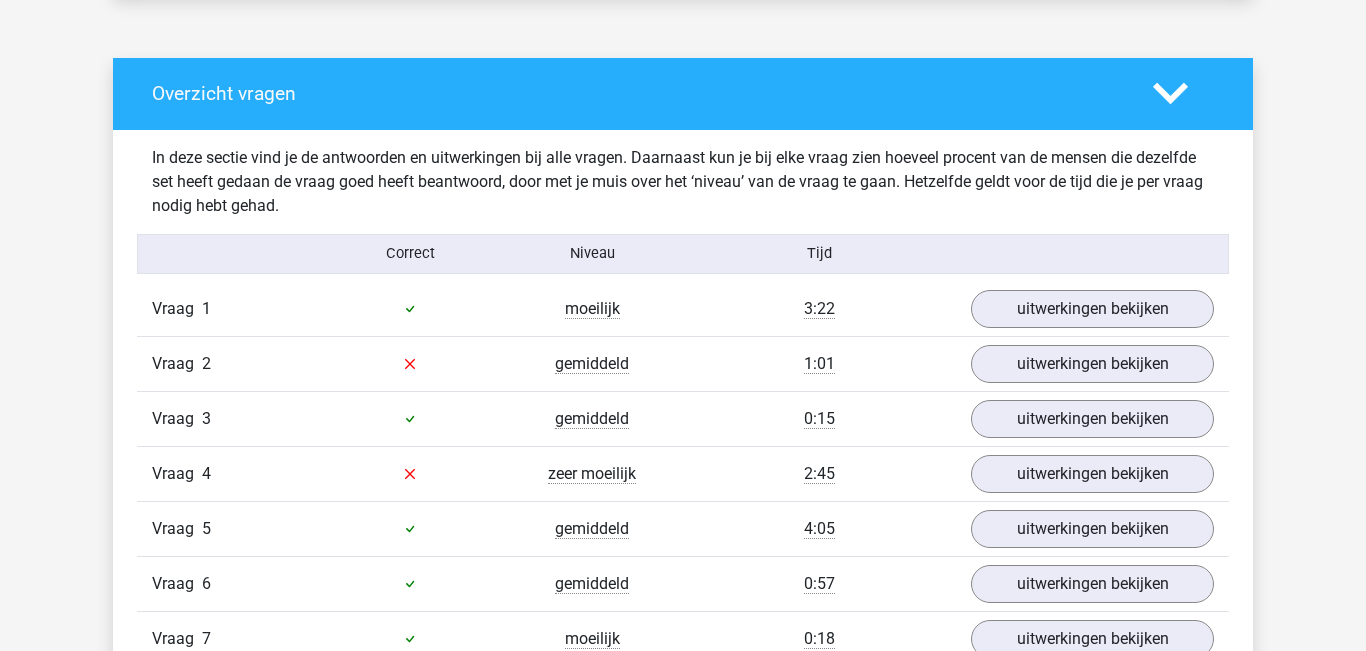 scroll, scrollTop: 1523, scrollLeft: 0, axis: vertical 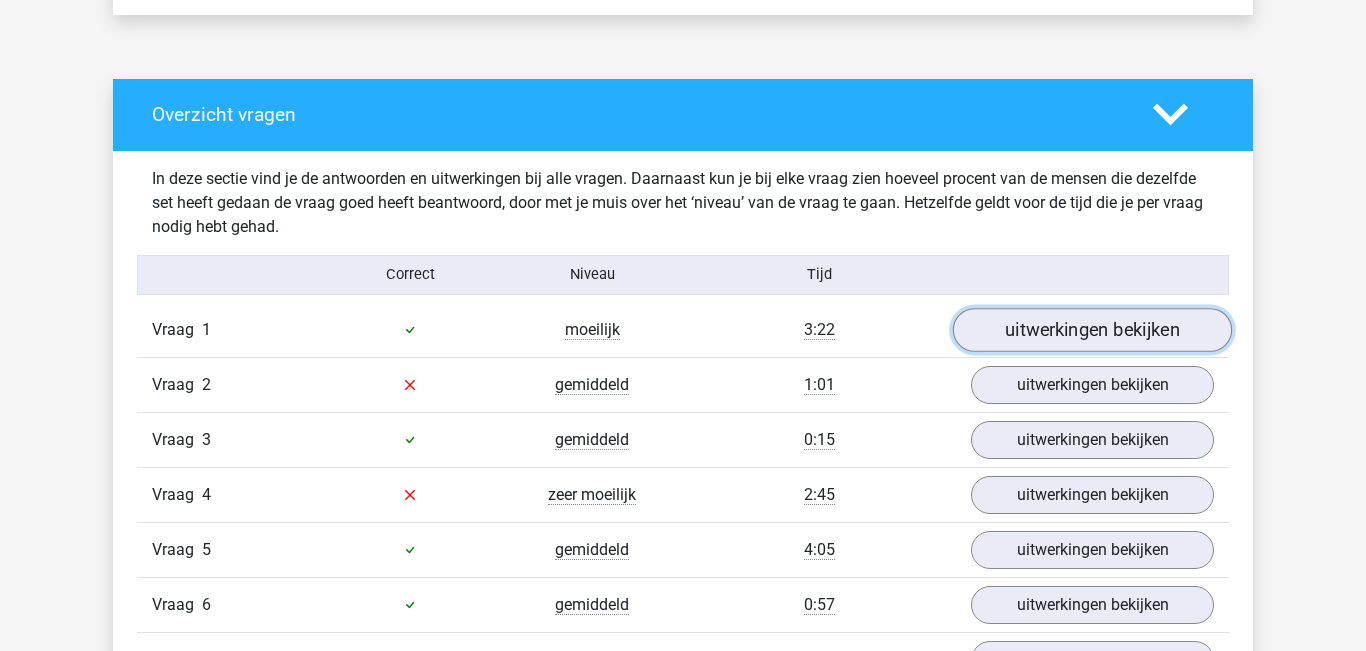 click on "uitwerkingen bekijken" at bounding box center [1092, 330] 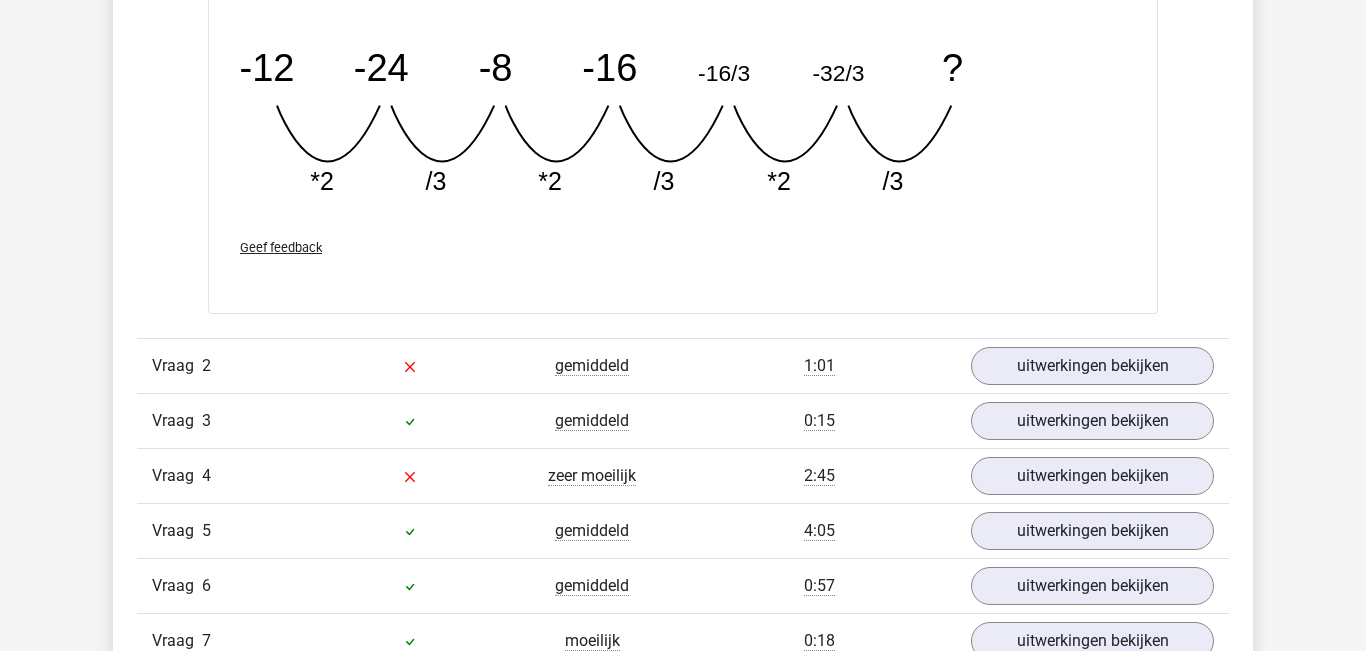 scroll, scrollTop: 2473, scrollLeft: 0, axis: vertical 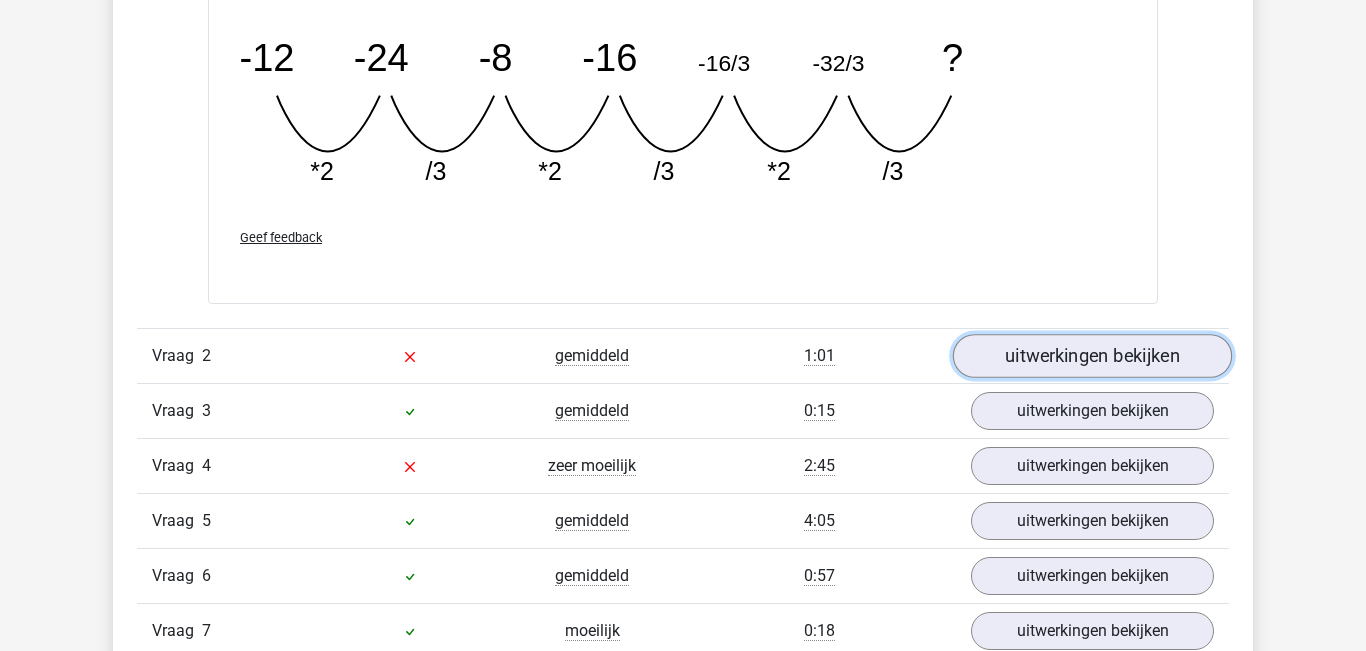 click on "uitwerkingen bekijken" at bounding box center (1092, 357) 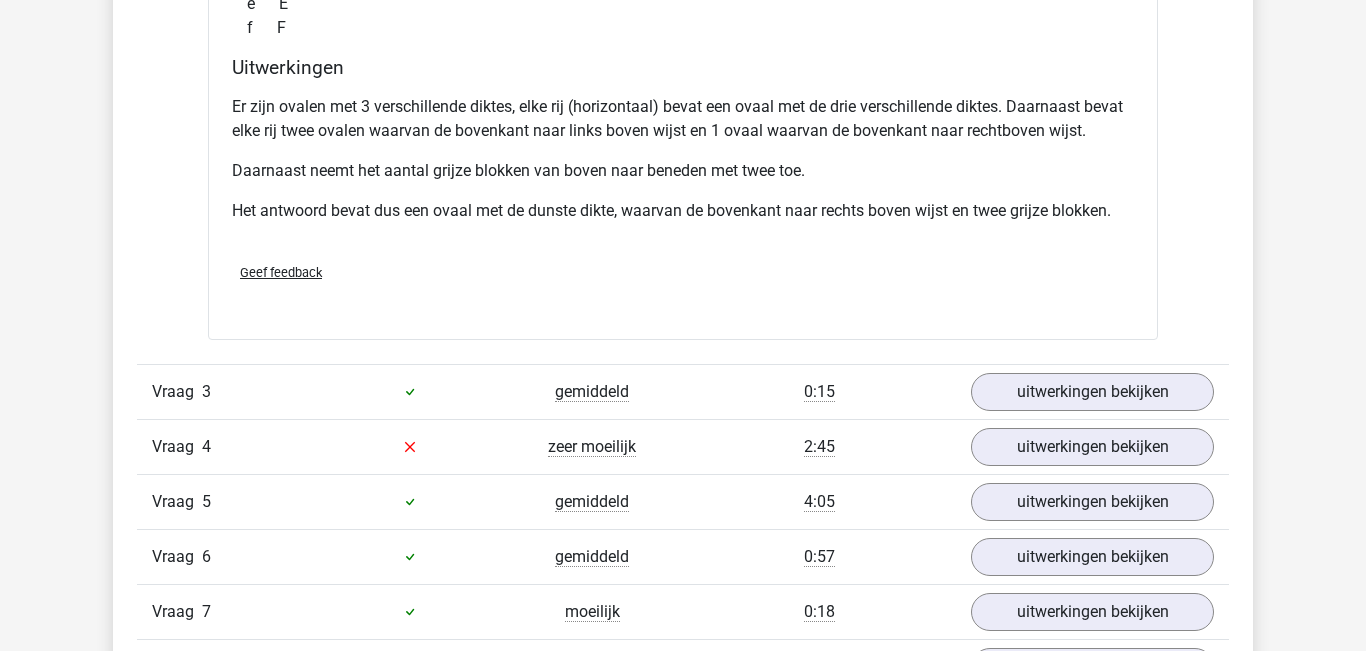 scroll, scrollTop: 3380, scrollLeft: 0, axis: vertical 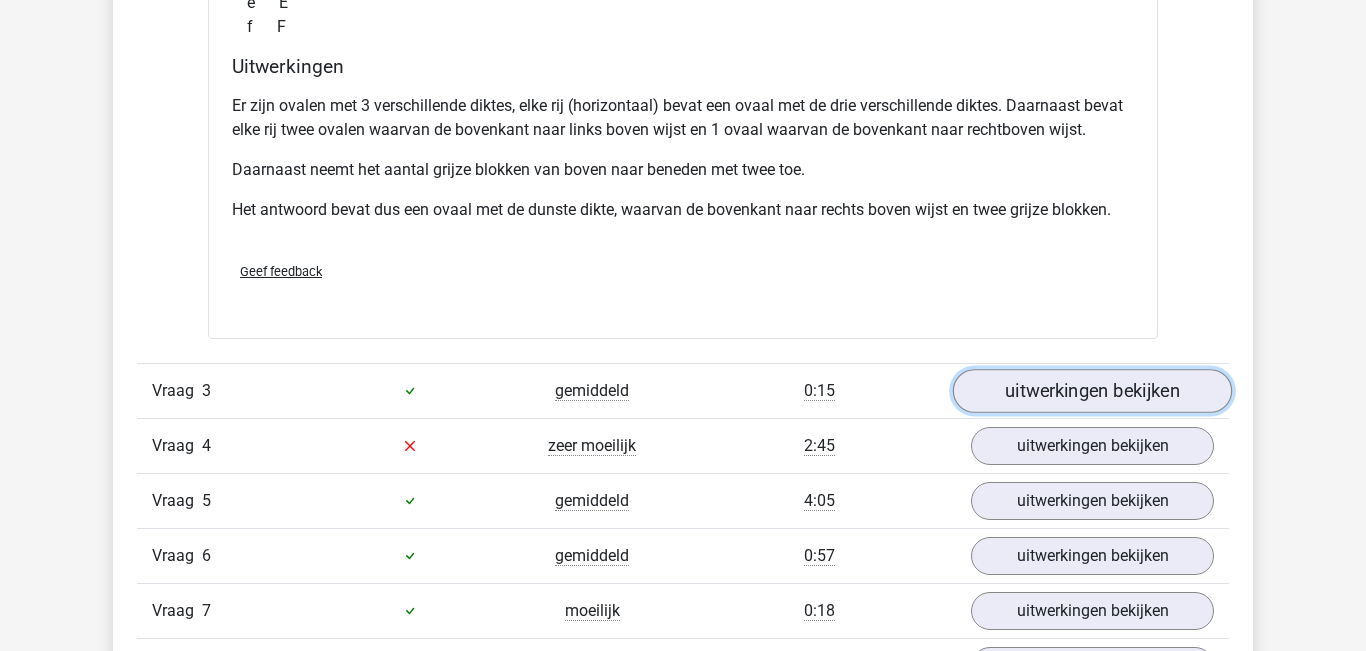 click on "uitwerkingen bekijken" at bounding box center (1092, 391) 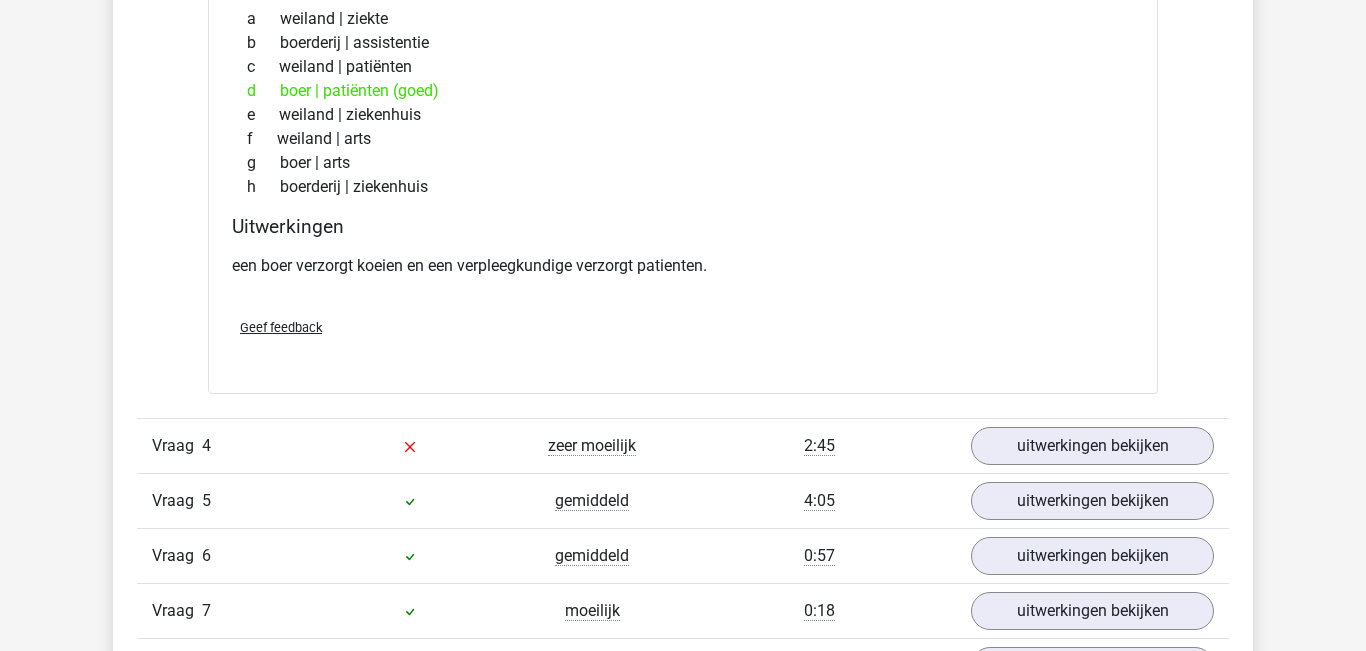 scroll, scrollTop: 3910, scrollLeft: 0, axis: vertical 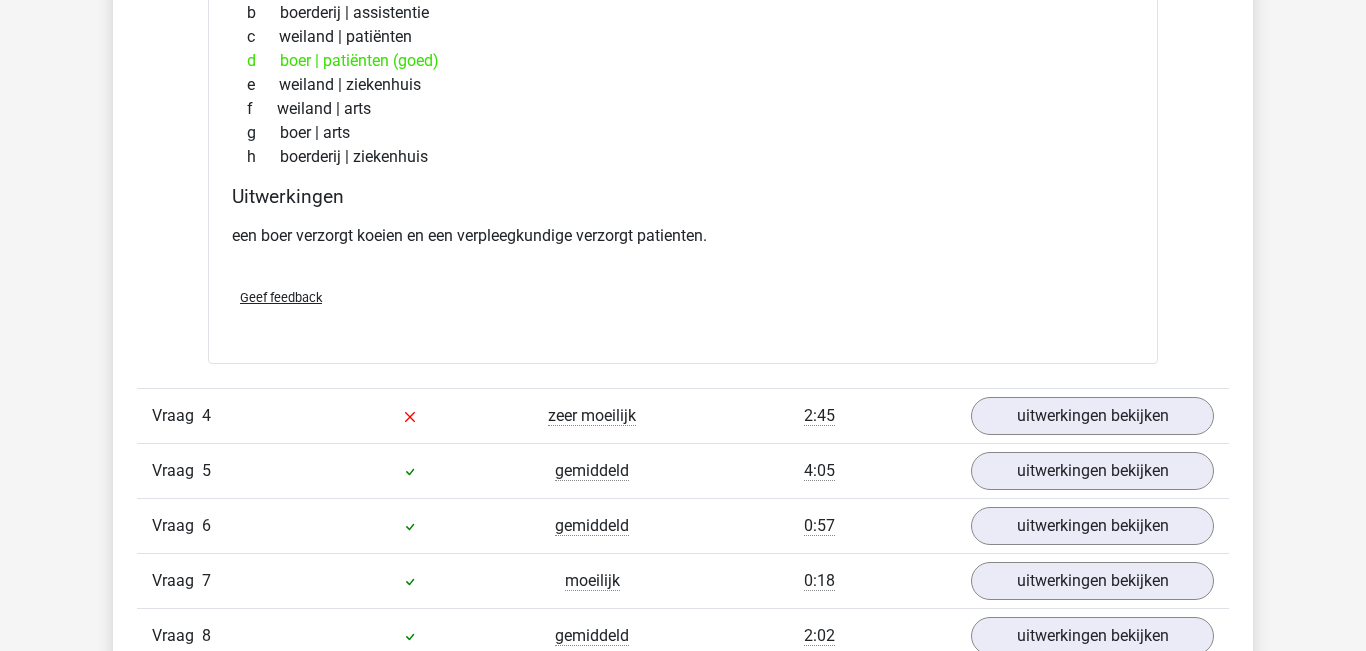 click on "Vraag
4
zeer moeilijk
2:45
uitwerkingen bekijken" at bounding box center (683, 415) 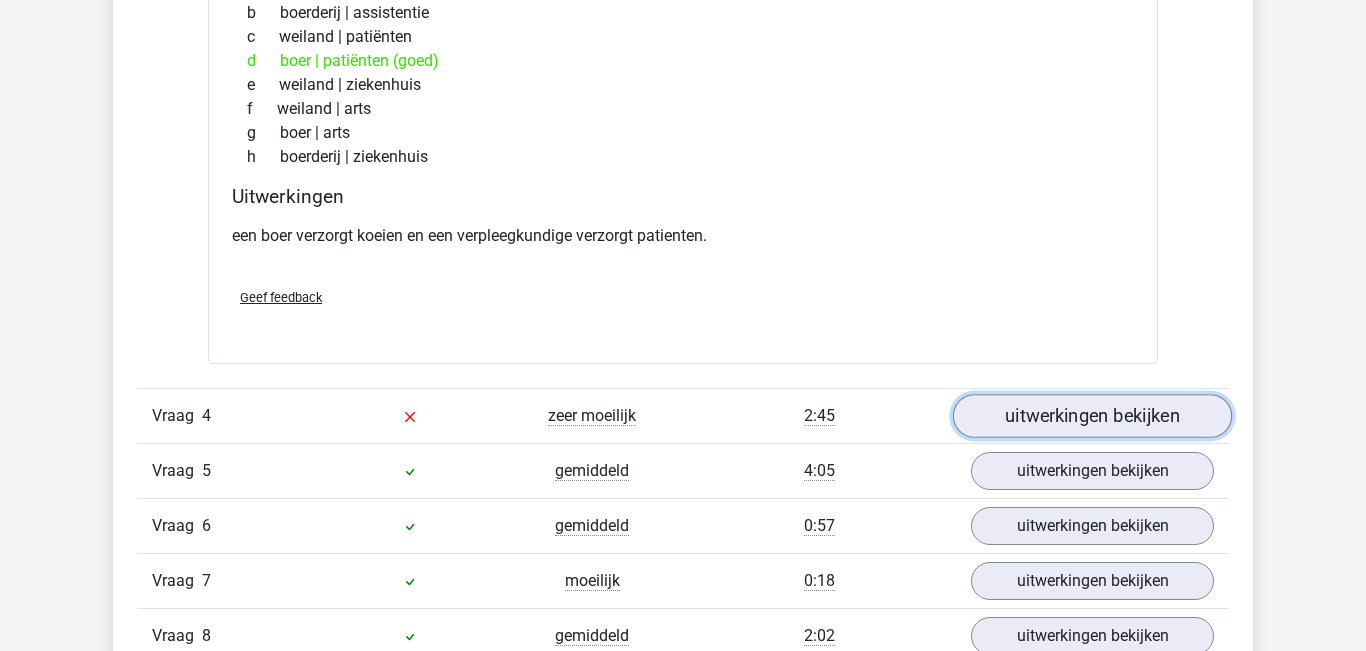 click on "uitwerkingen bekijken" at bounding box center [1092, 416] 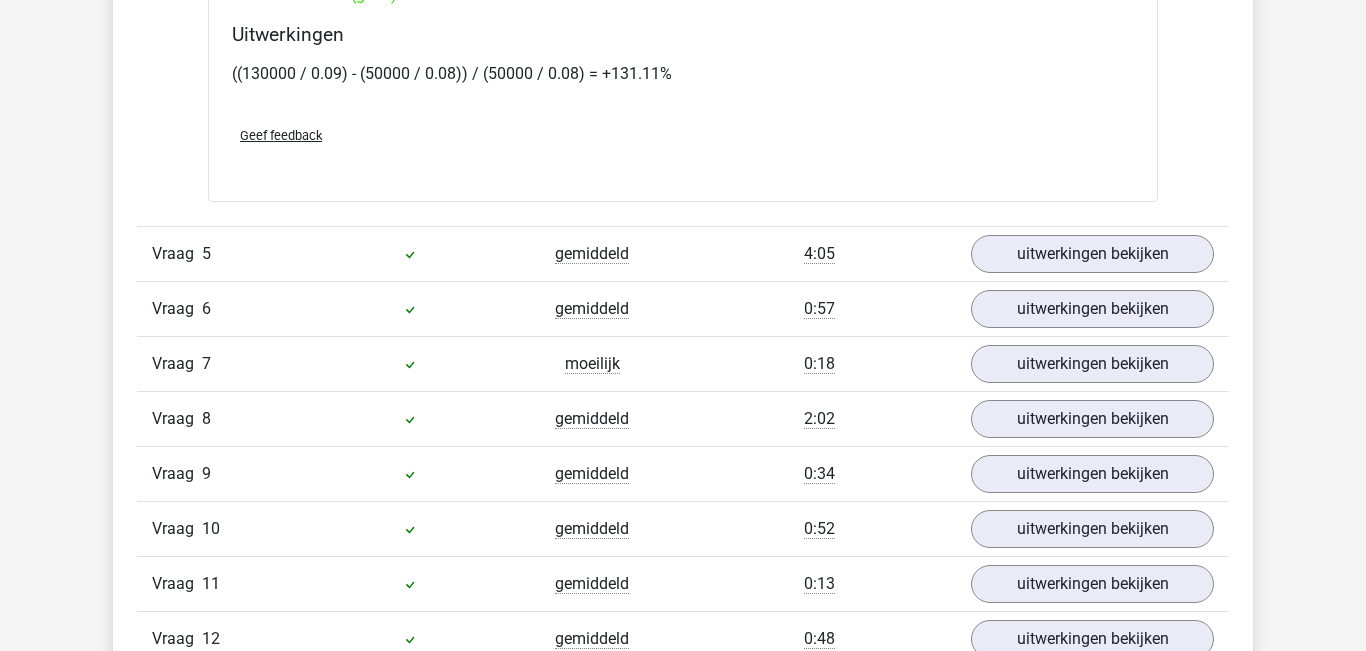 scroll, scrollTop: 5269, scrollLeft: 0, axis: vertical 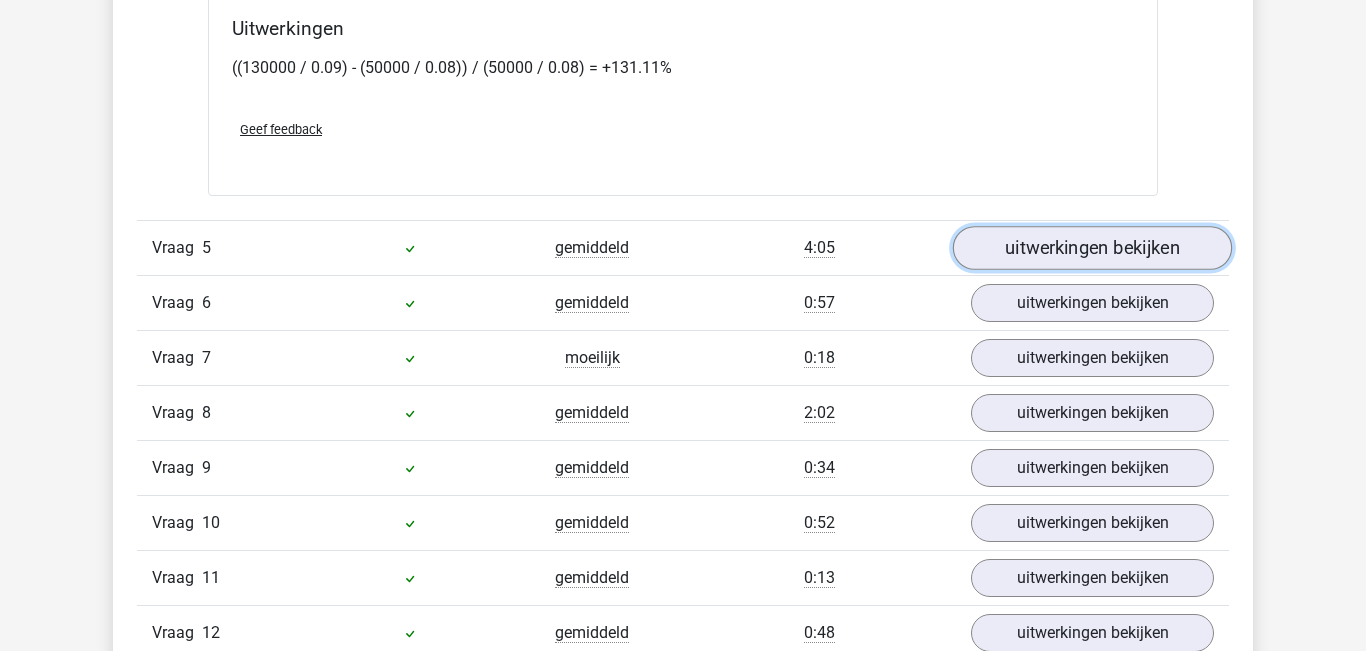click on "uitwerkingen bekijken" at bounding box center [1092, 248] 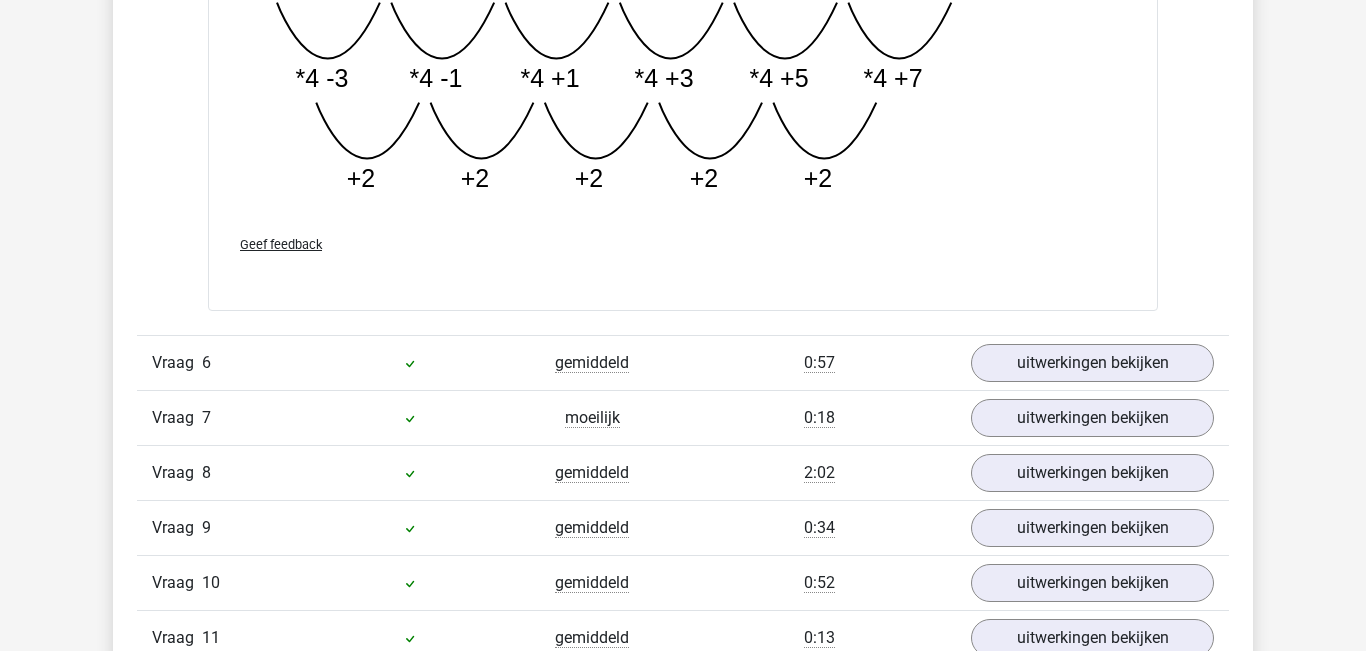 scroll, scrollTop: 6313, scrollLeft: 0, axis: vertical 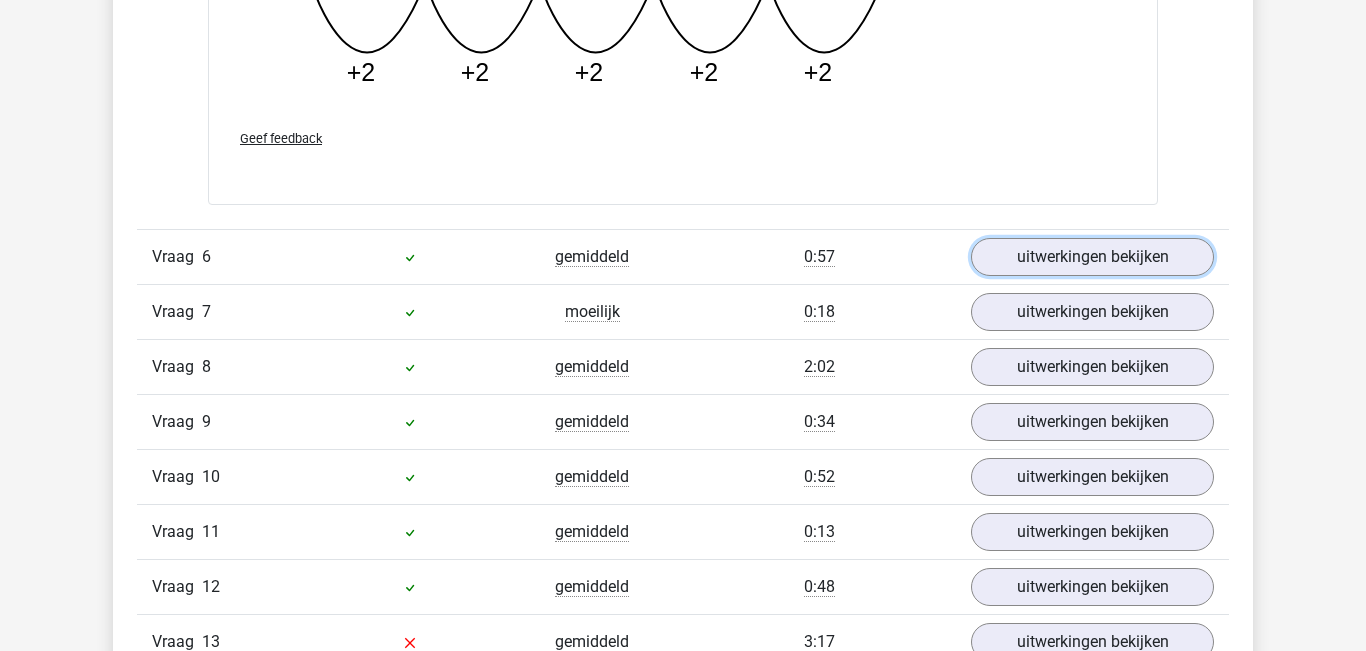 click on "uitwerkingen bekijken" at bounding box center (1092, 257) 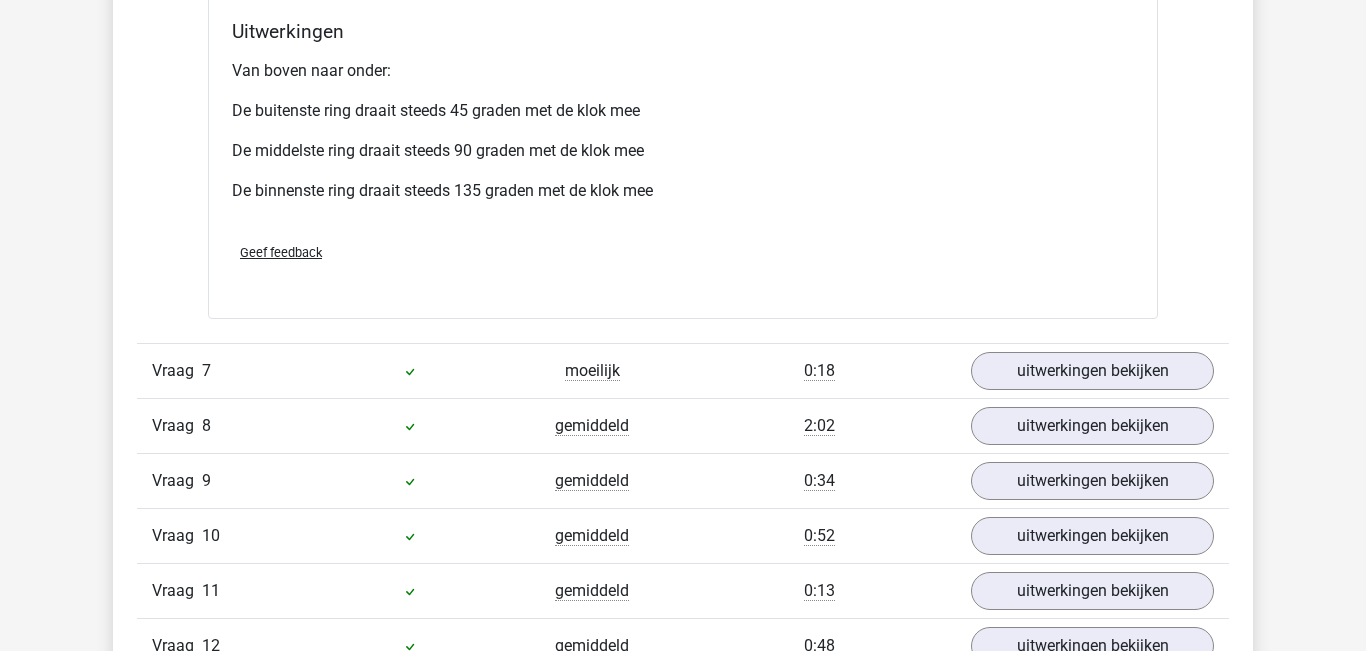 scroll, scrollTop: 7159, scrollLeft: 0, axis: vertical 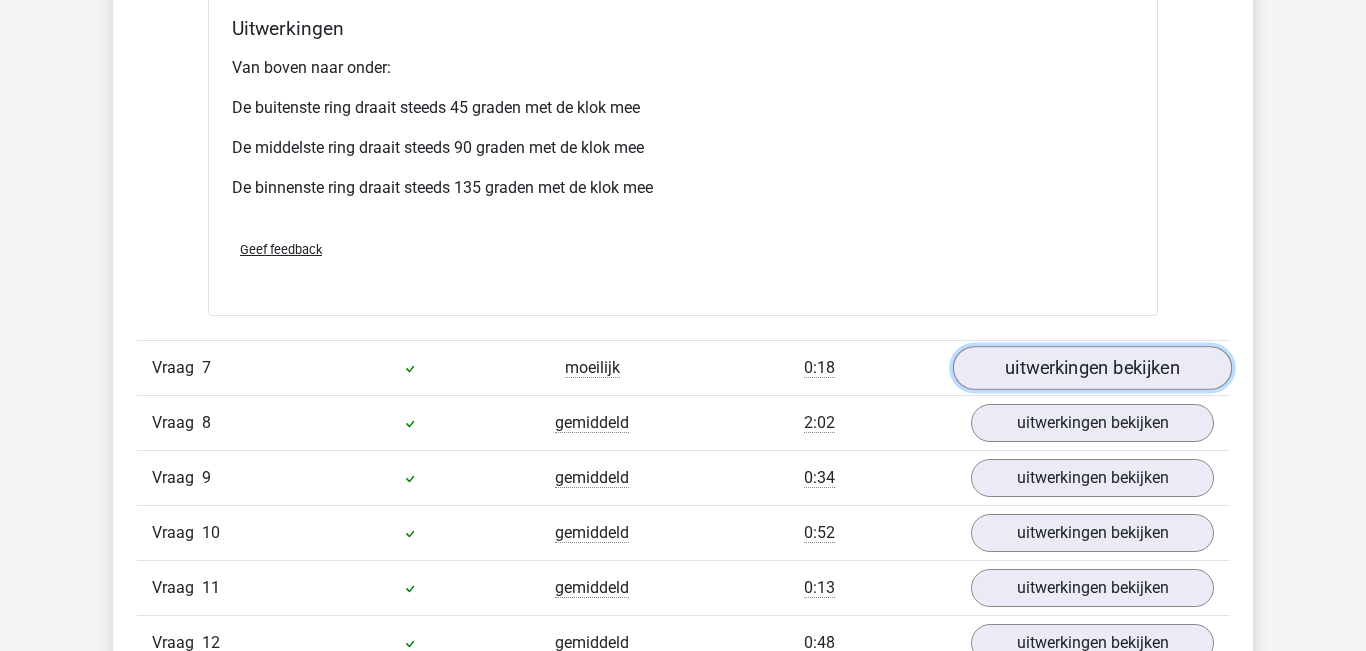 click on "uitwerkingen bekijken" at bounding box center [1092, 368] 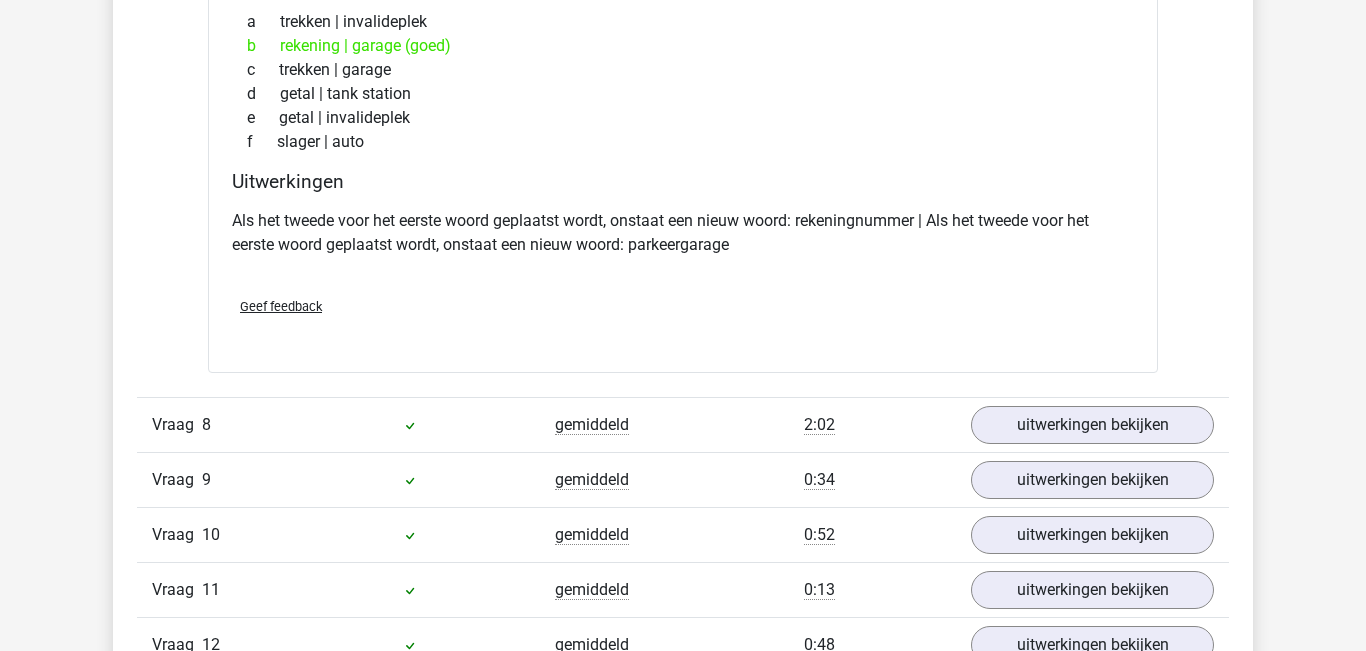 scroll, scrollTop: 7656, scrollLeft: 0, axis: vertical 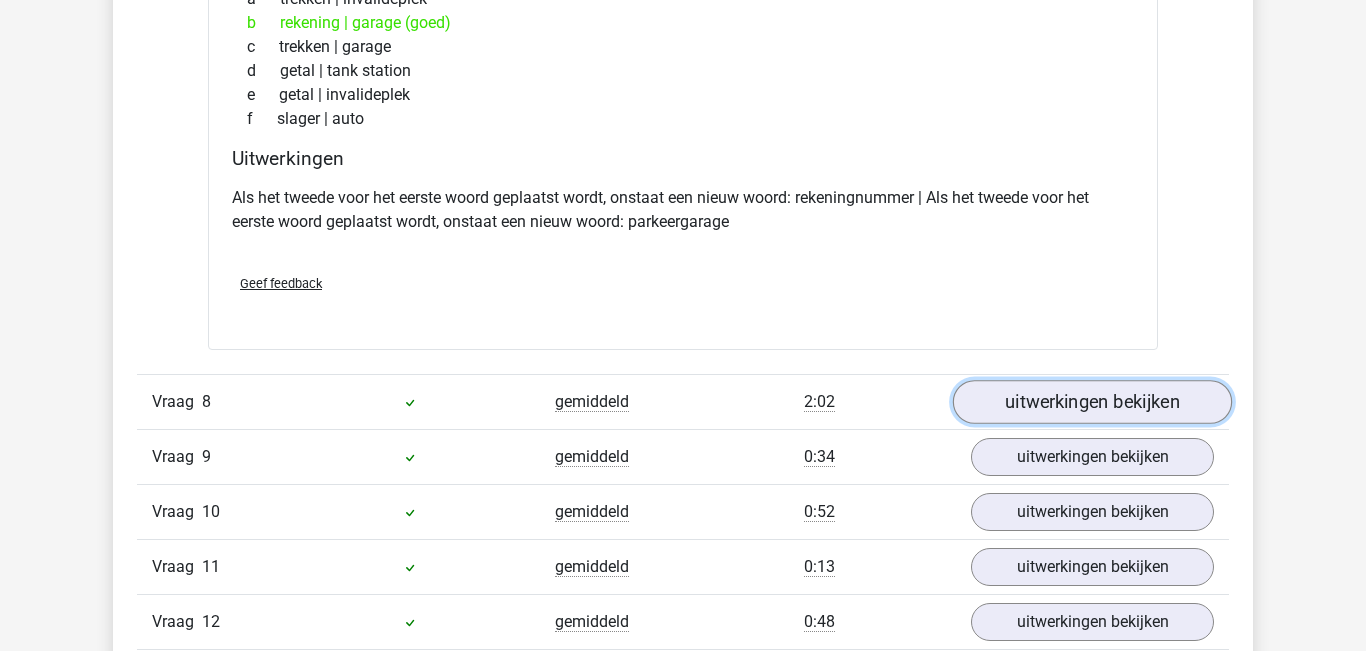 click on "uitwerkingen bekijken" at bounding box center (1092, 402) 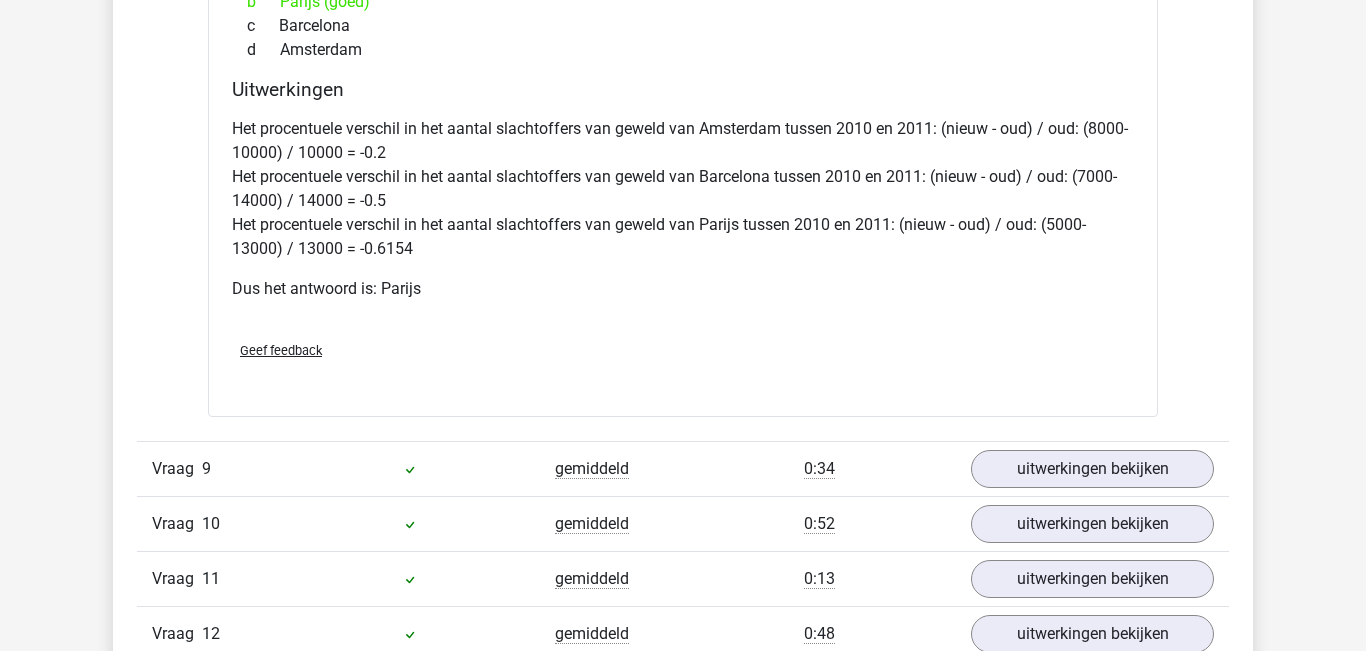 scroll, scrollTop: 8893, scrollLeft: 0, axis: vertical 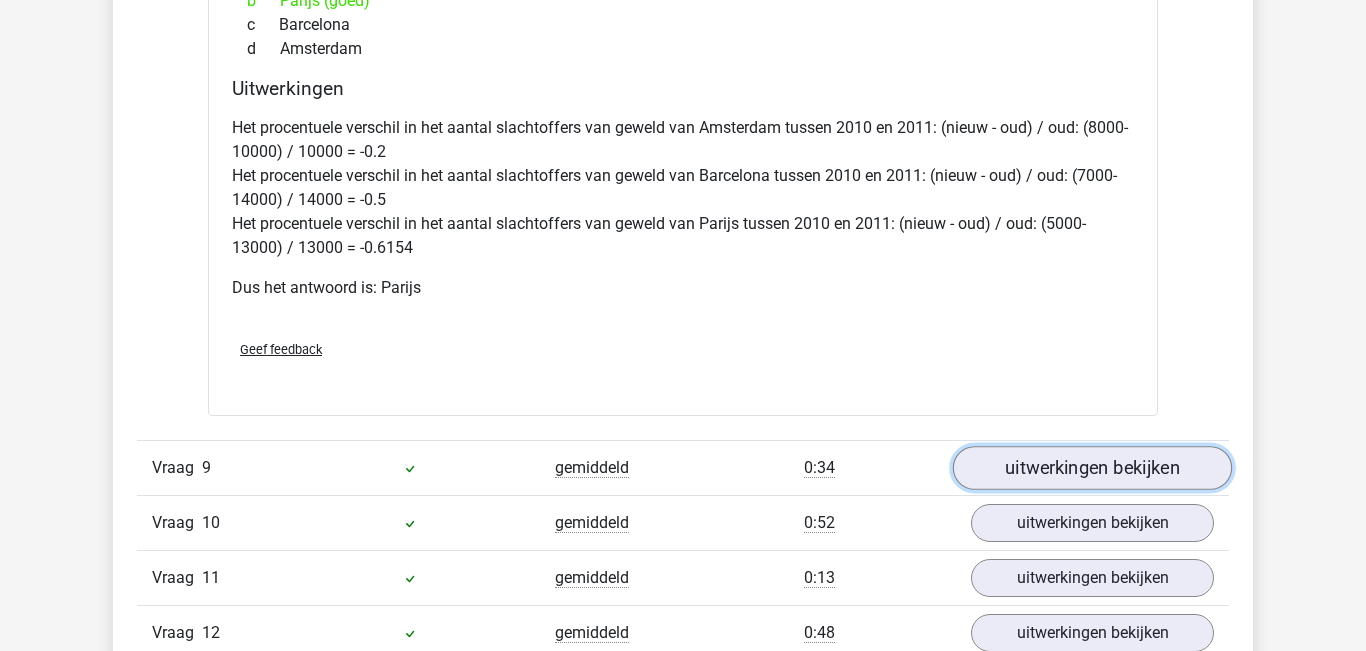 click on "uitwerkingen bekijken" at bounding box center (1092, 469) 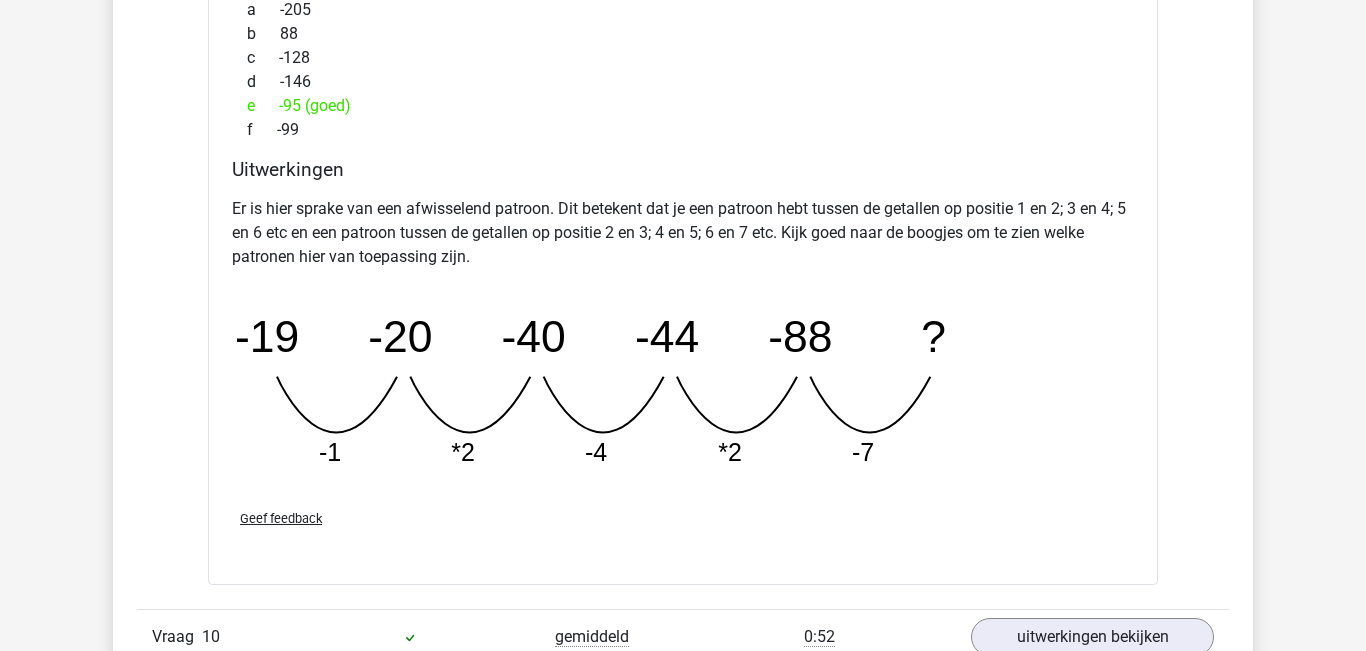 scroll, scrollTop: 9896, scrollLeft: 0, axis: vertical 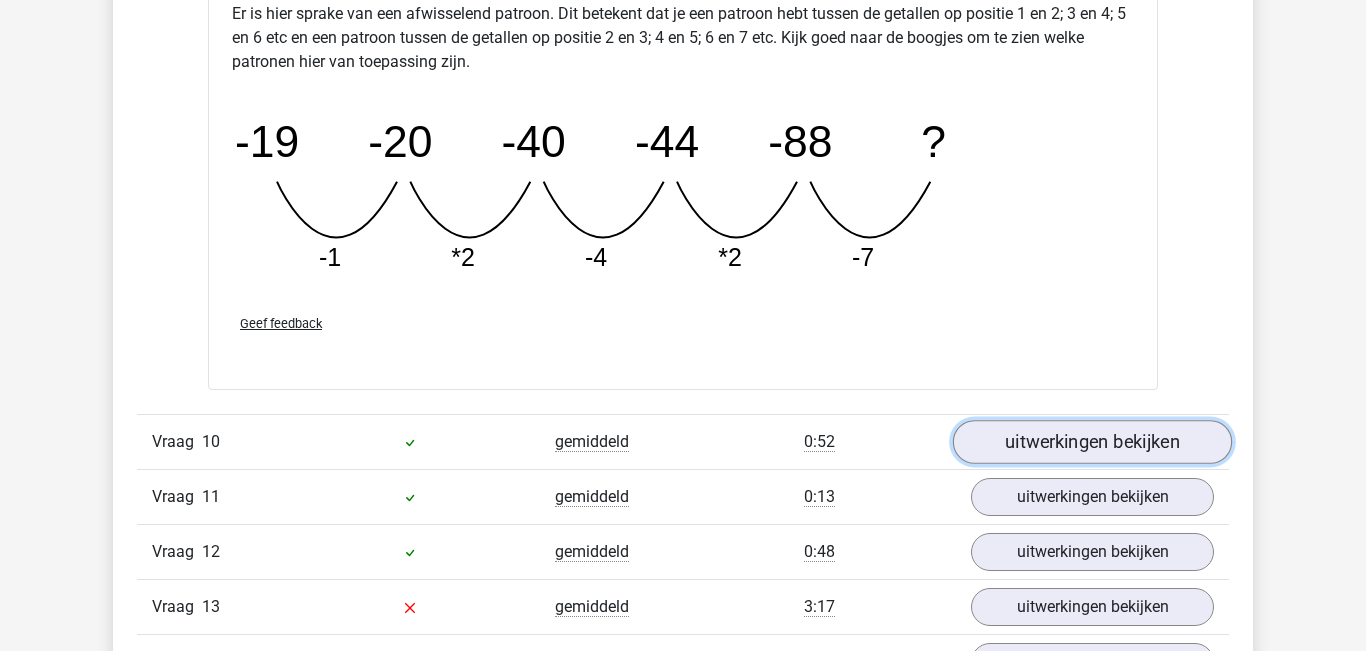 click on "uitwerkingen bekijken" at bounding box center (1092, 442) 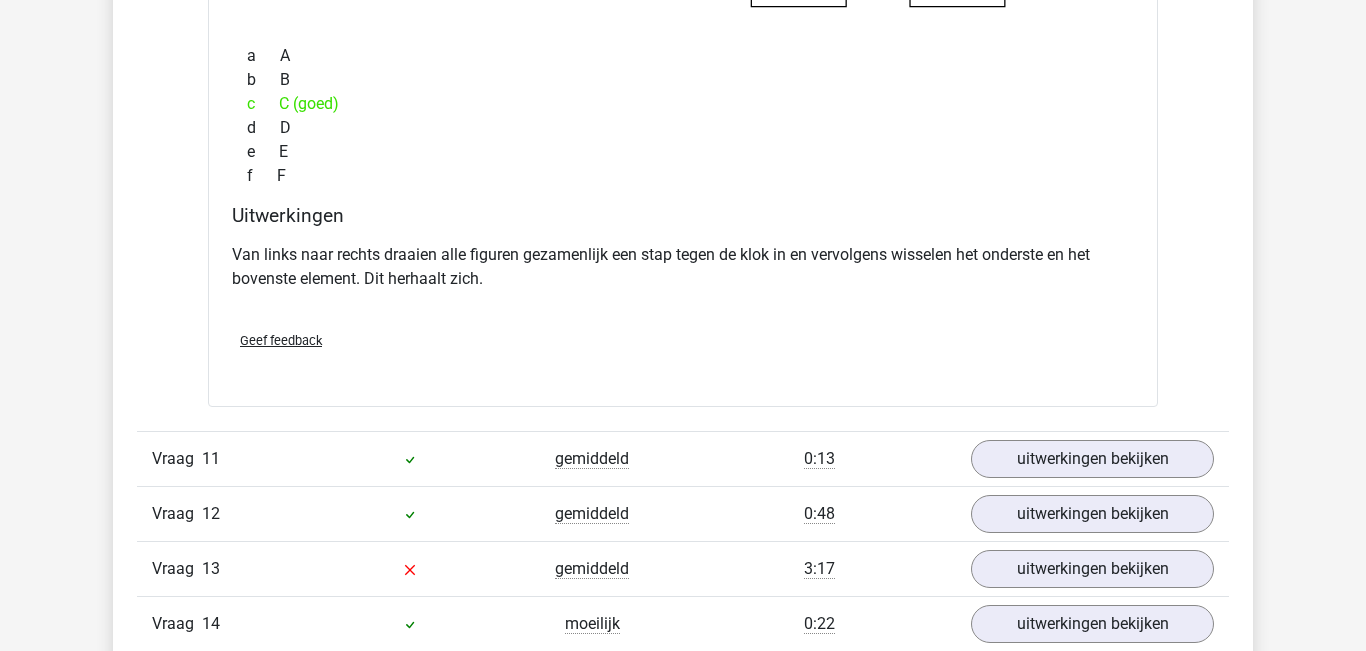 scroll, scrollTop: 10793, scrollLeft: 0, axis: vertical 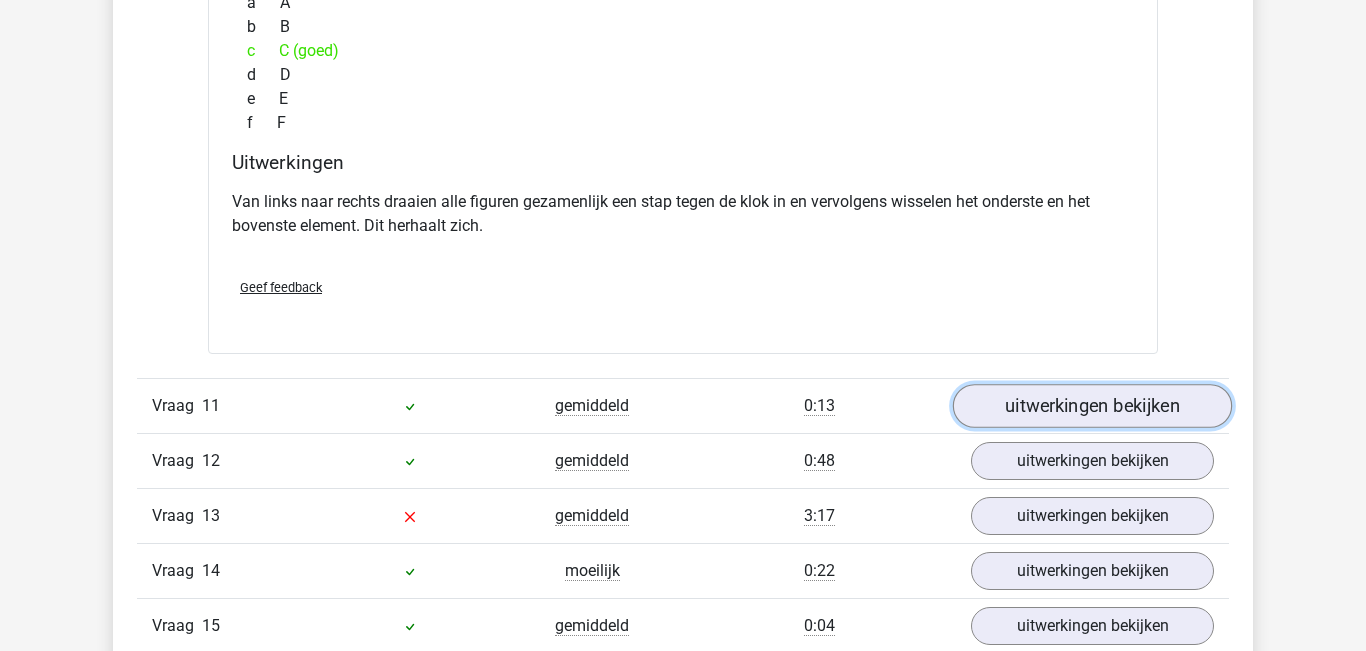 click on "uitwerkingen bekijken" at bounding box center (1092, 406) 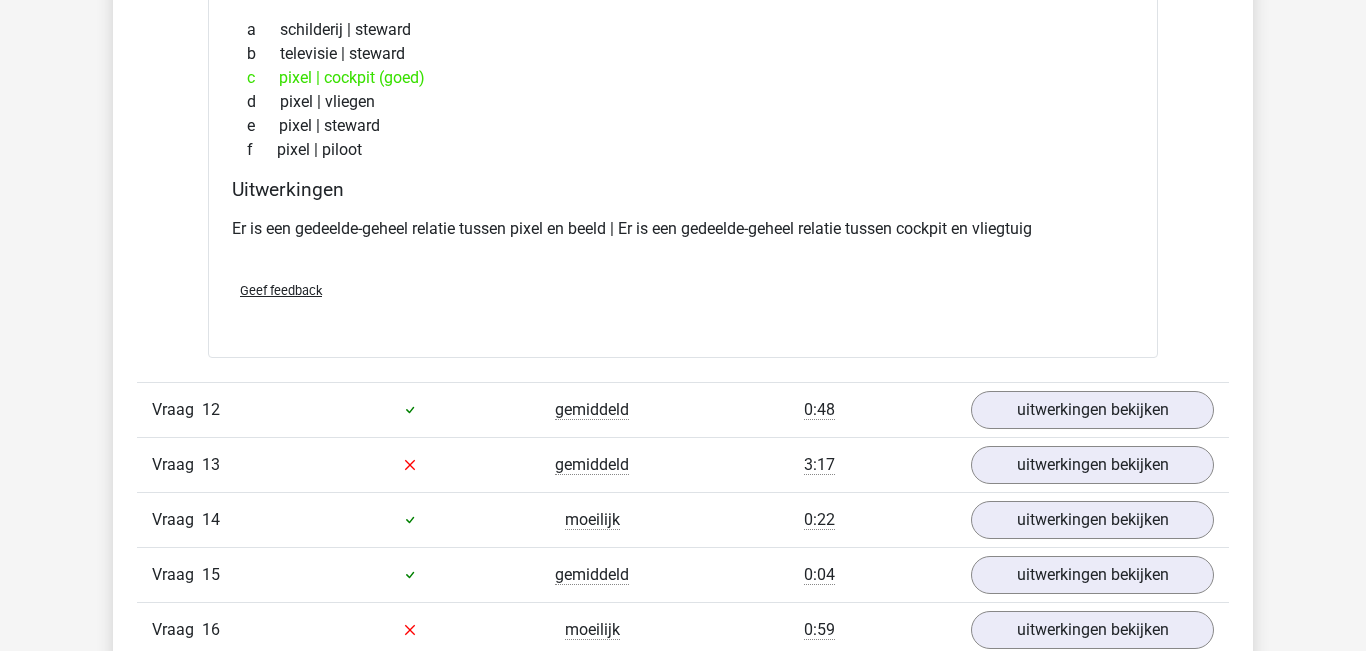 scroll, scrollTop: 11301, scrollLeft: 0, axis: vertical 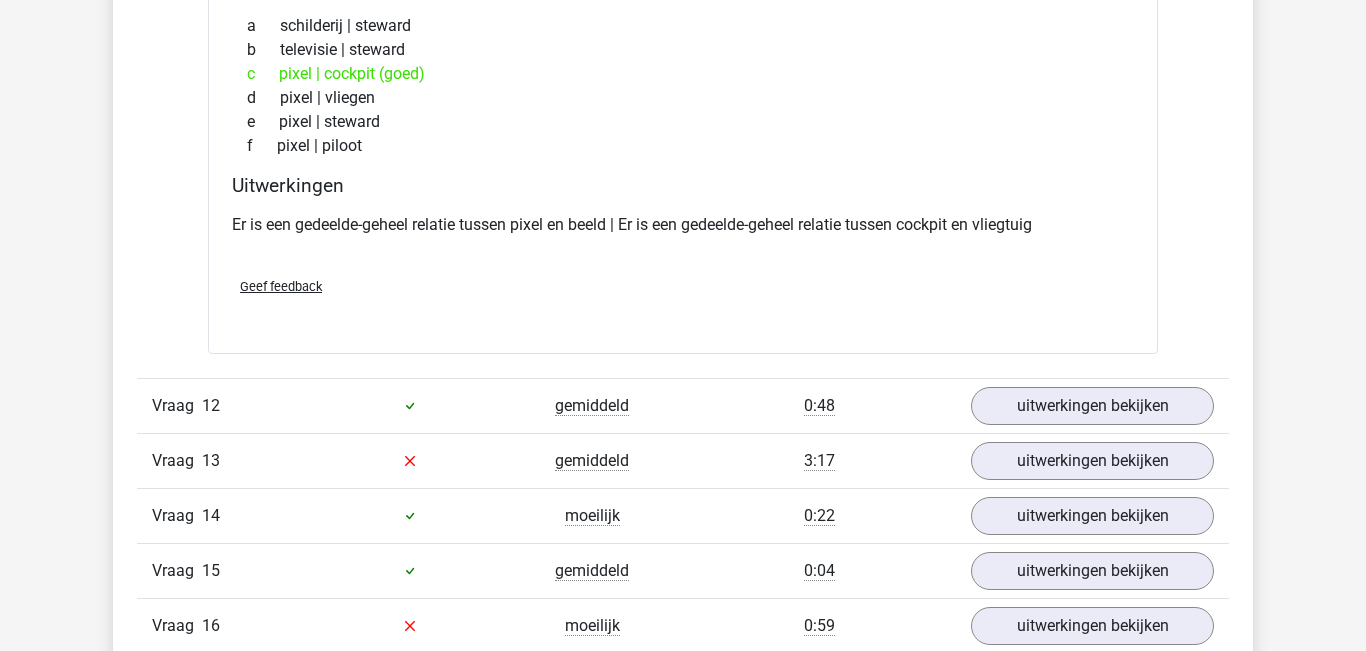 click on "Vraag
12
gemiddeld
0:48
uitwerkingen bekijken" at bounding box center [683, 405] 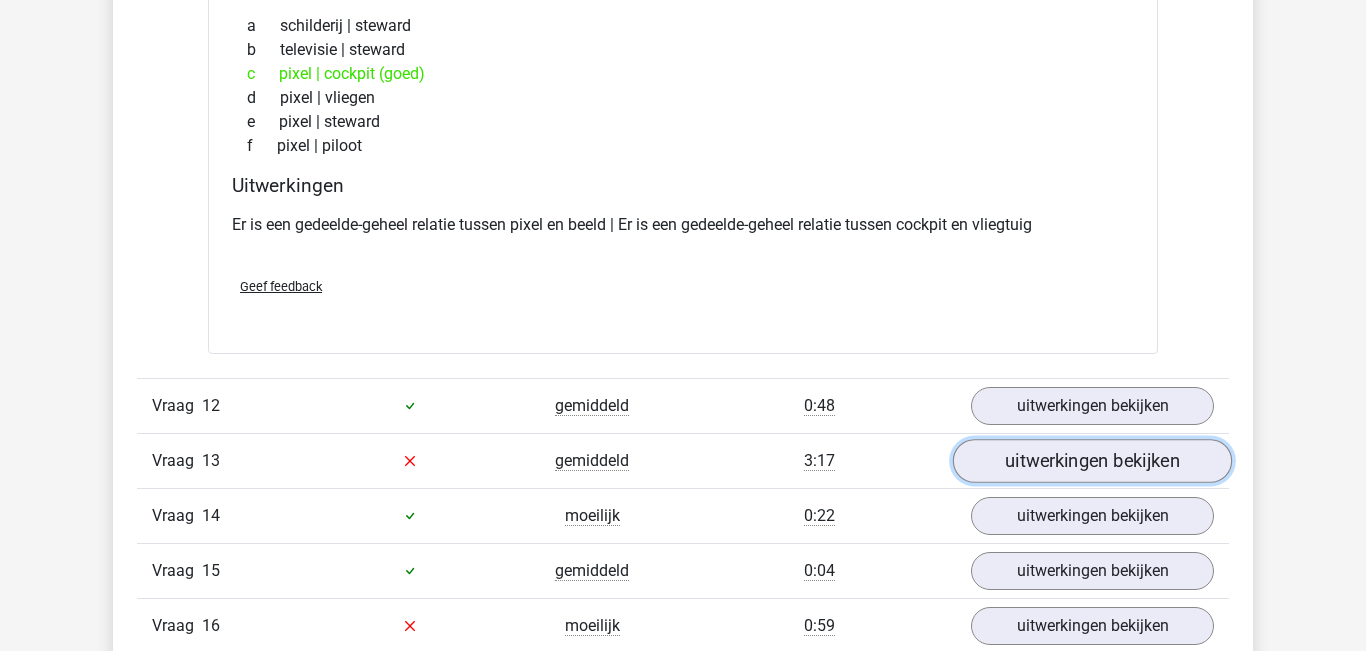 click on "uitwerkingen bekijken" at bounding box center [1092, 461] 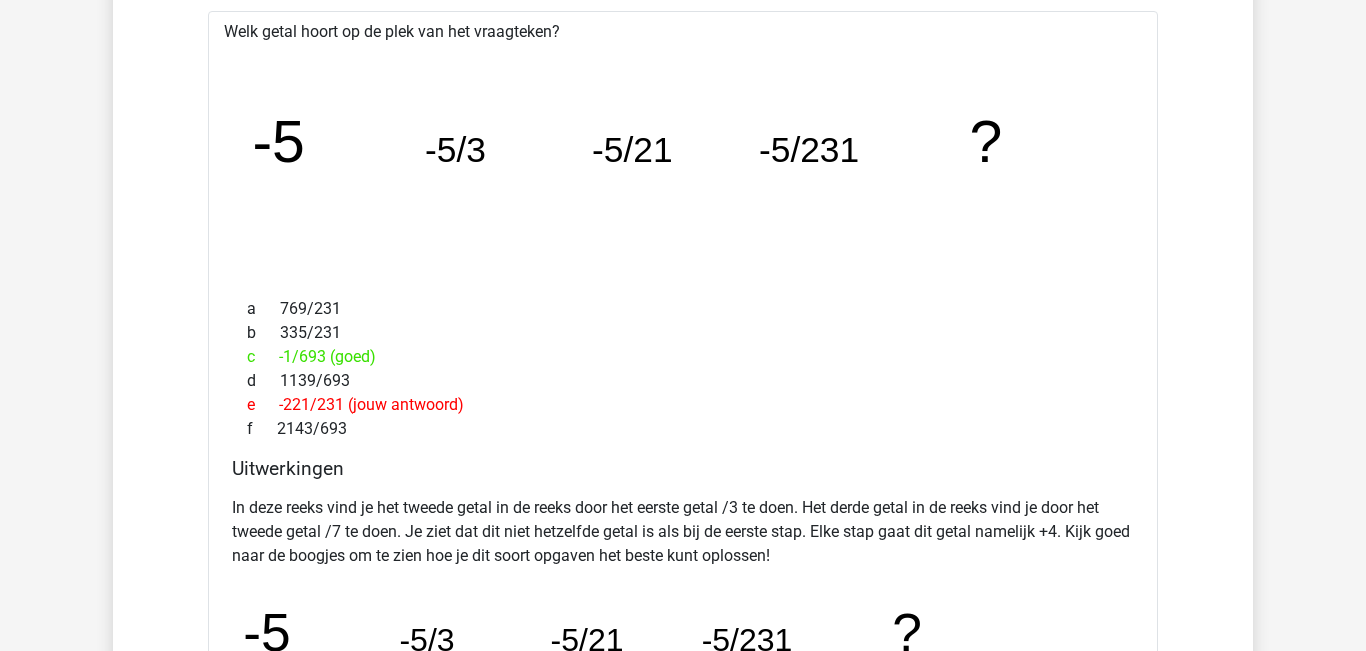 scroll, scrollTop: 11803, scrollLeft: 0, axis: vertical 